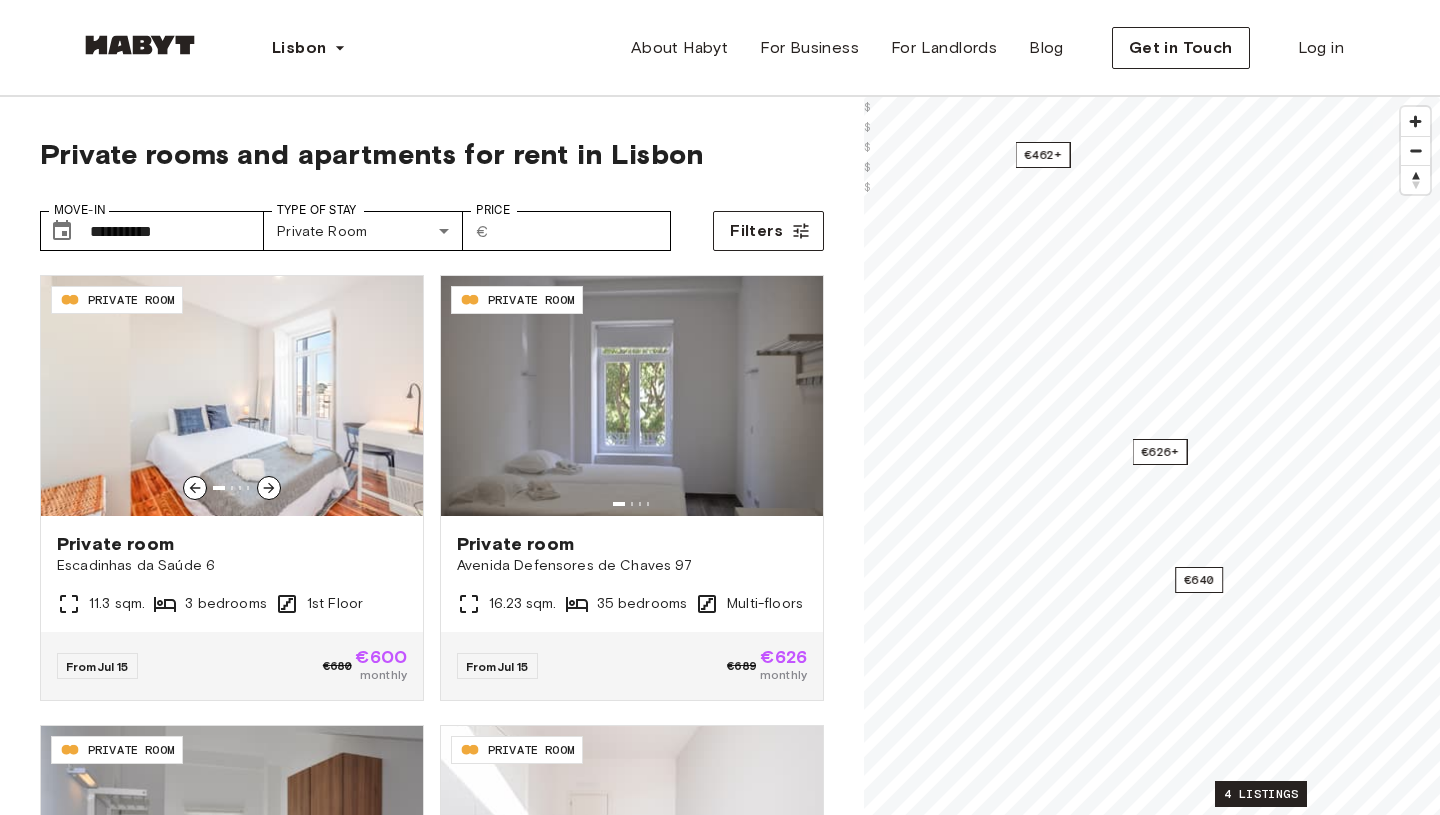 scroll, scrollTop: 0, scrollLeft: 0, axis: both 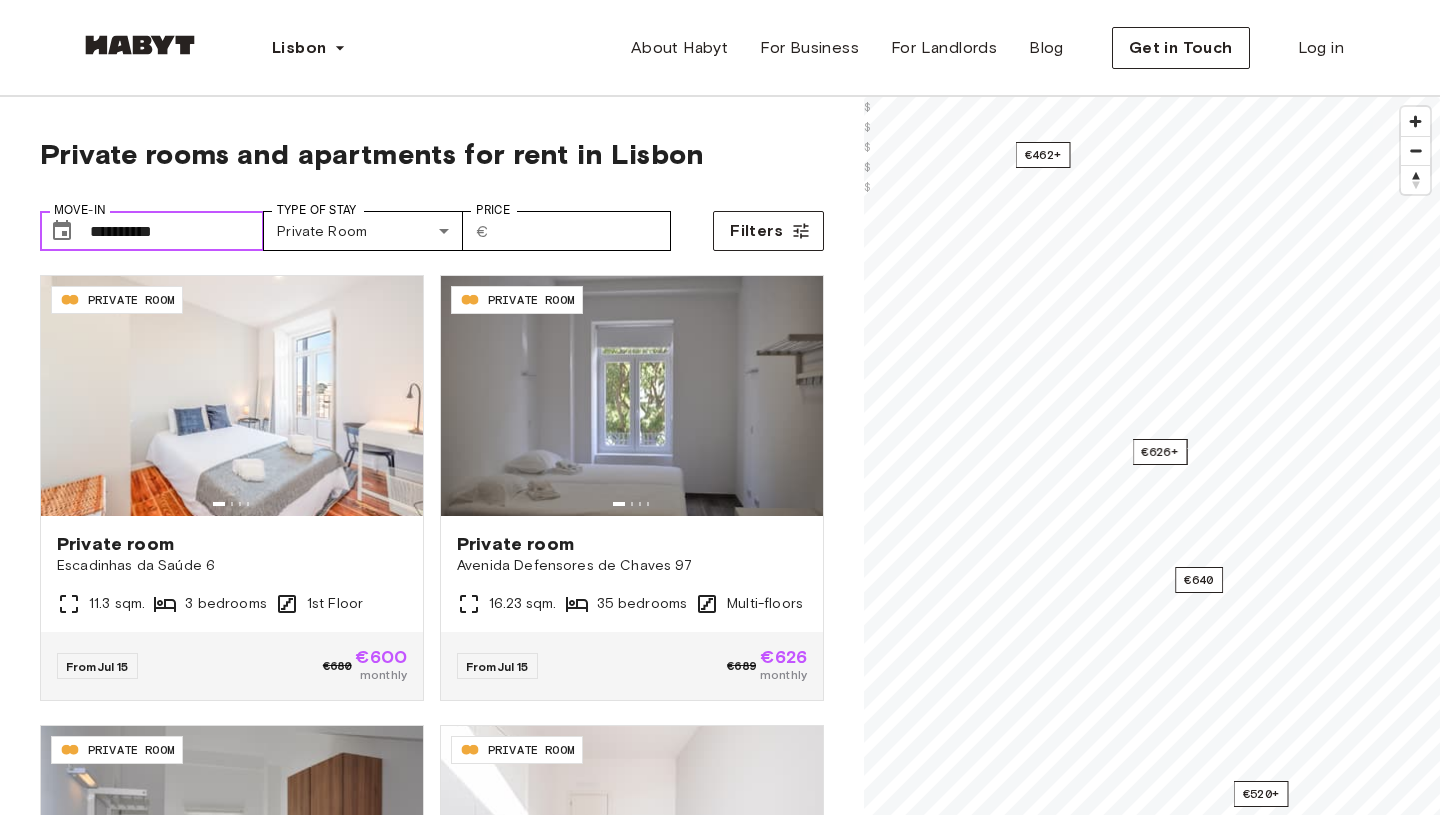 click on "**********" at bounding box center (177, 231) 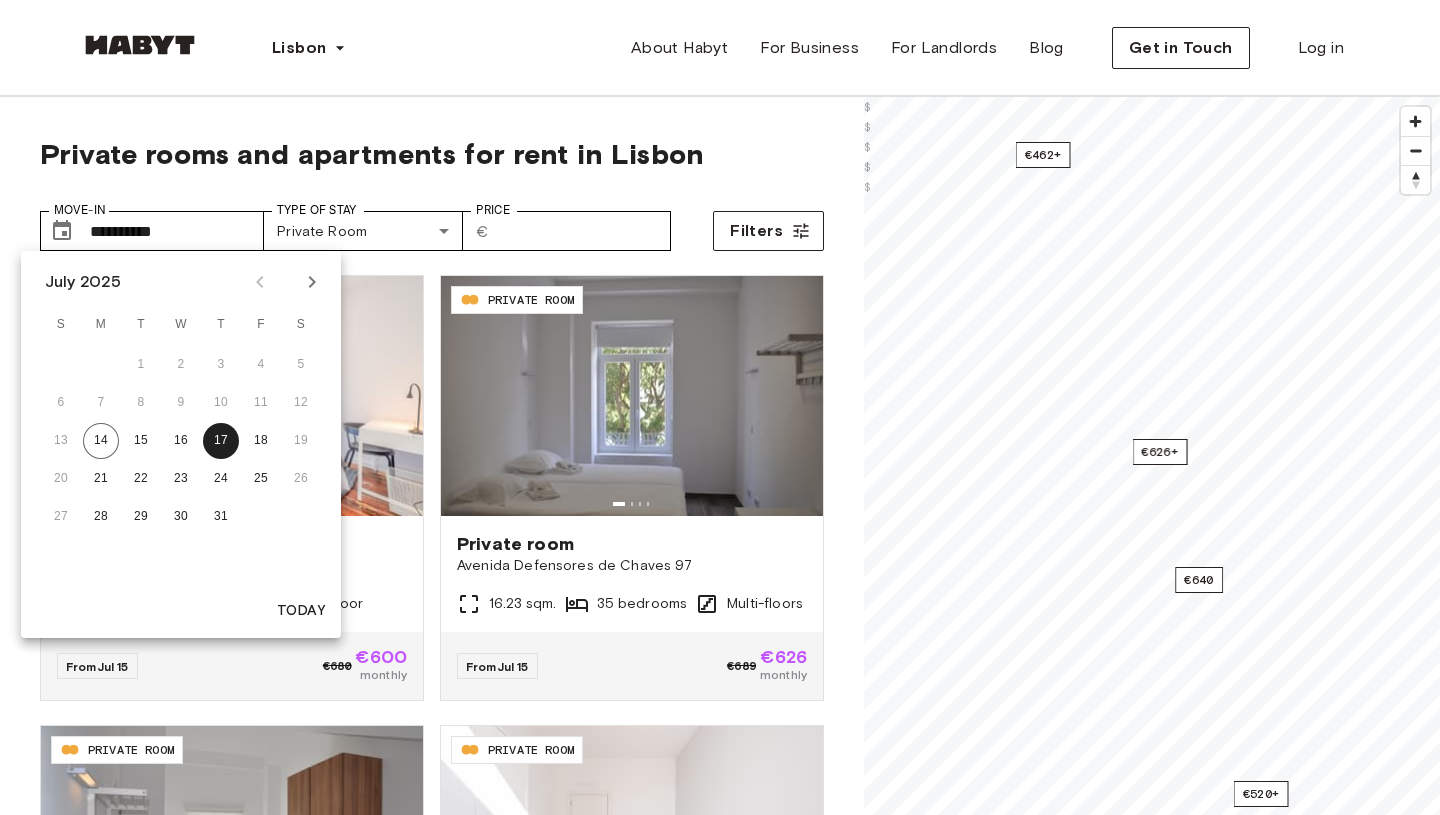click 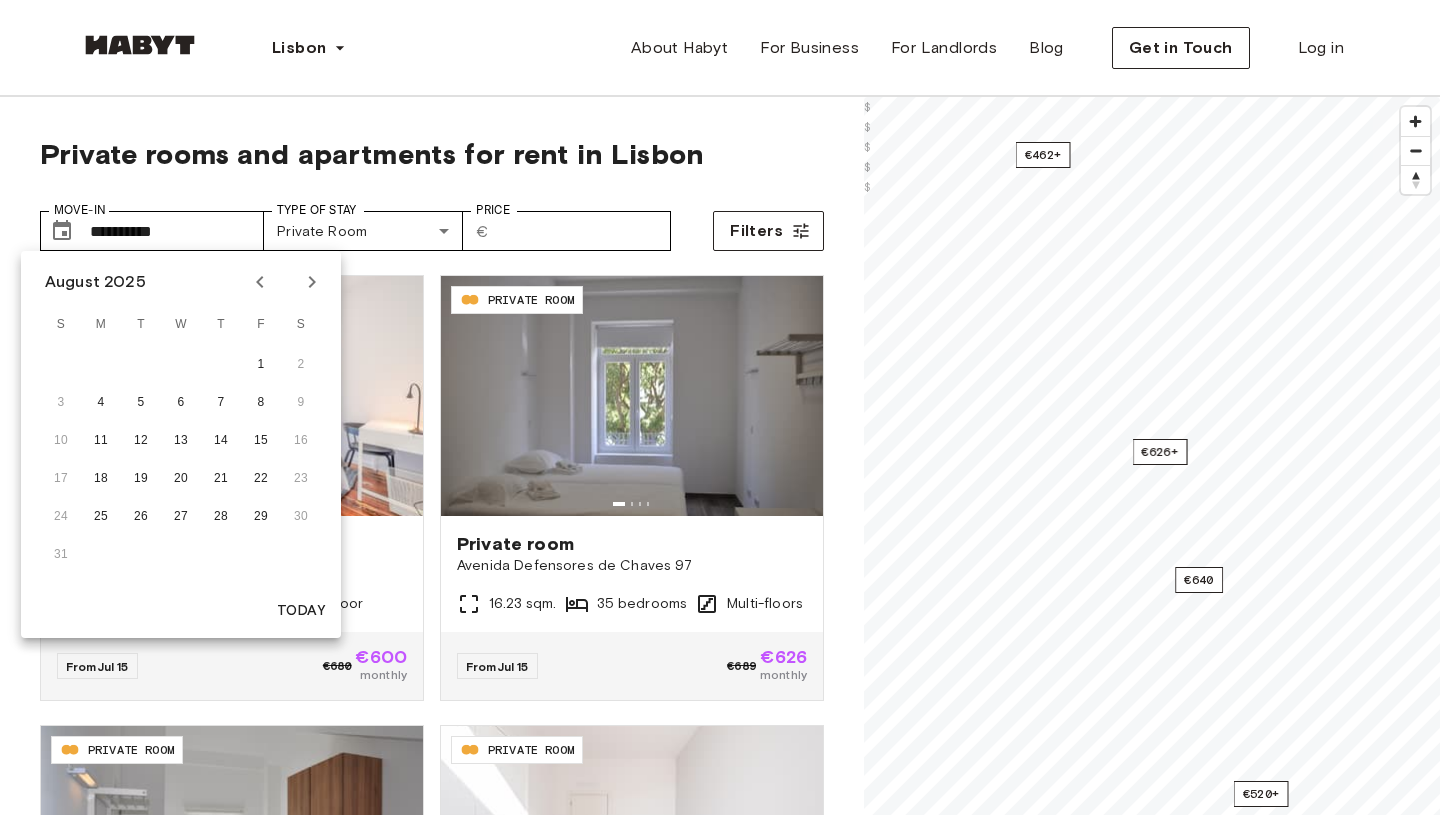click 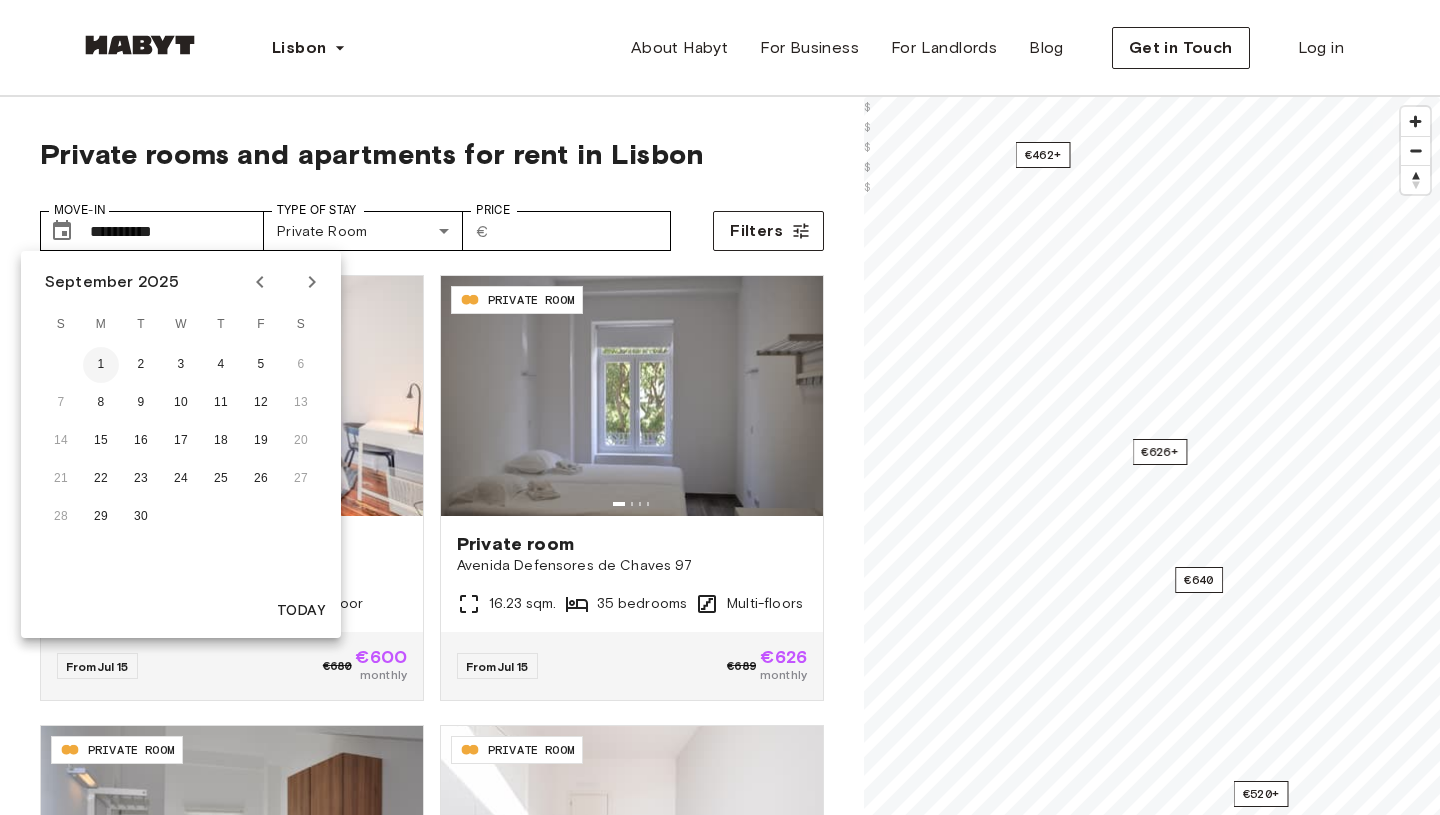click on "1" at bounding box center [101, 365] 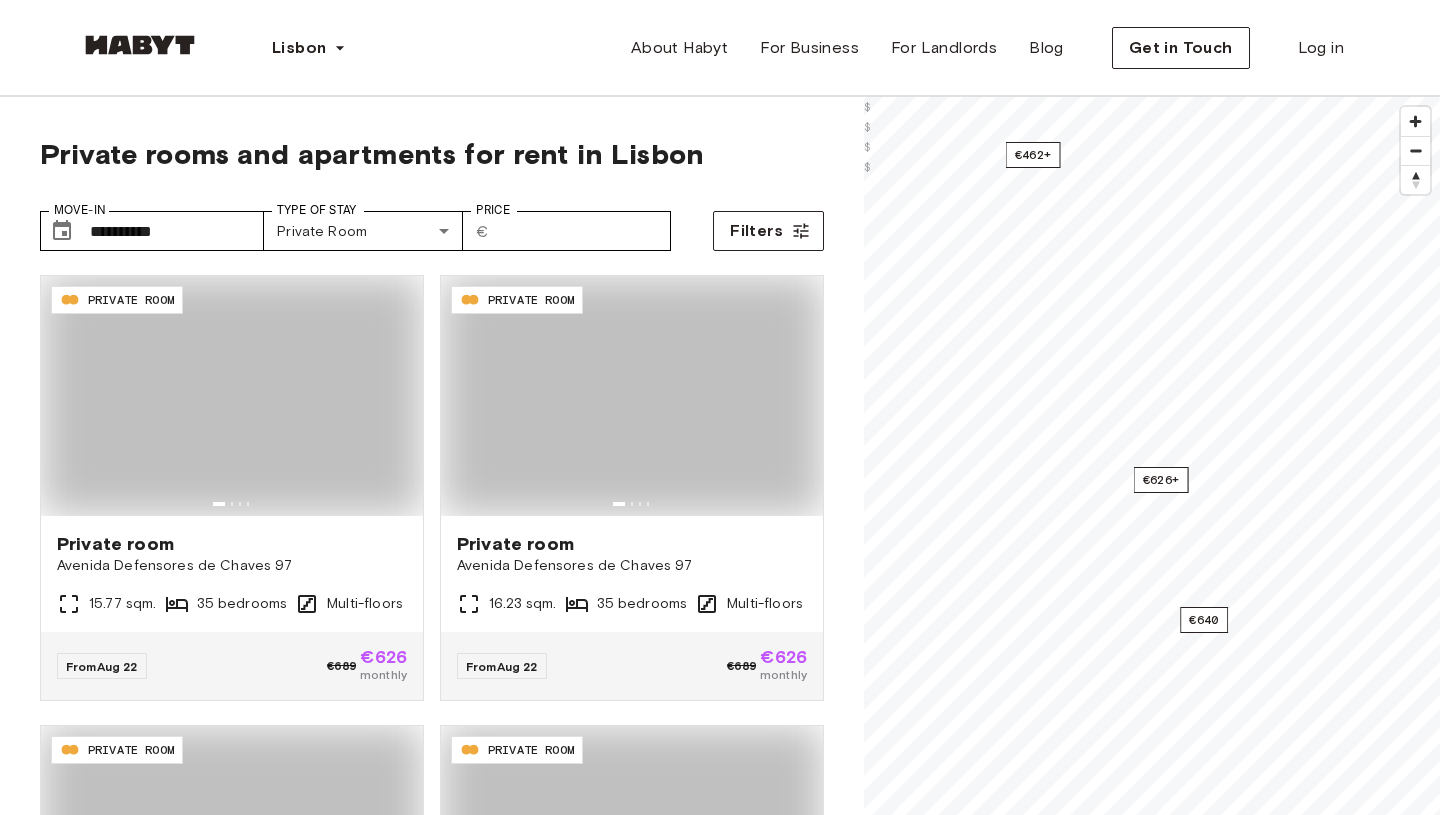 type on "**********" 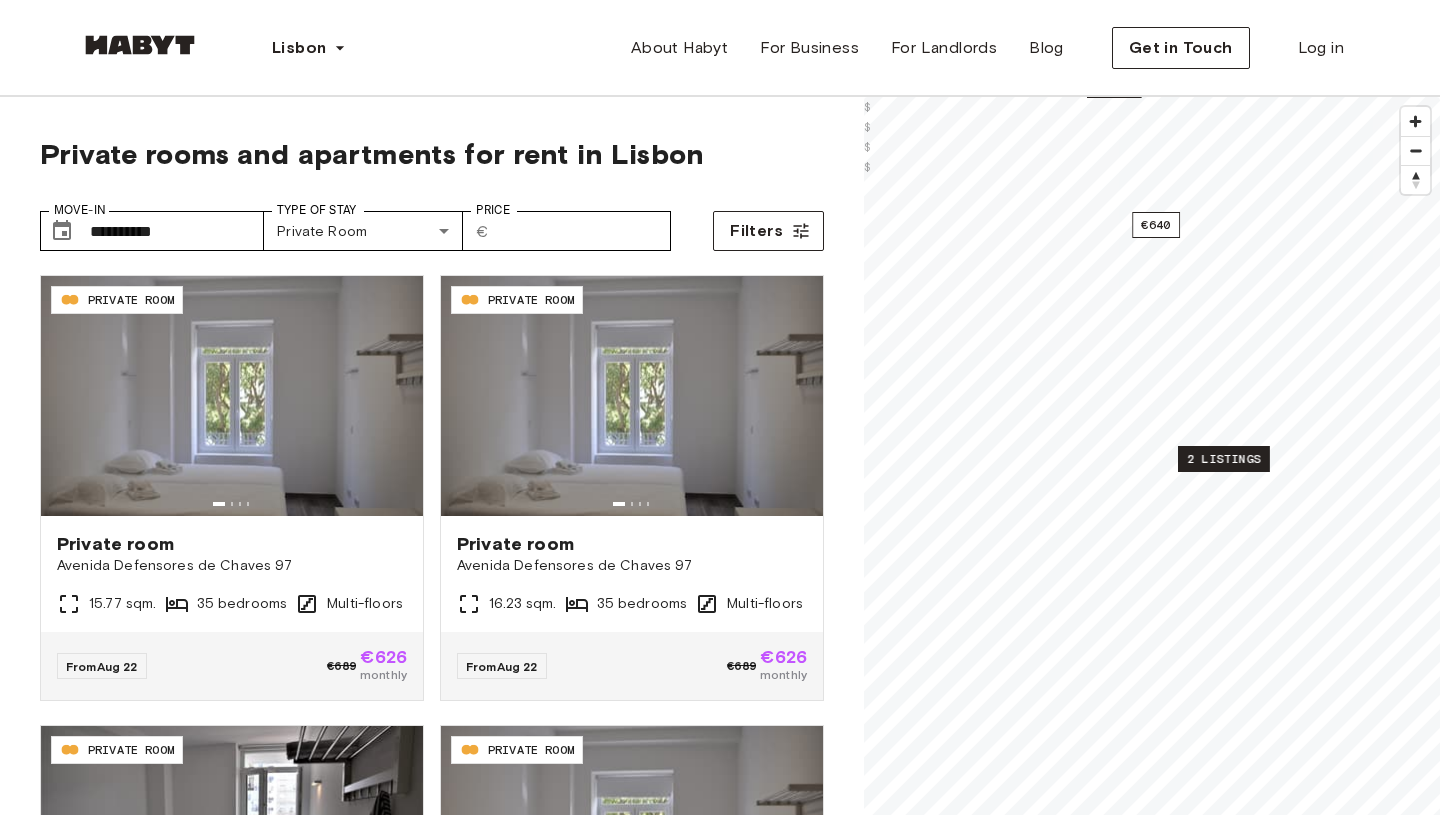 click on "2 listings" at bounding box center [1224, 459] 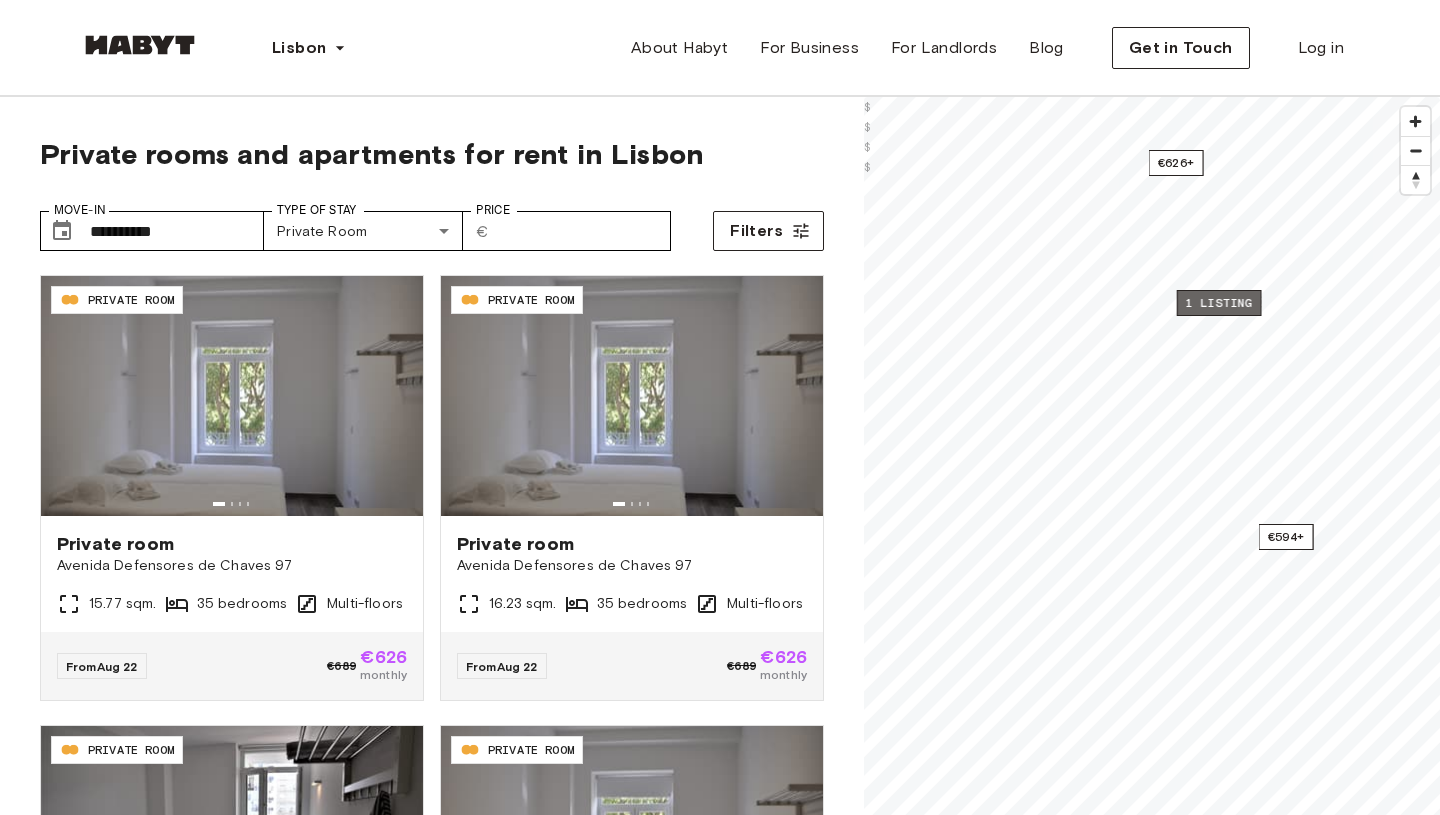 click on "1 listing" at bounding box center [1219, 303] 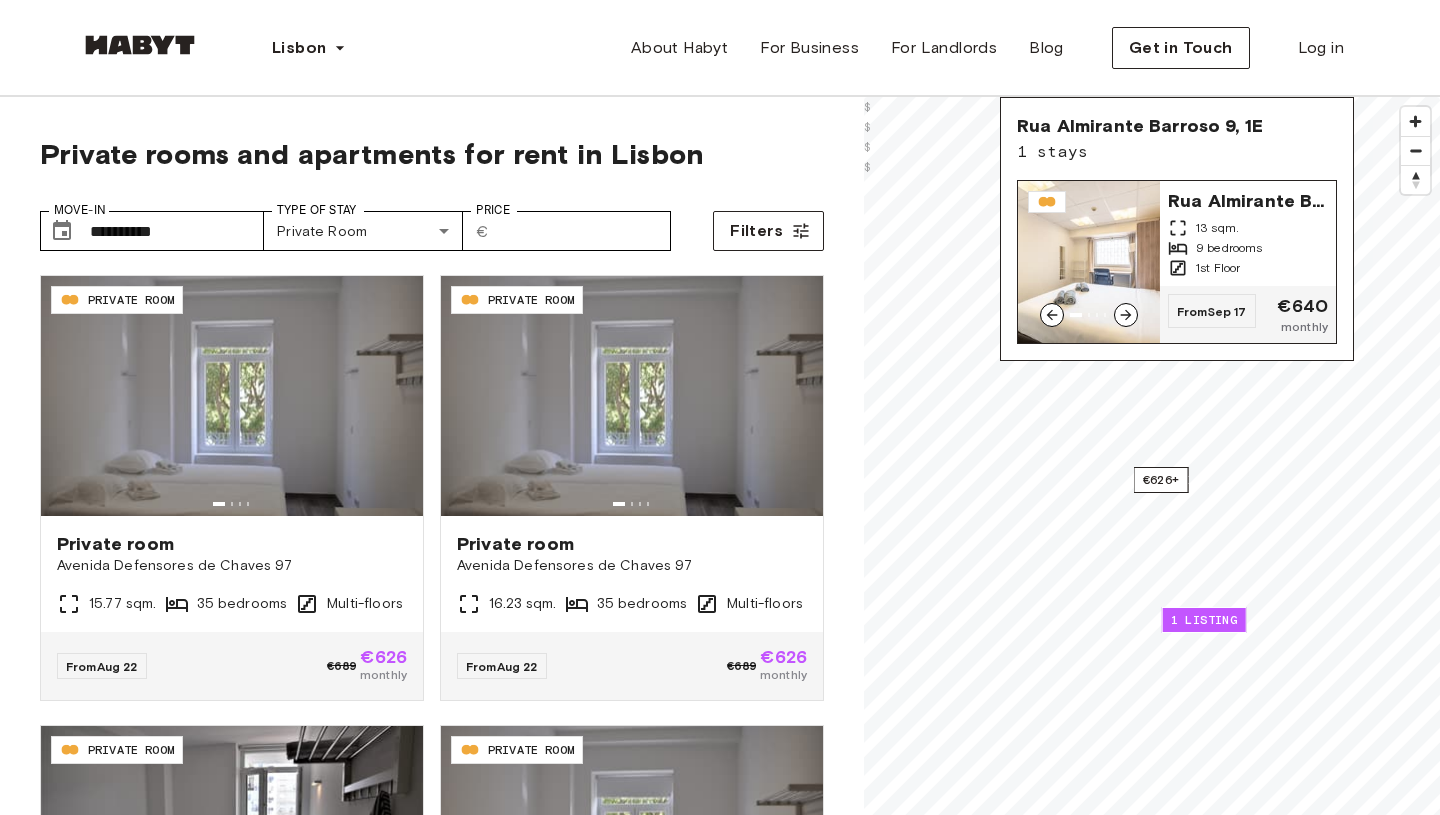 click 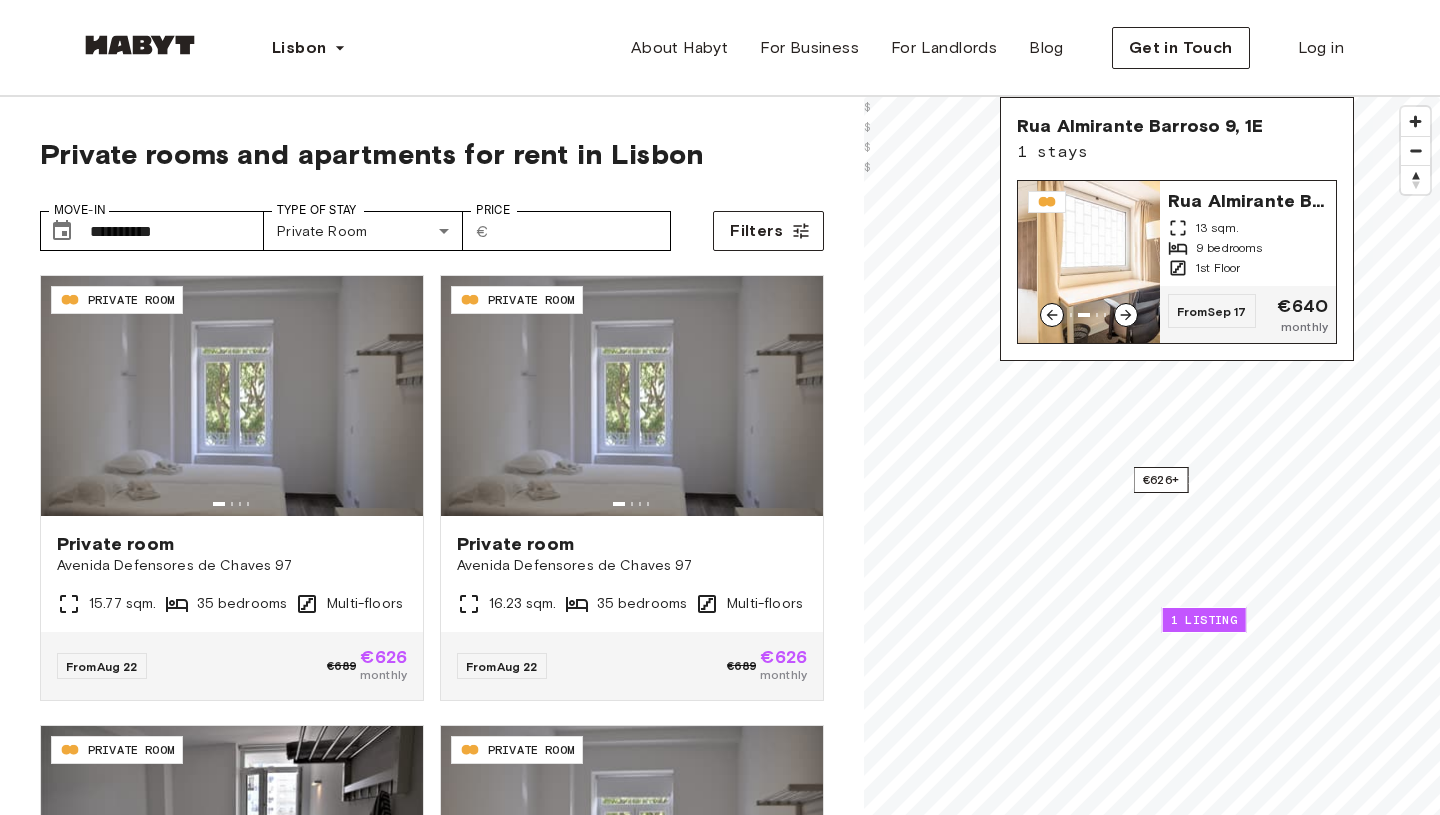 click 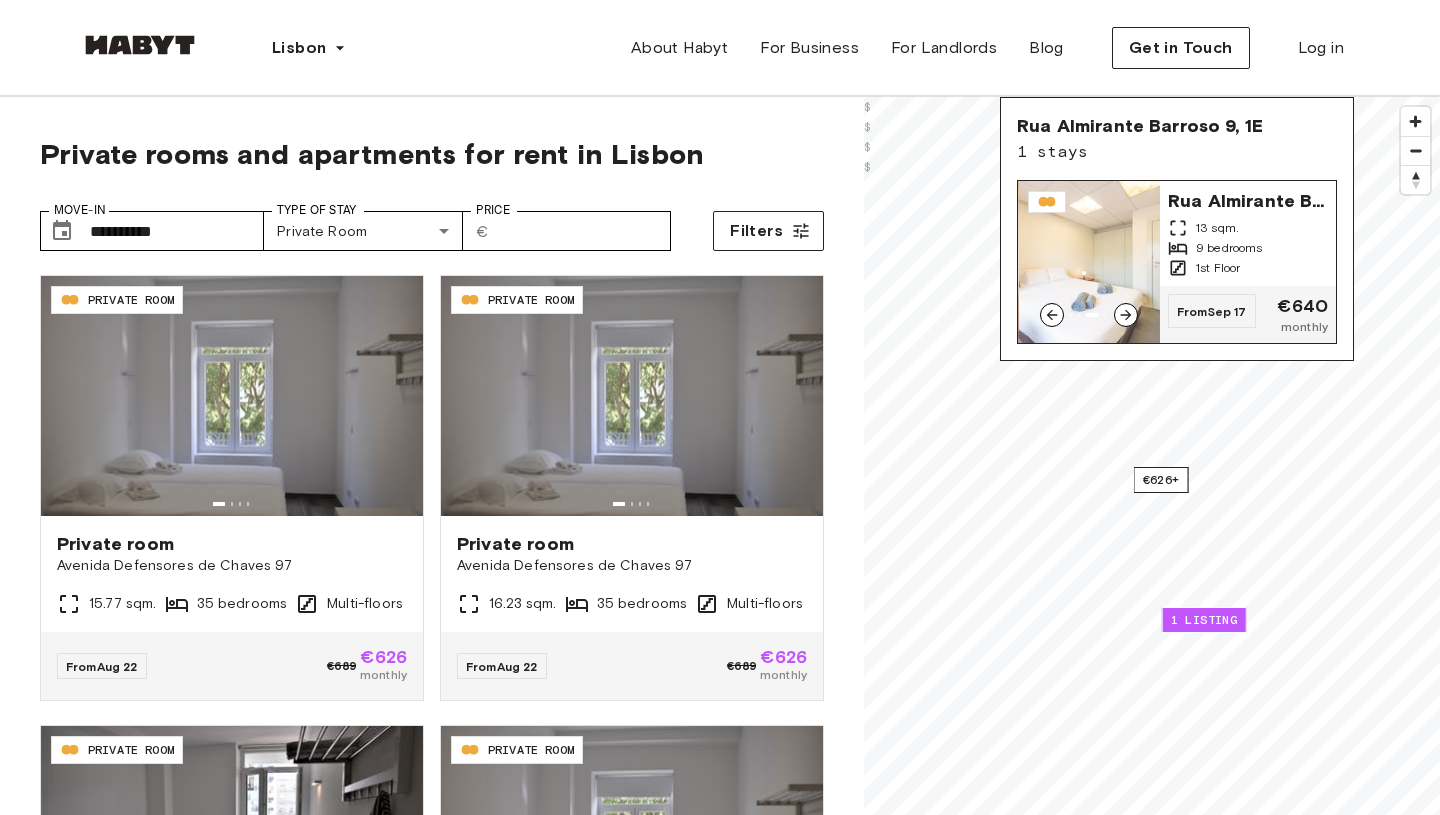 click 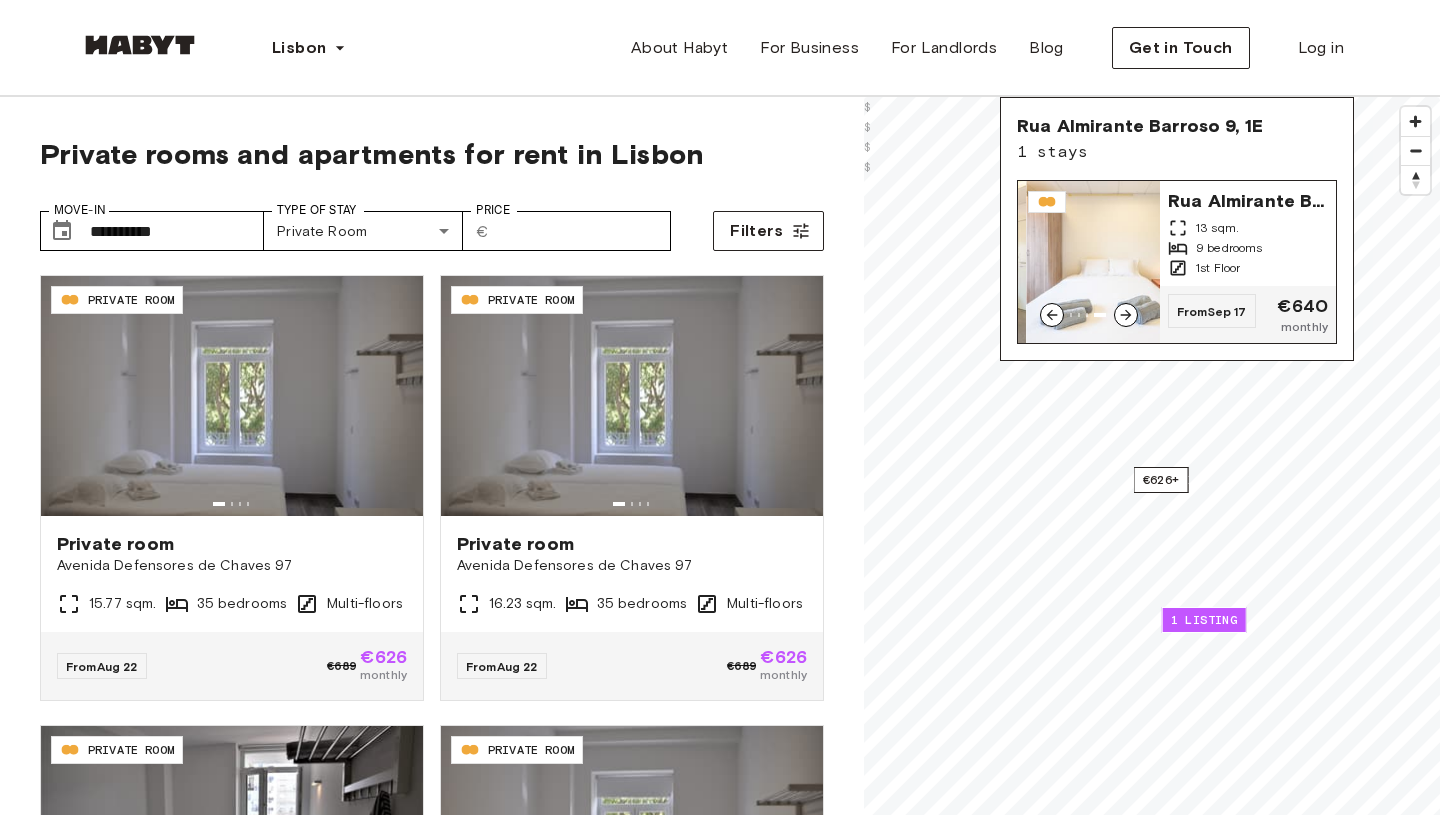 click 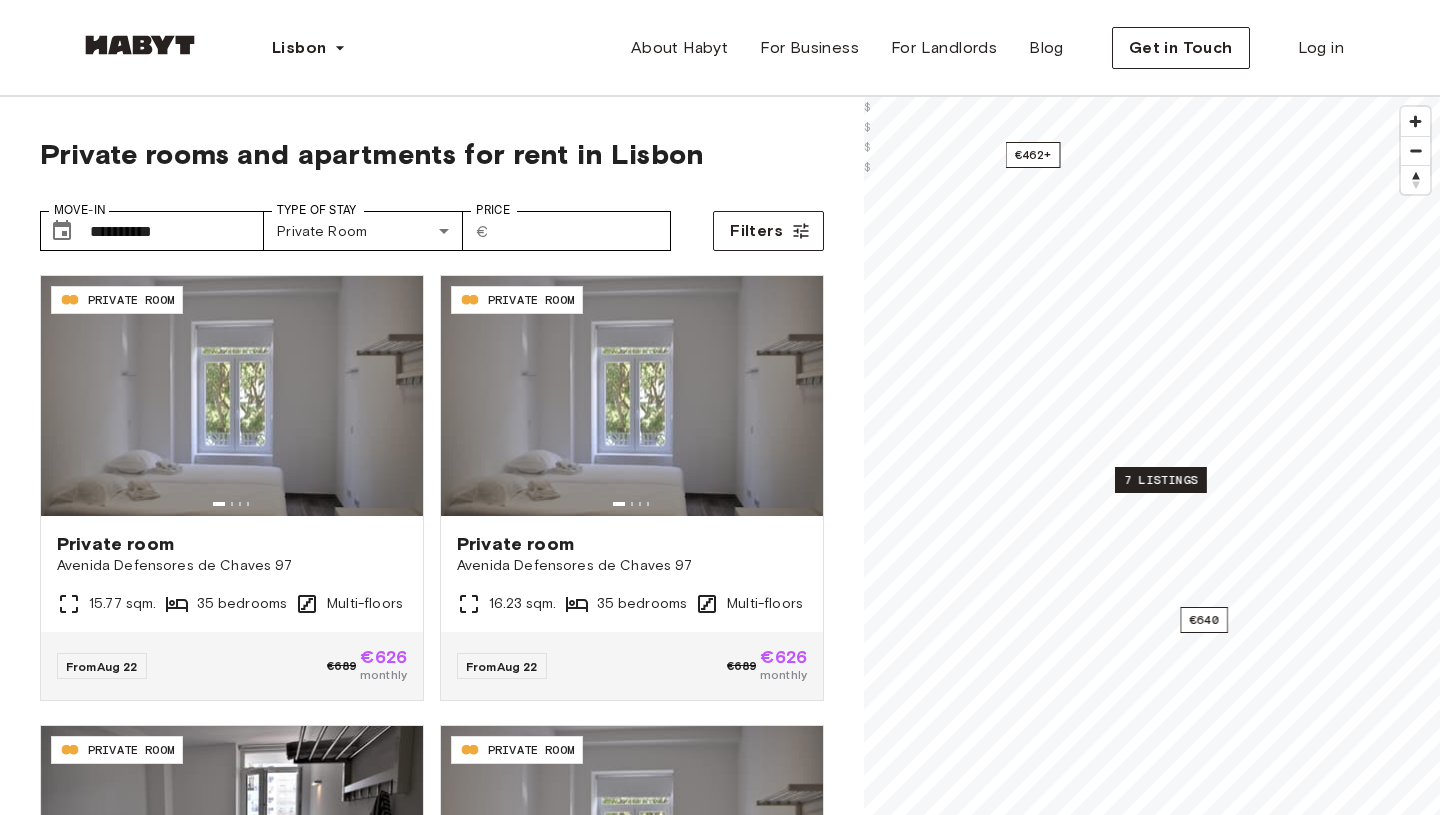 click on "7 listings" at bounding box center (1161, 480) 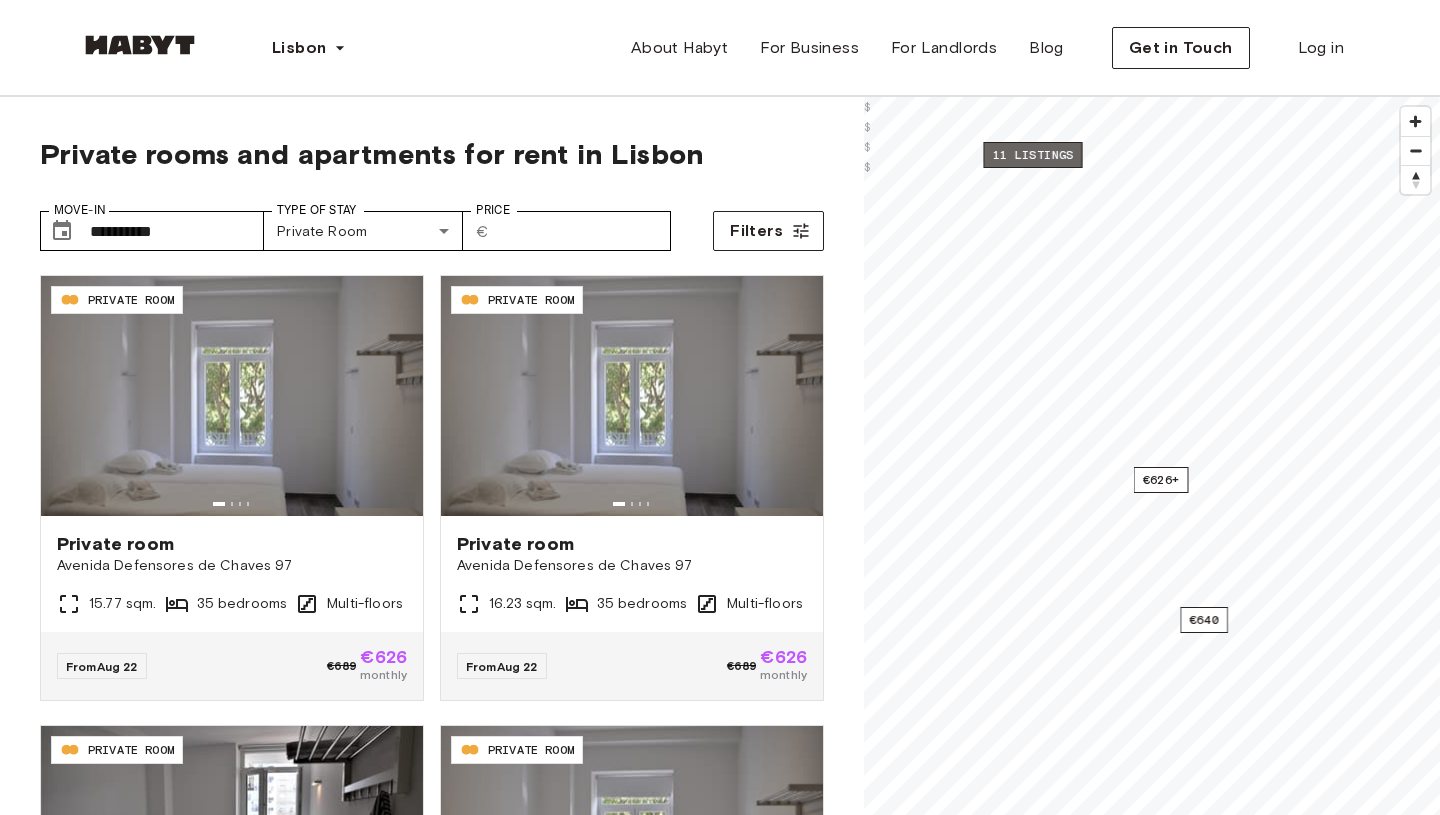 click on "11 listings" at bounding box center [1032, 155] 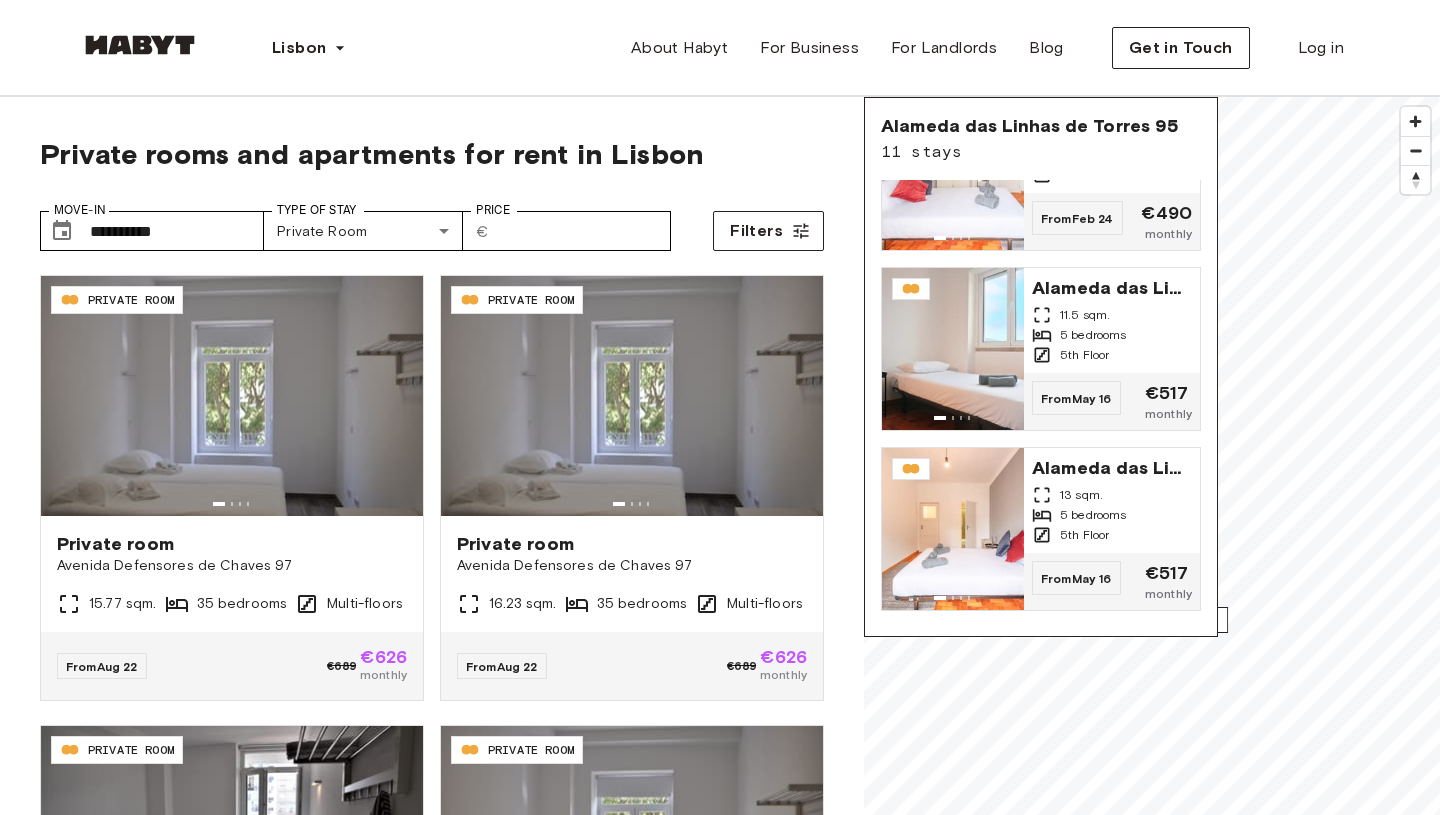 scroll, scrollTop: 1524, scrollLeft: 0, axis: vertical 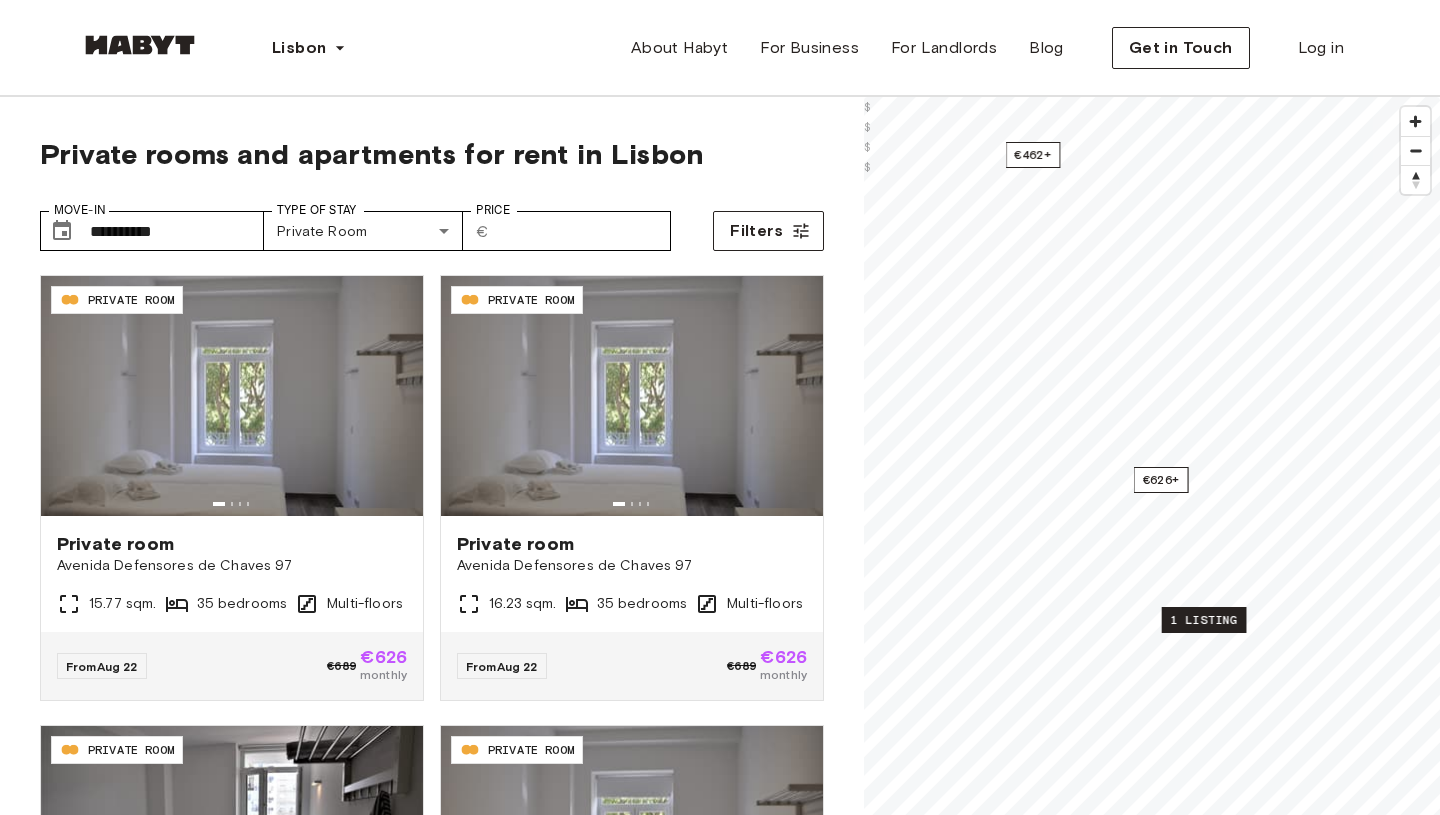 click on "1 listing" at bounding box center (1204, 620) 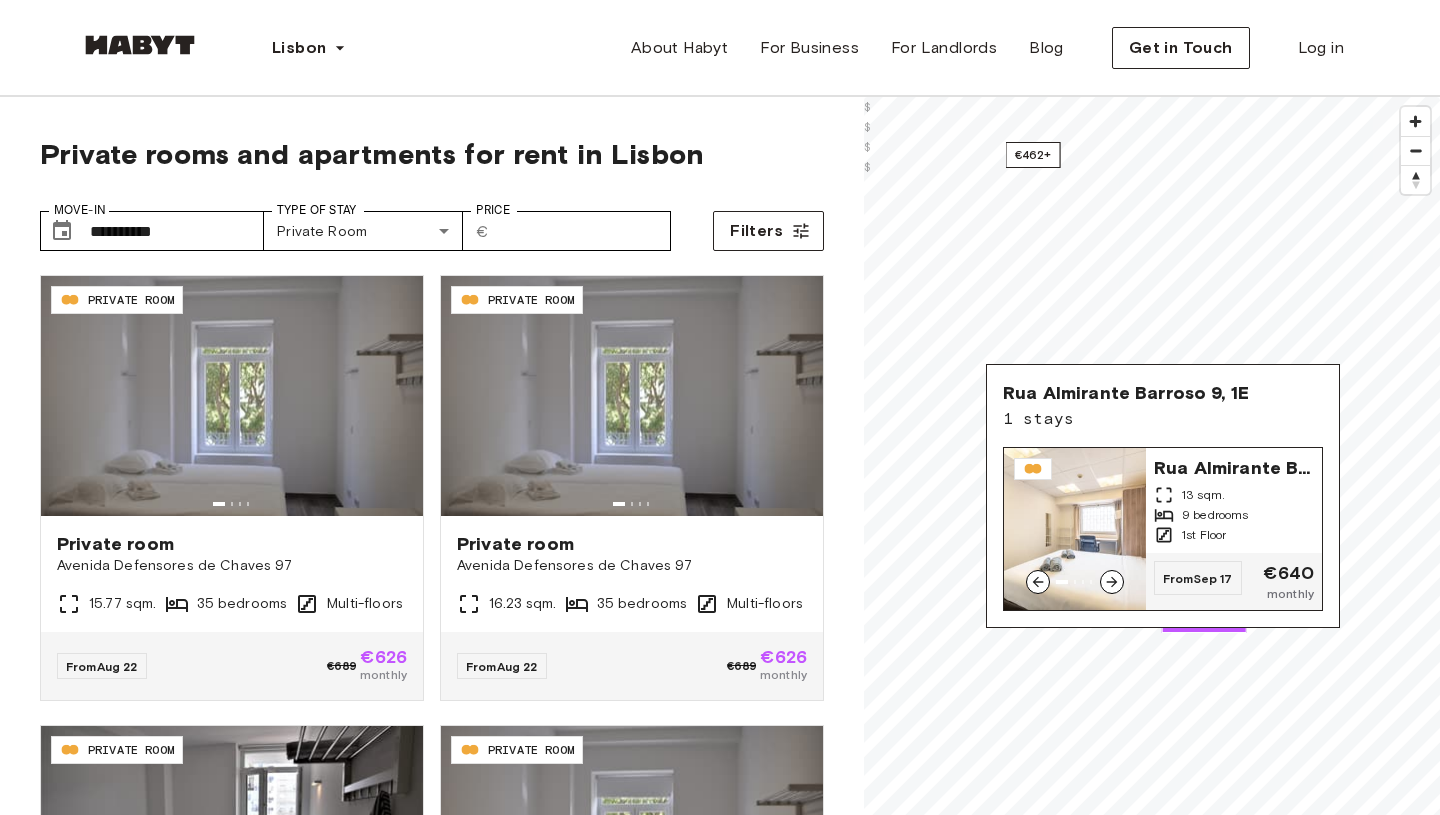 click 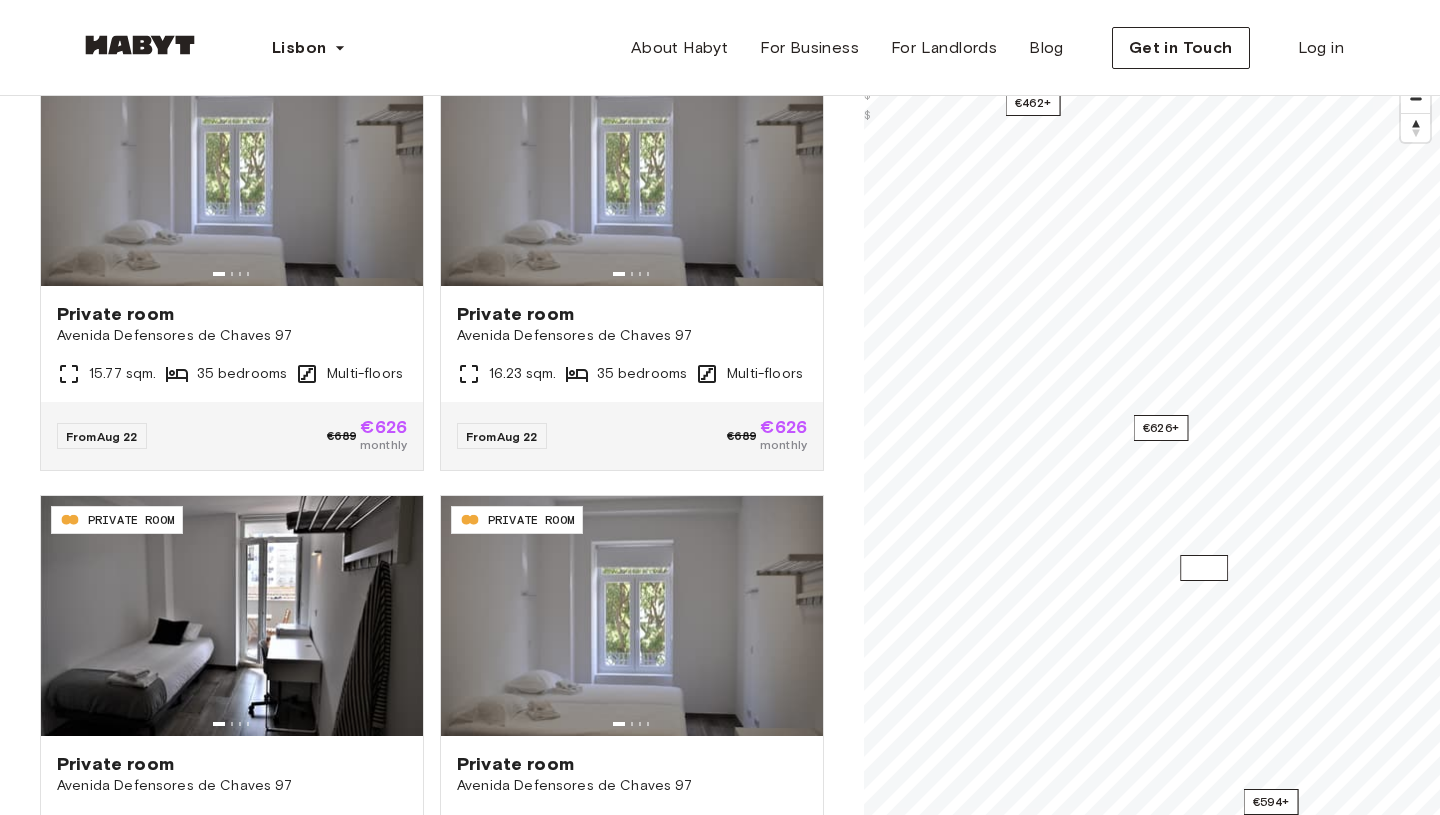 scroll, scrollTop: 0, scrollLeft: 0, axis: both 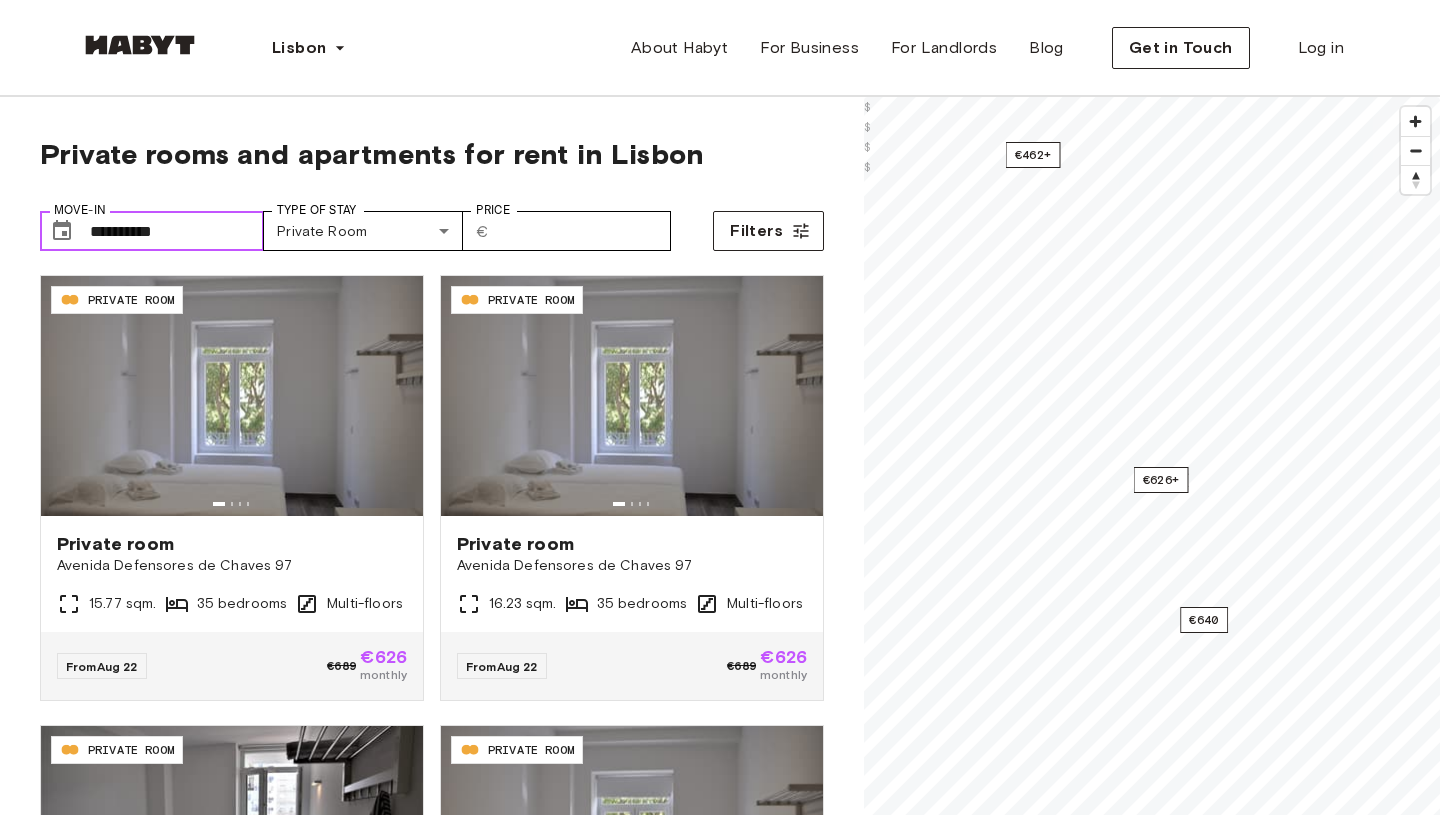 click on "**********" at bounding box center (177, 231) 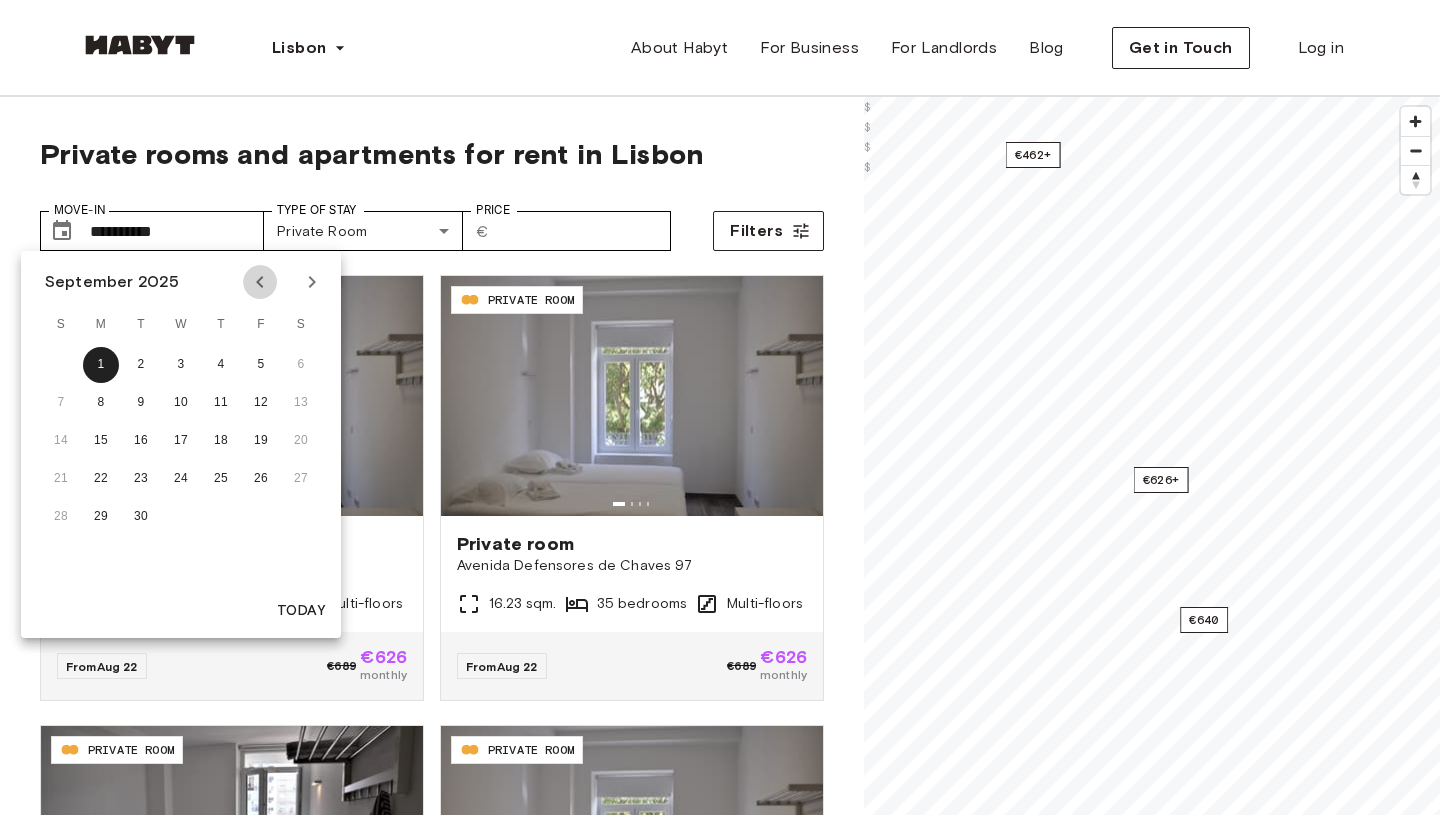 click at bounding box center [260, 282] 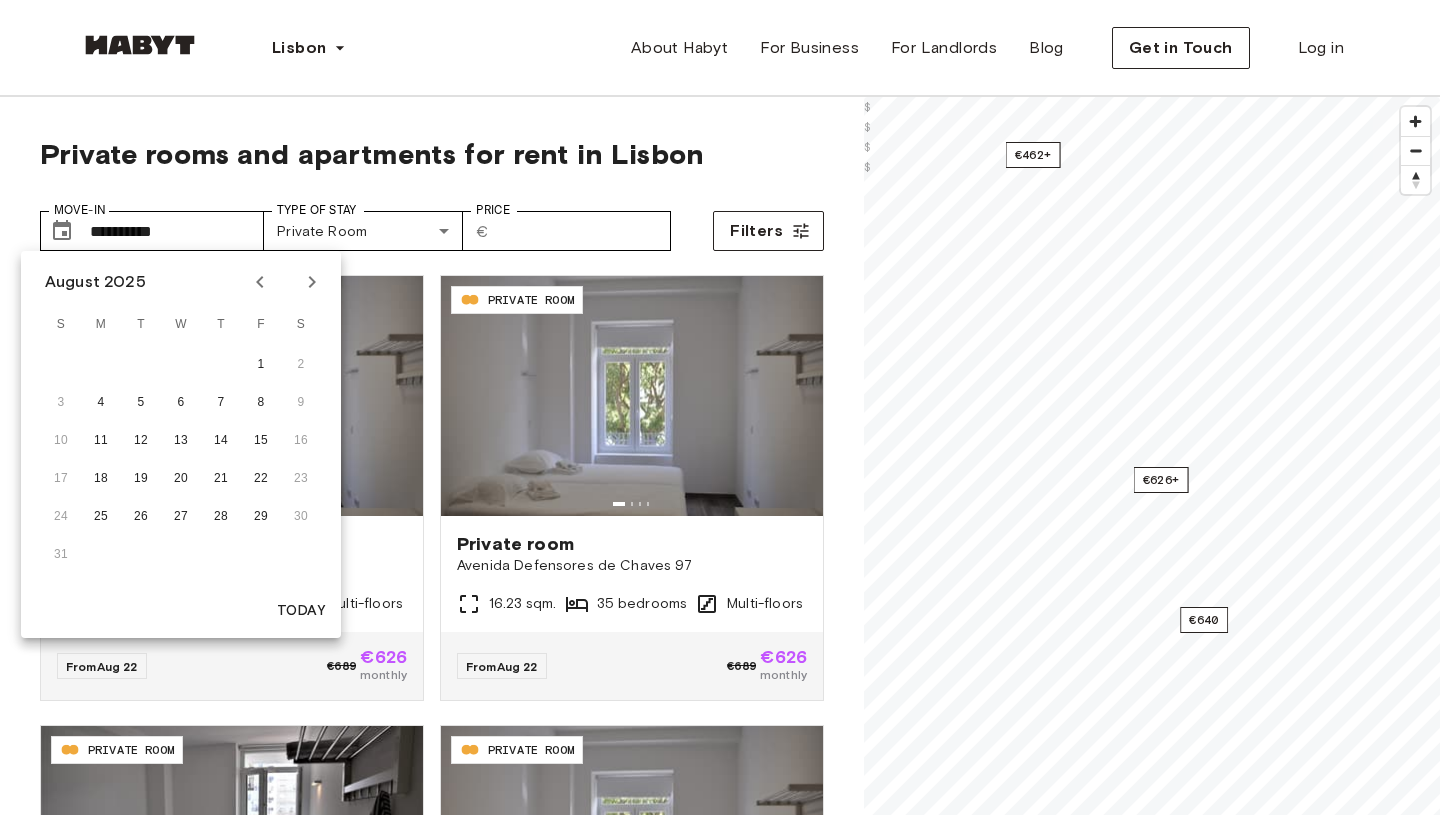 click at bounding box center [140, 49] 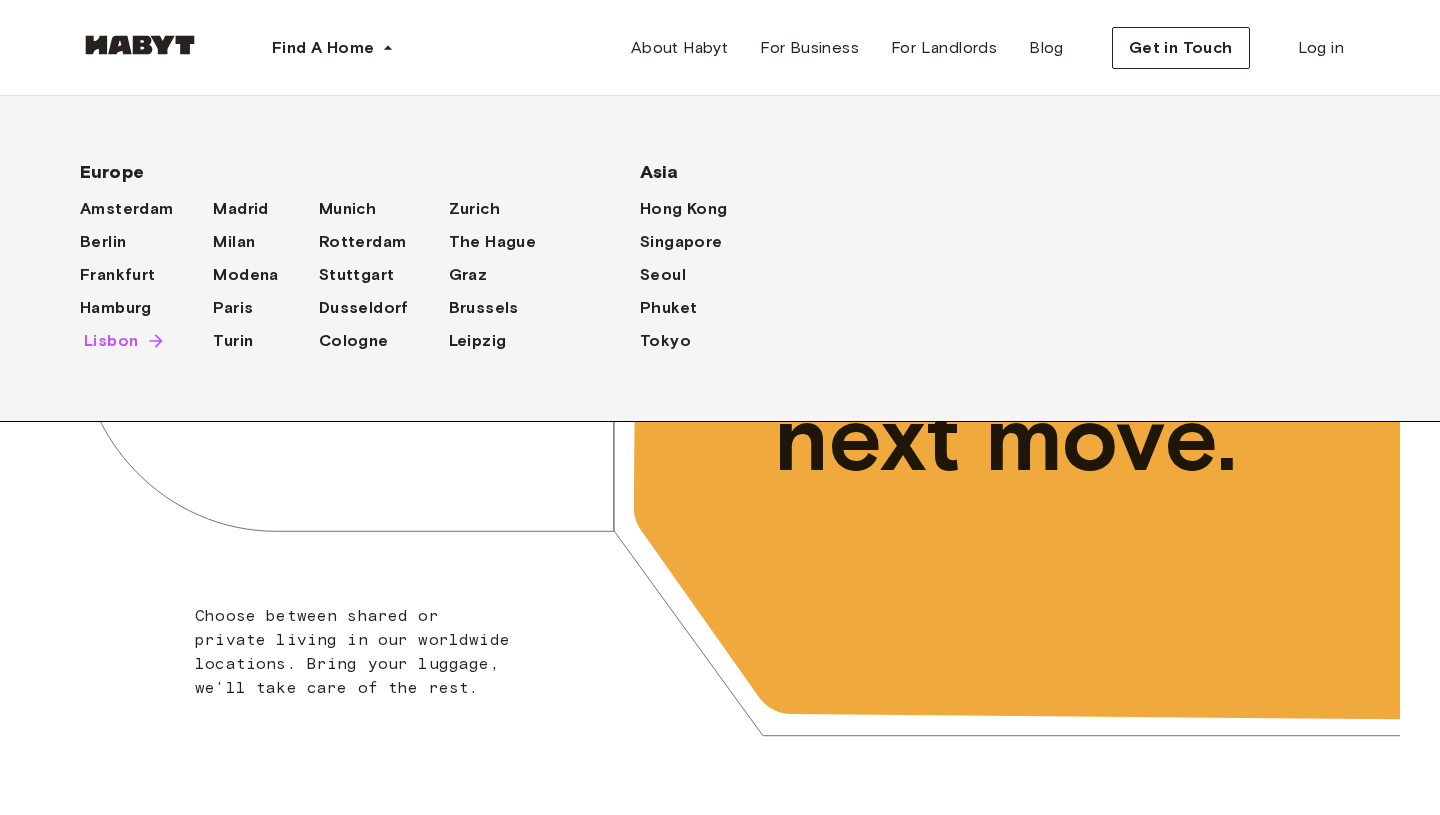 click on "Lisbon" at bounding box center [111, 341] 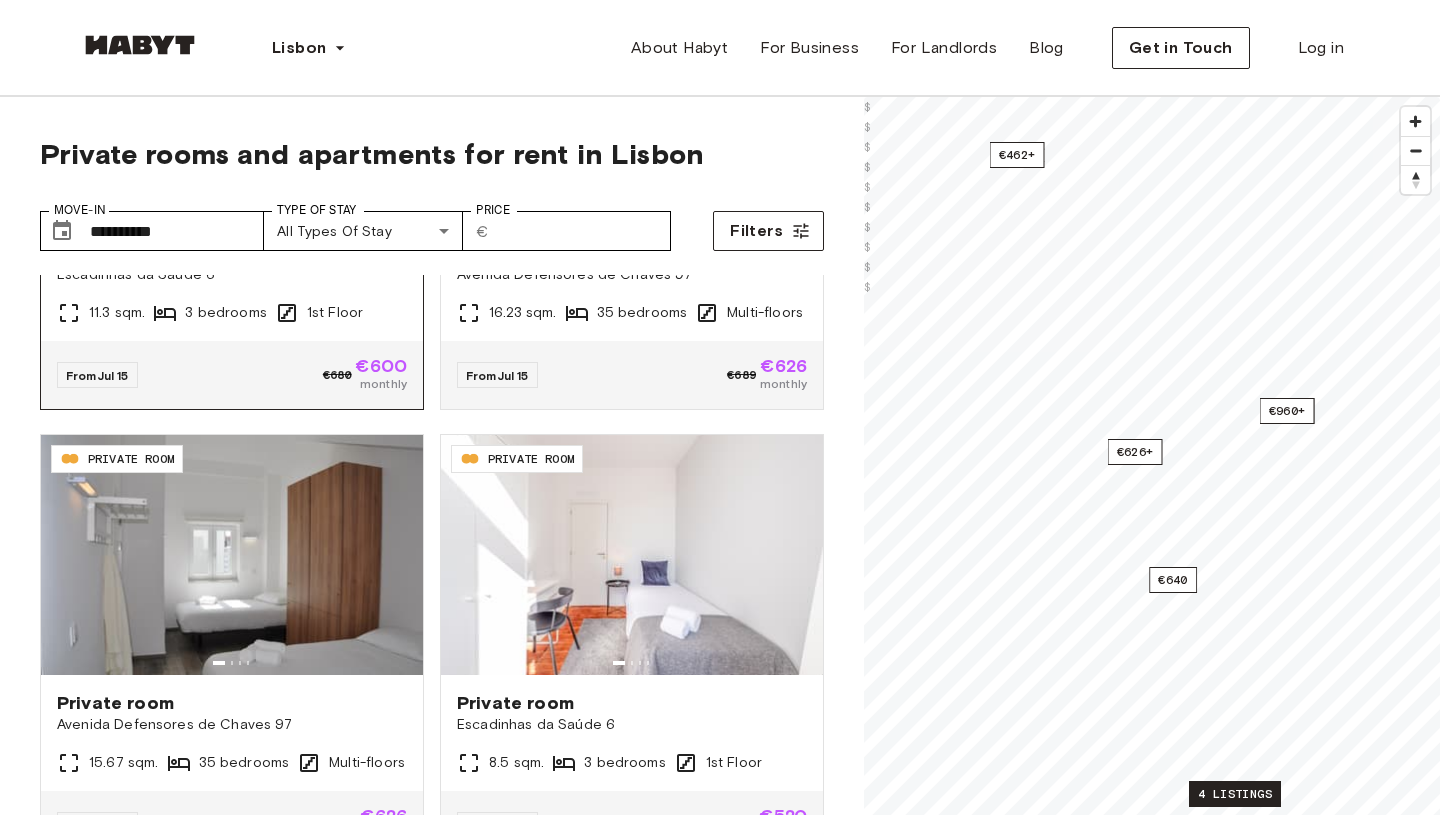 scroll, scrollTop: 346, scrollLeft: 0, axis: vertical 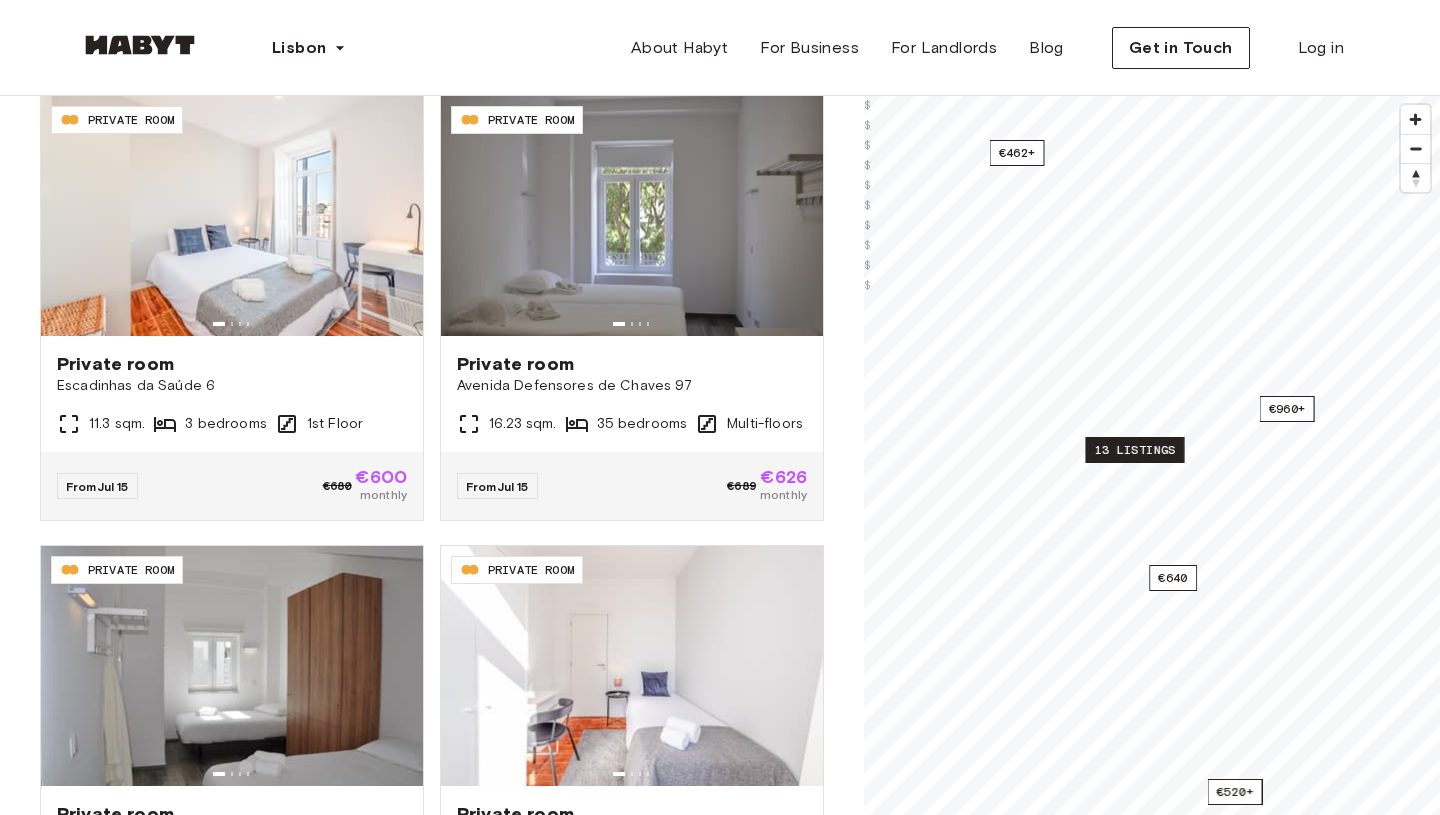 click on "13 listings" at bounding box center [1134, 450] 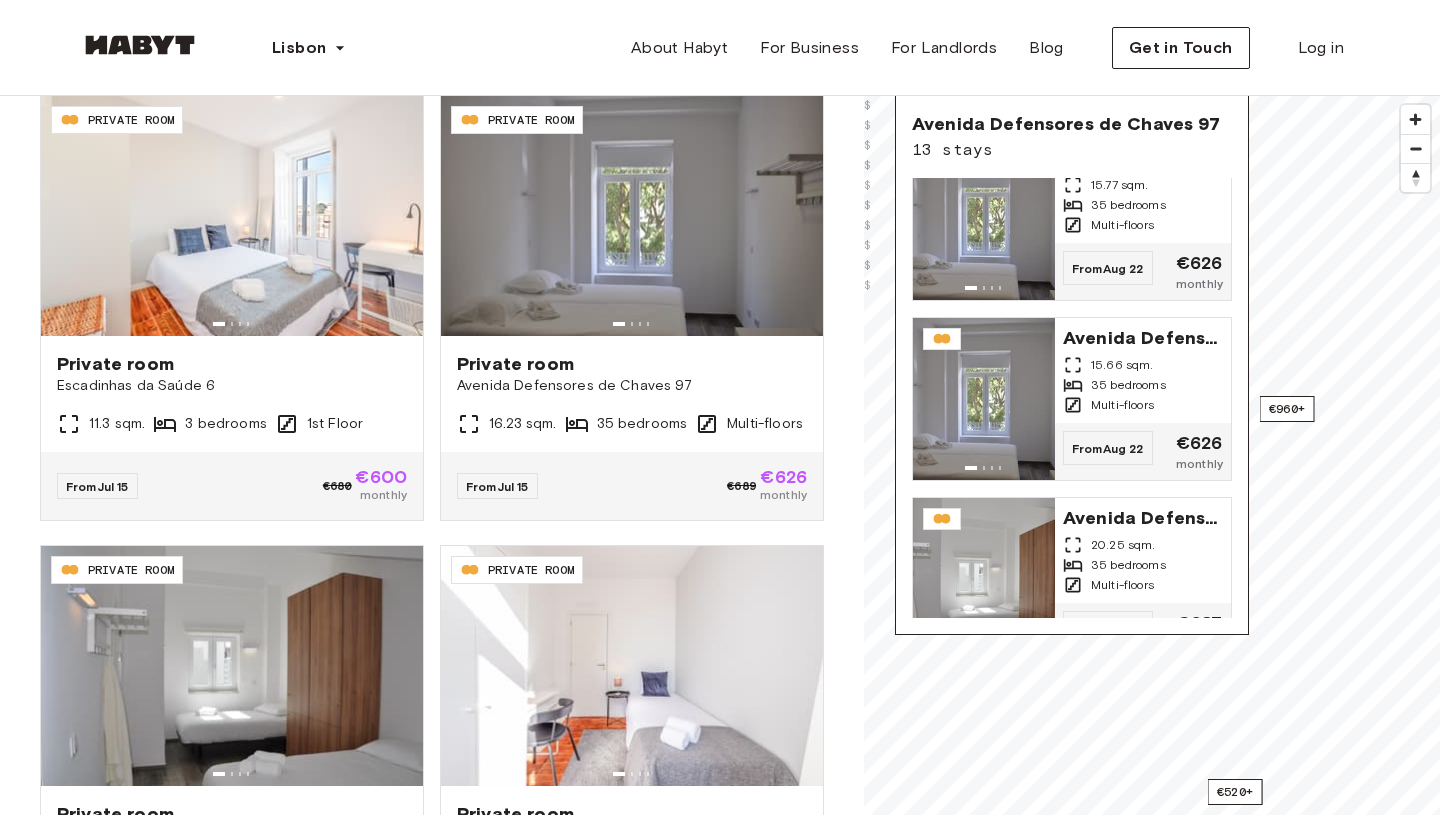 scroll, scrollTop: 1884, scrollLeft: 0, axis: vertical 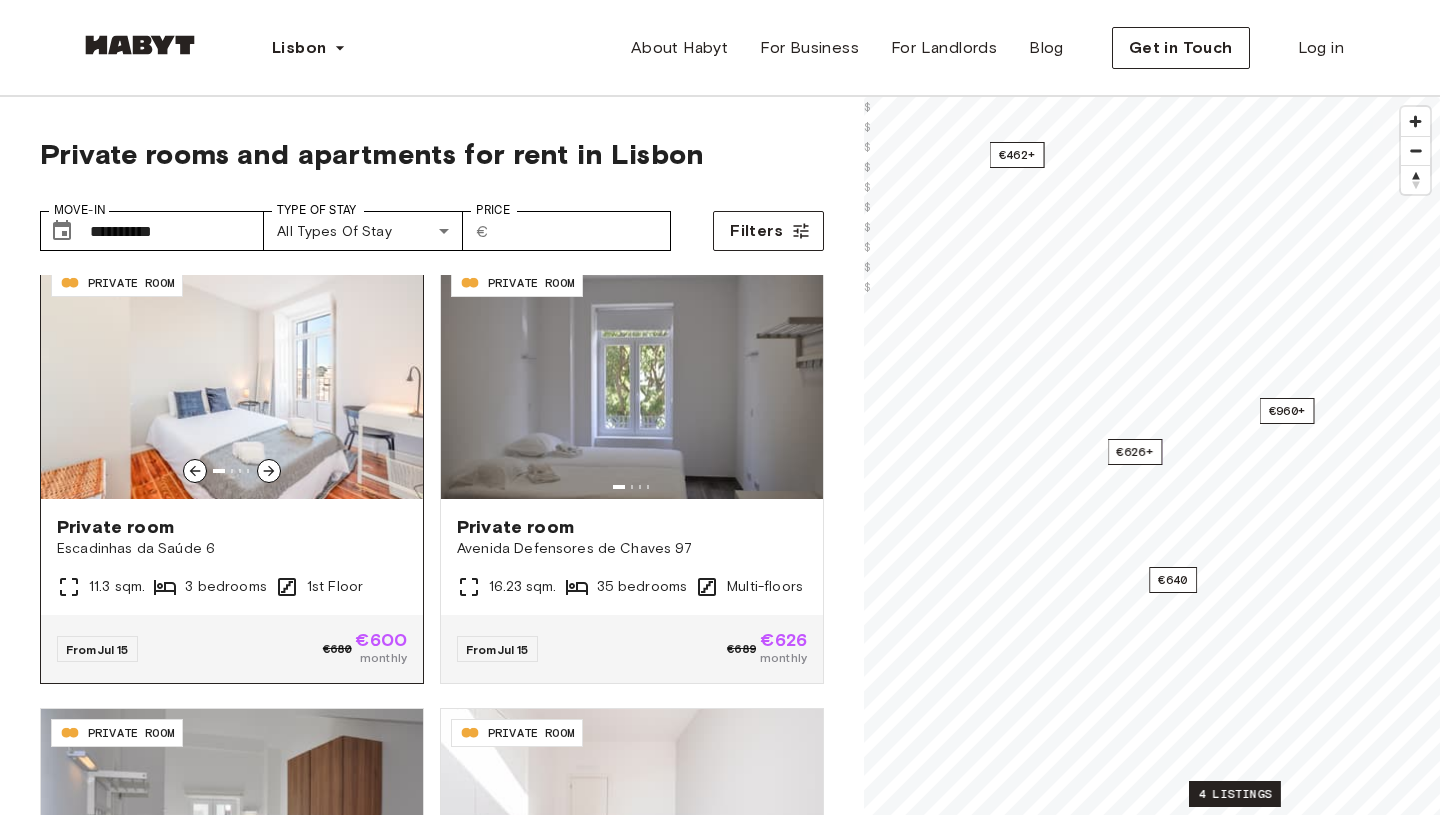 click 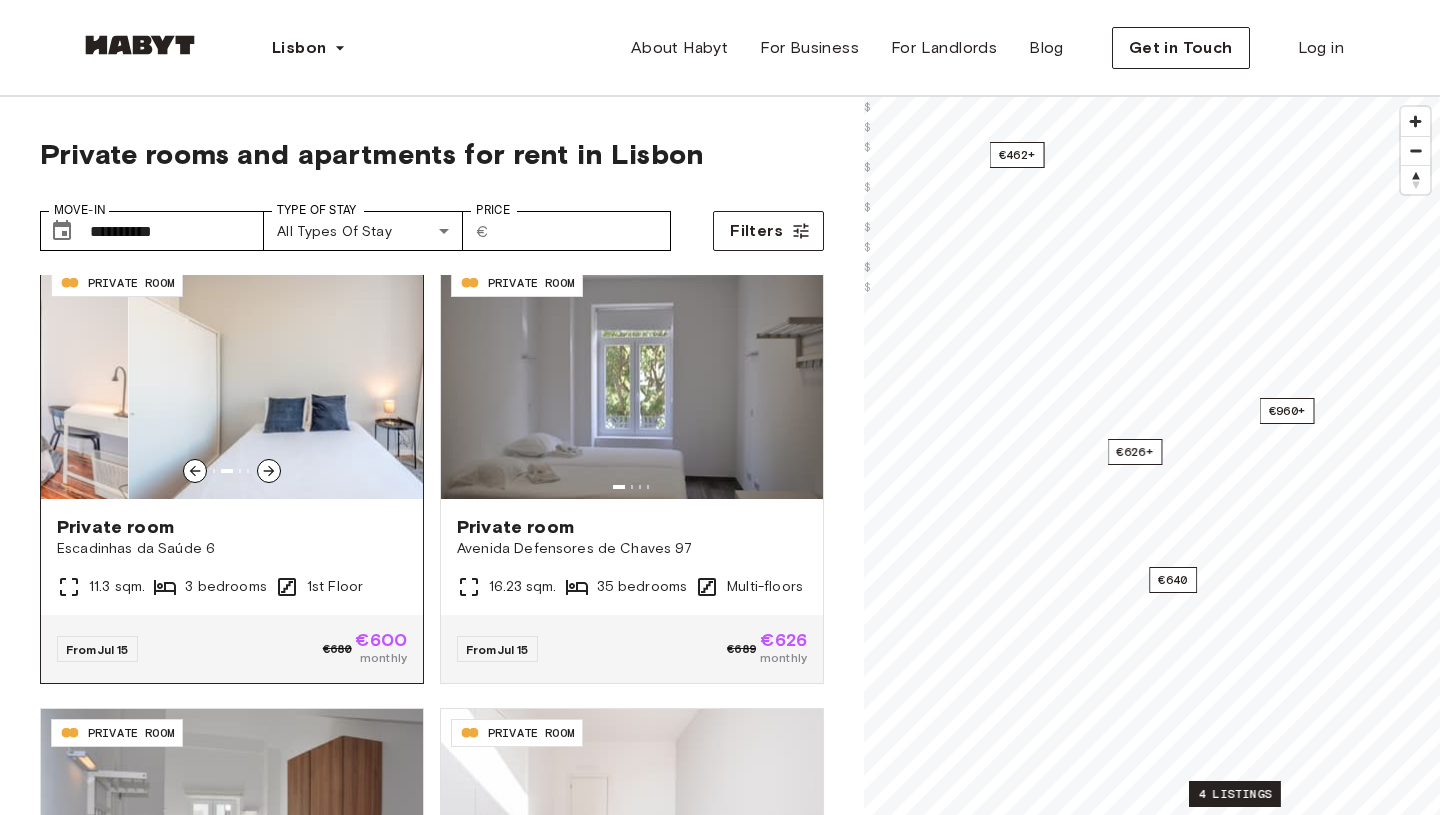click 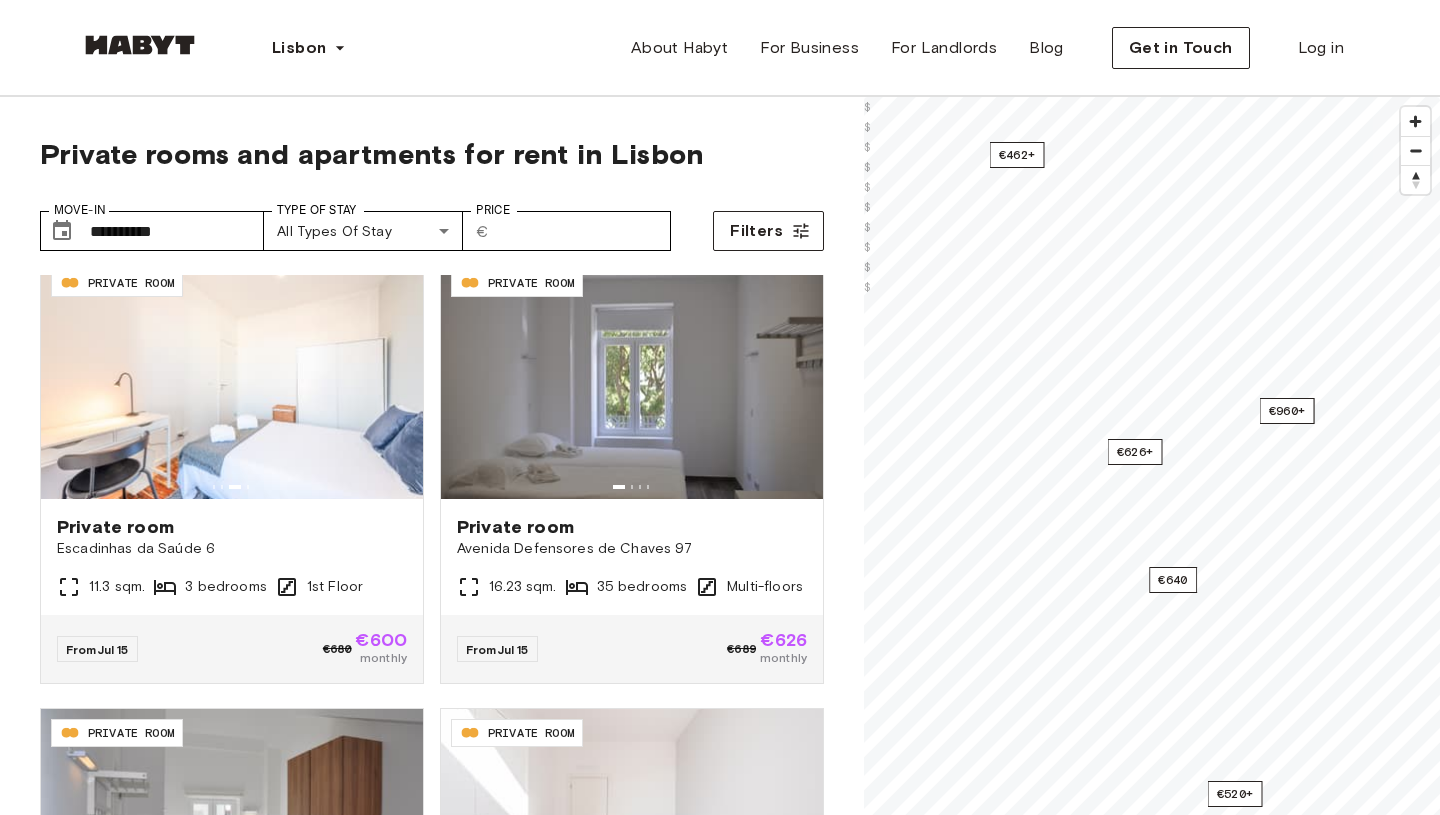 click on "**********" at bounding box center (432, 223) 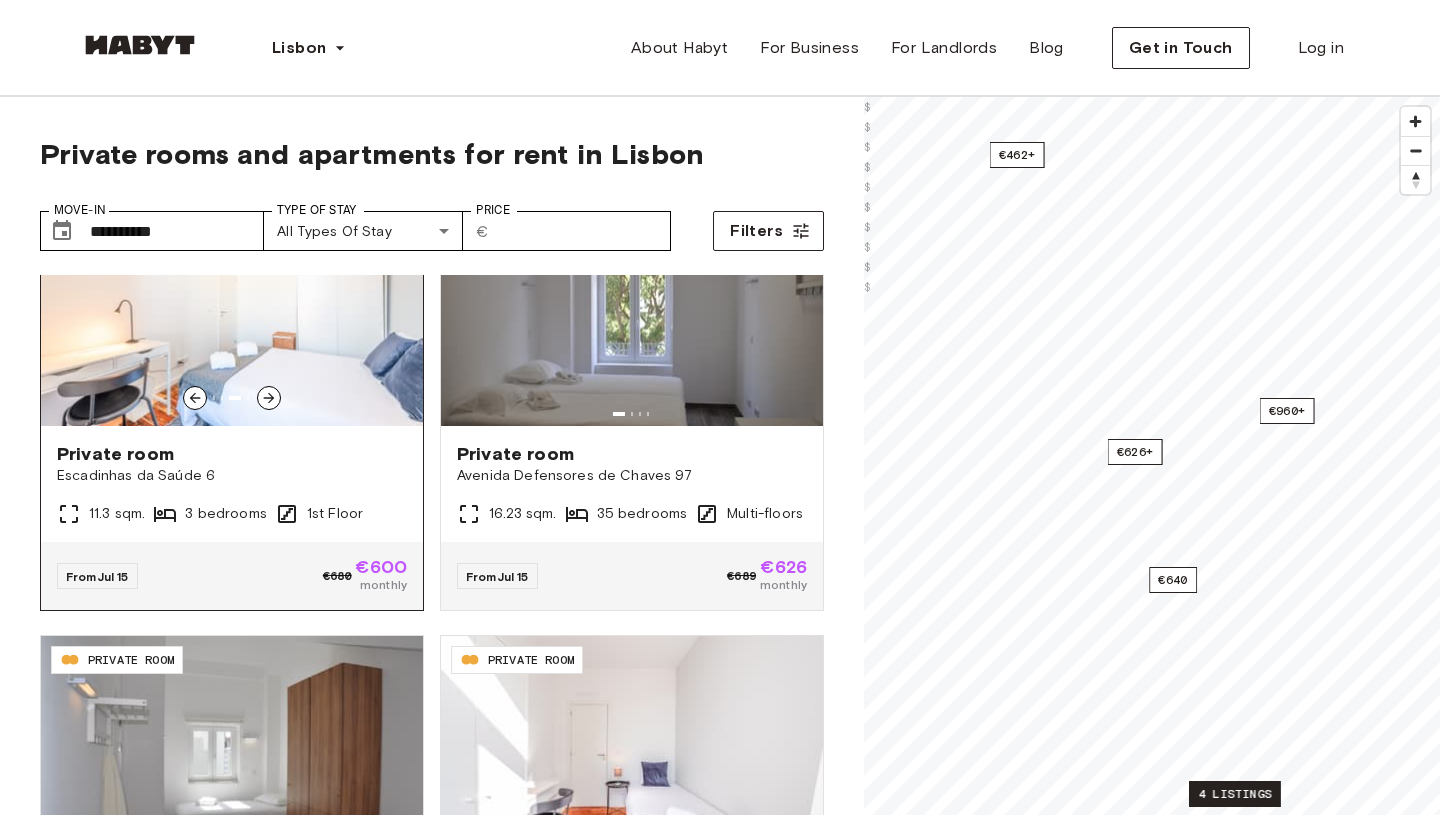 scroll, scrollTop: 127, scrollLeft: 0, axis: vertical 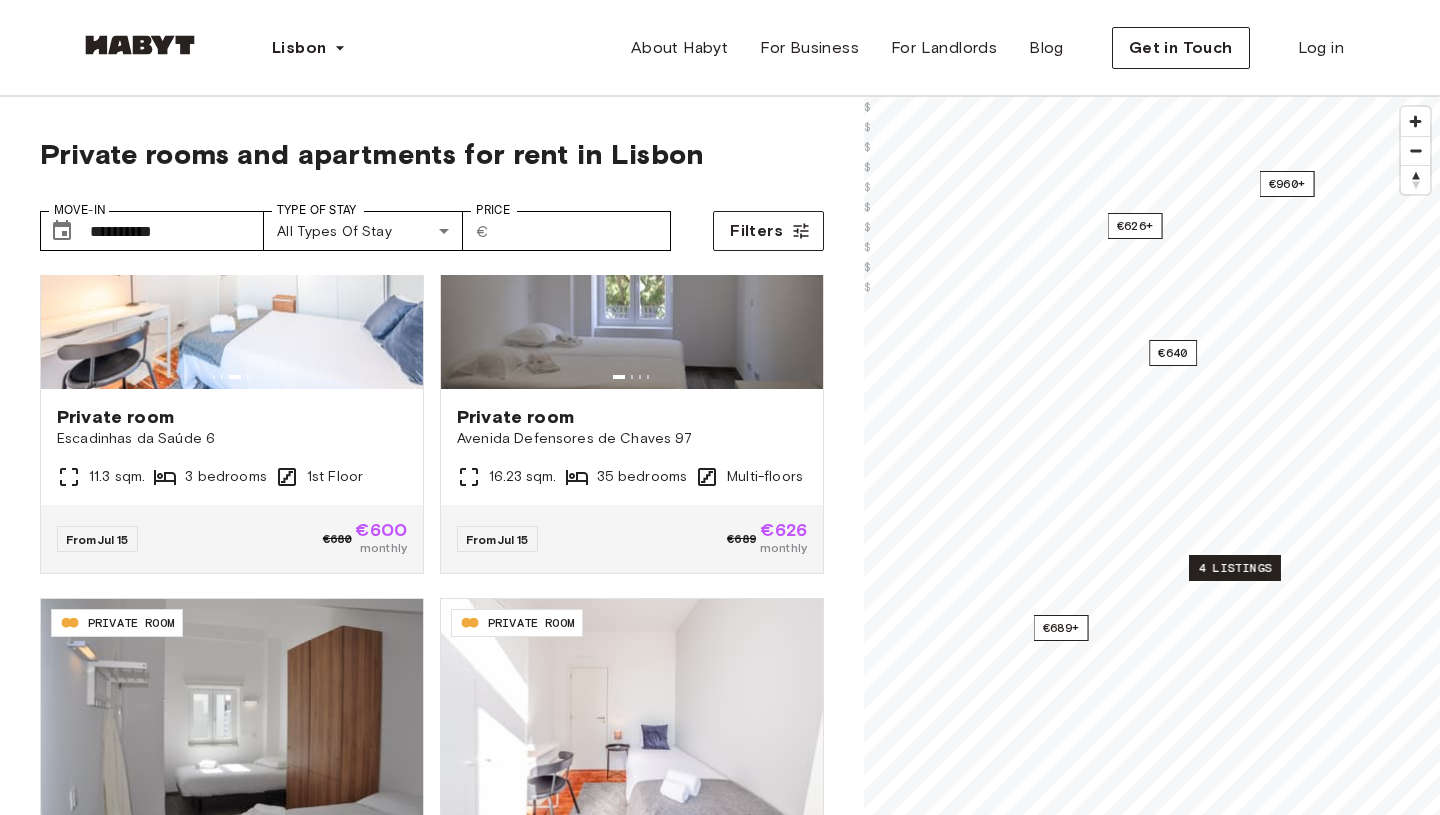 click on "4 listings" at bounding box center (1235, 568) 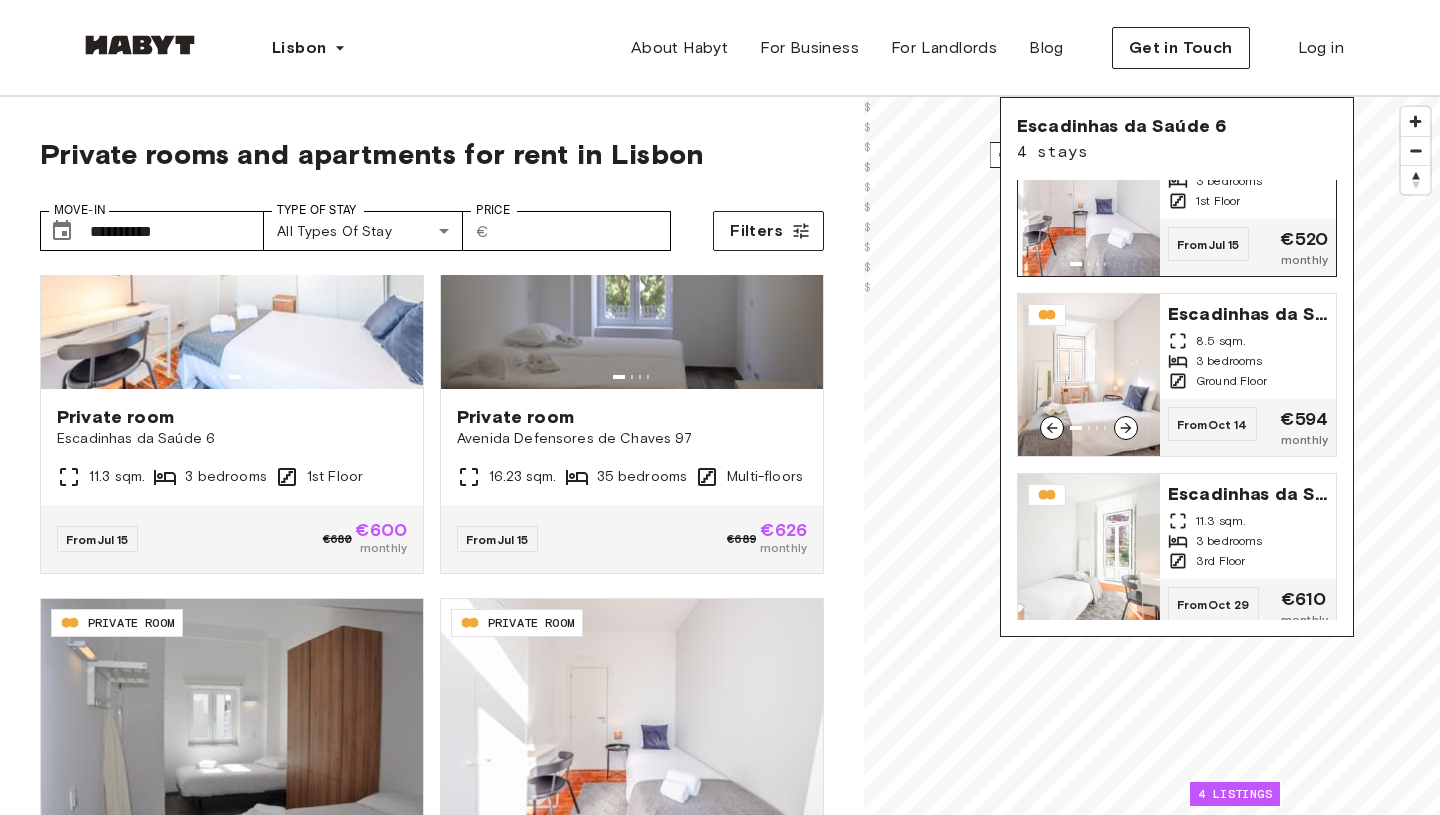 scroll, scrollTop: 248, scrollLeft: 0, axis: vertical 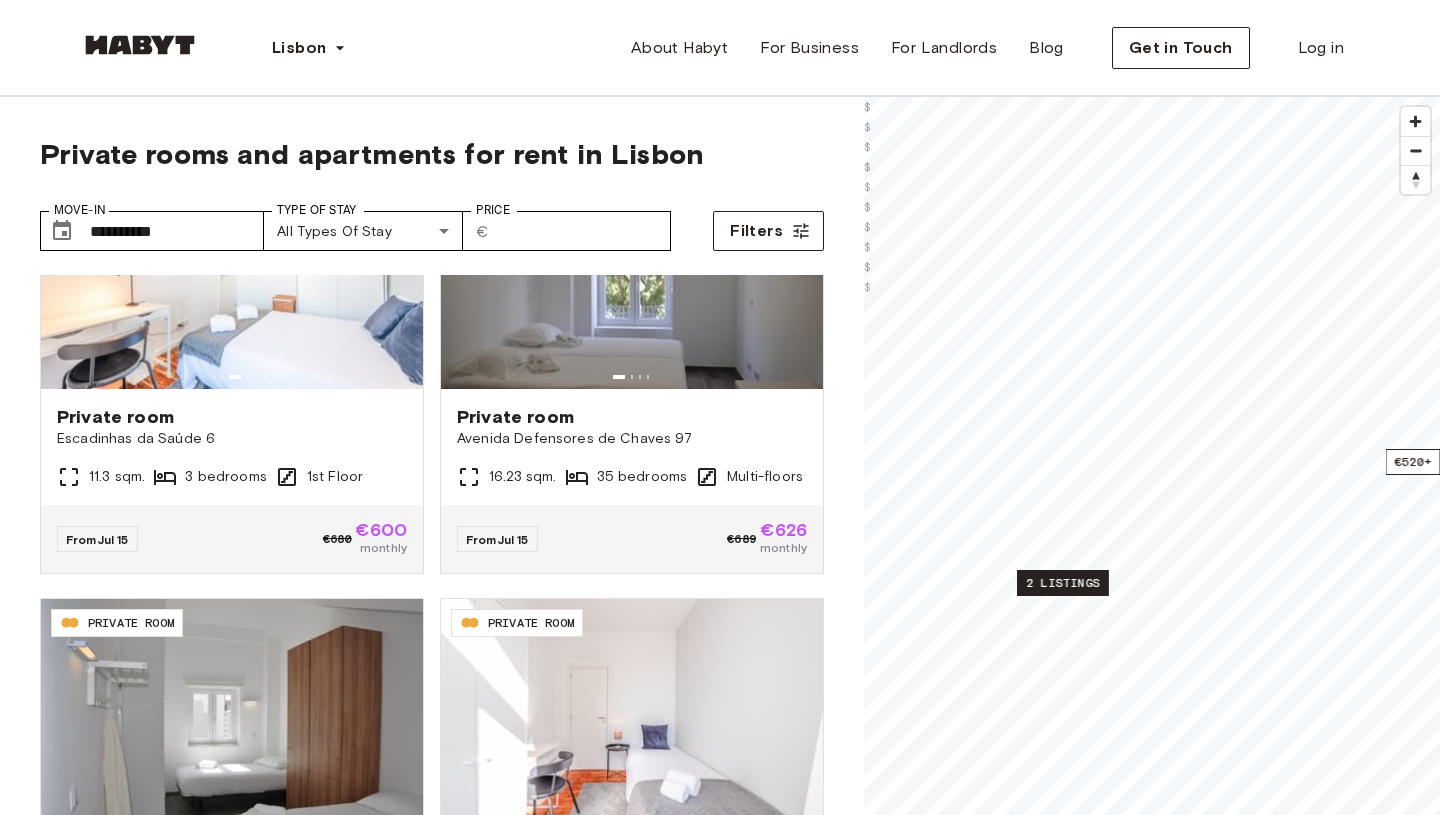 click on "2 listings" at bounding box center (1063, 583) 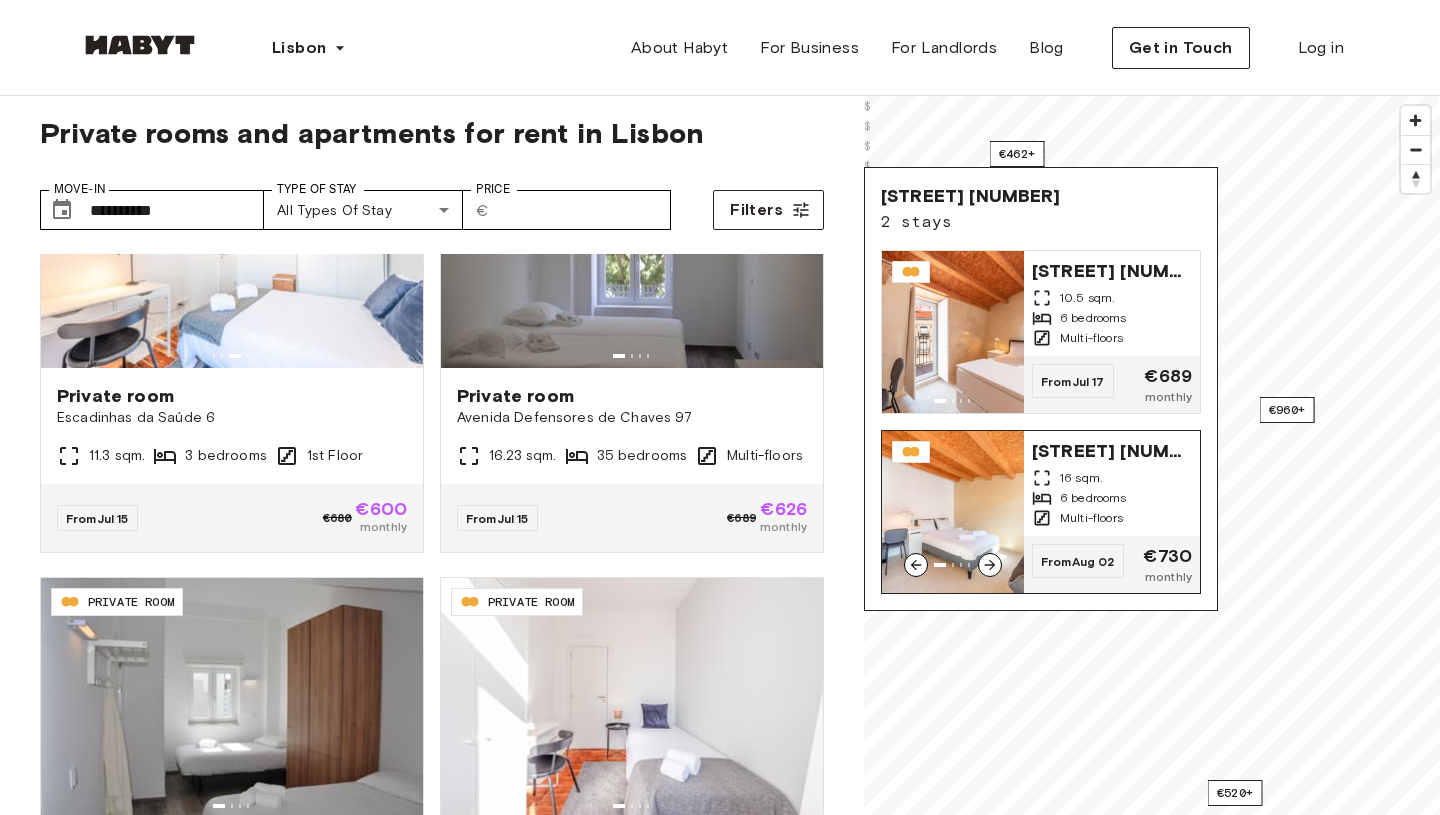 scroll, scrollTop: 23, scrollLeft: 0, axis: vertical 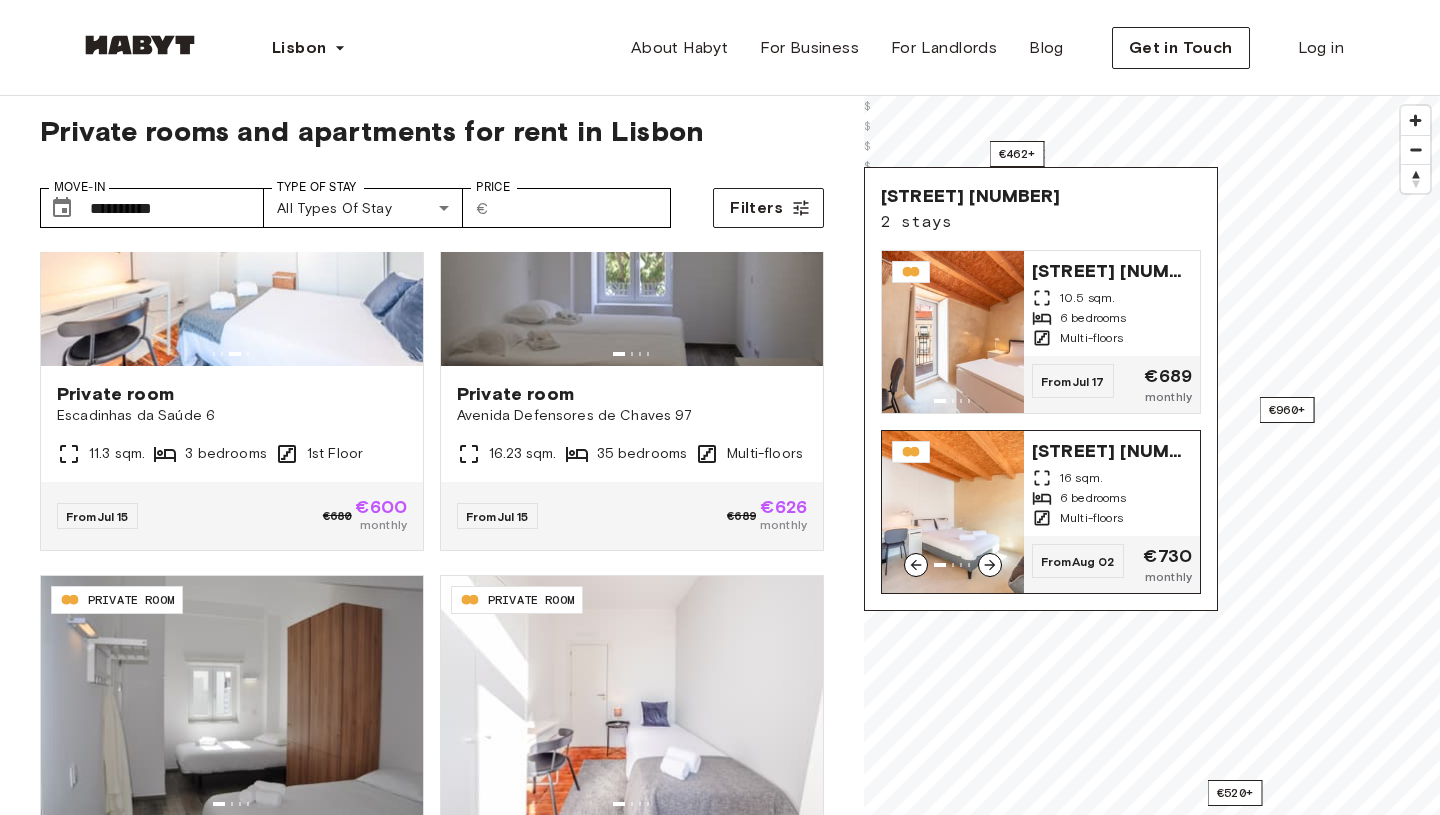 click at bounding box center [990, 565] 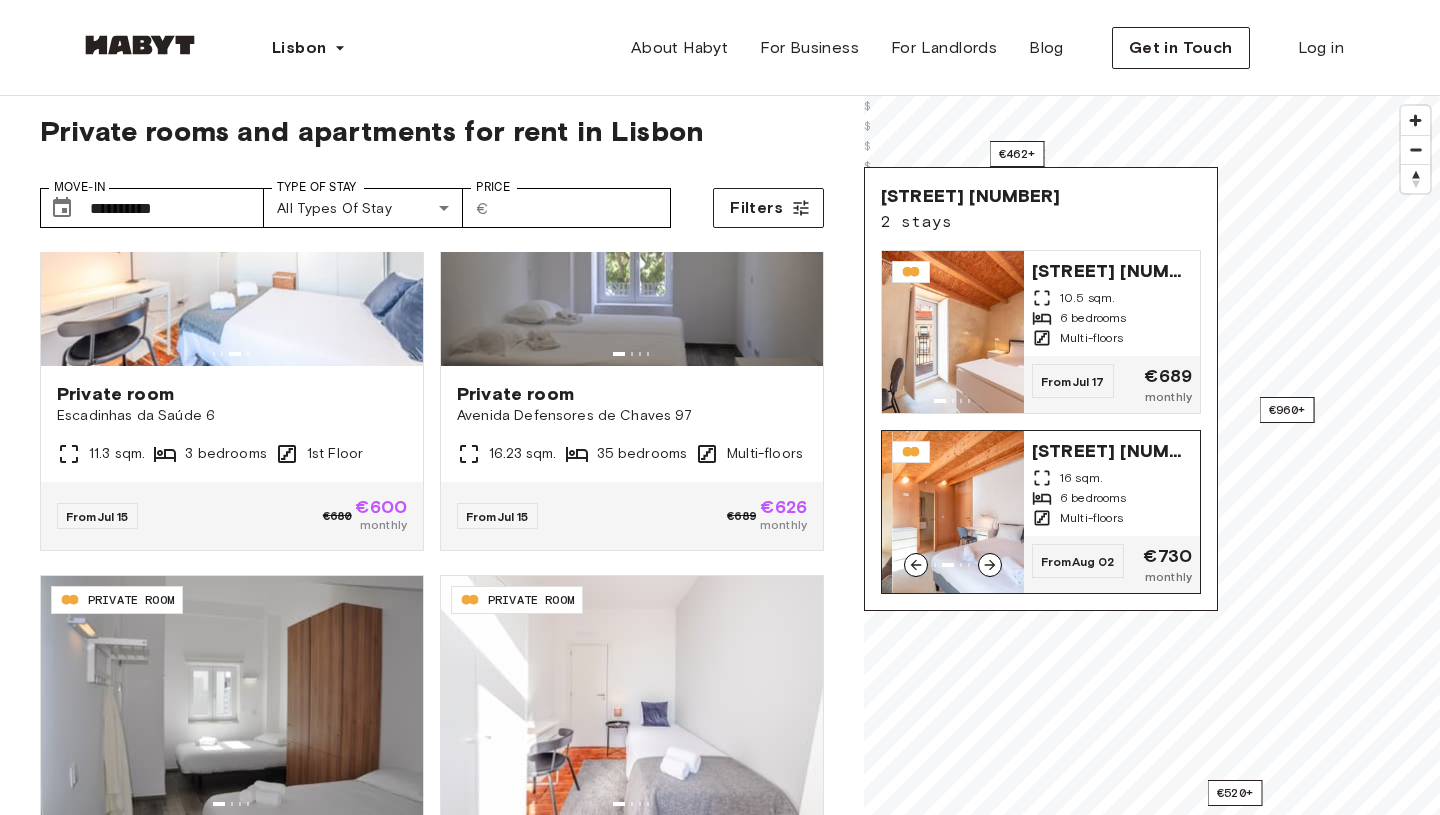 click at bounding box center [990, 565] 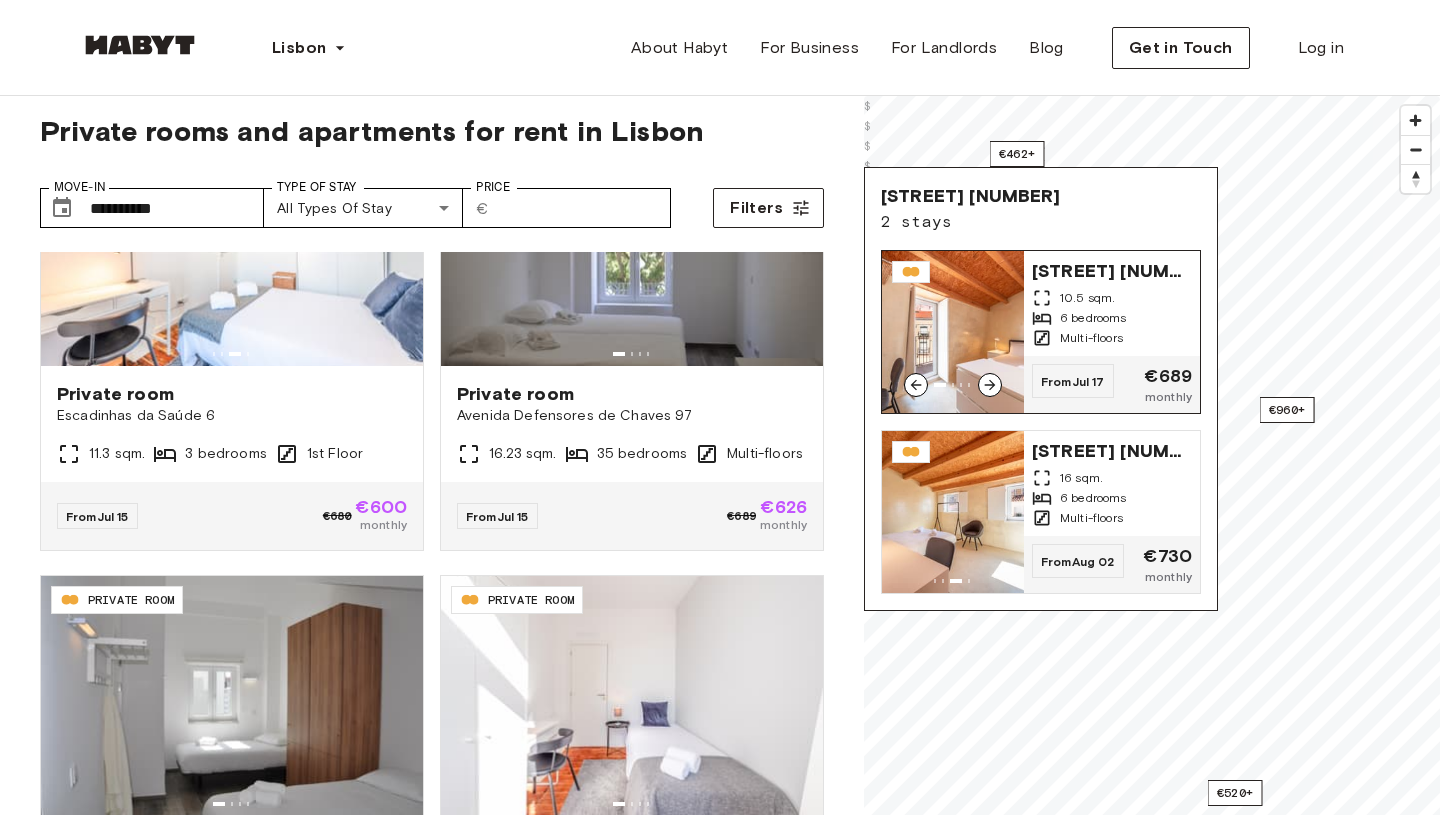 click at bounding box center [990, 385] 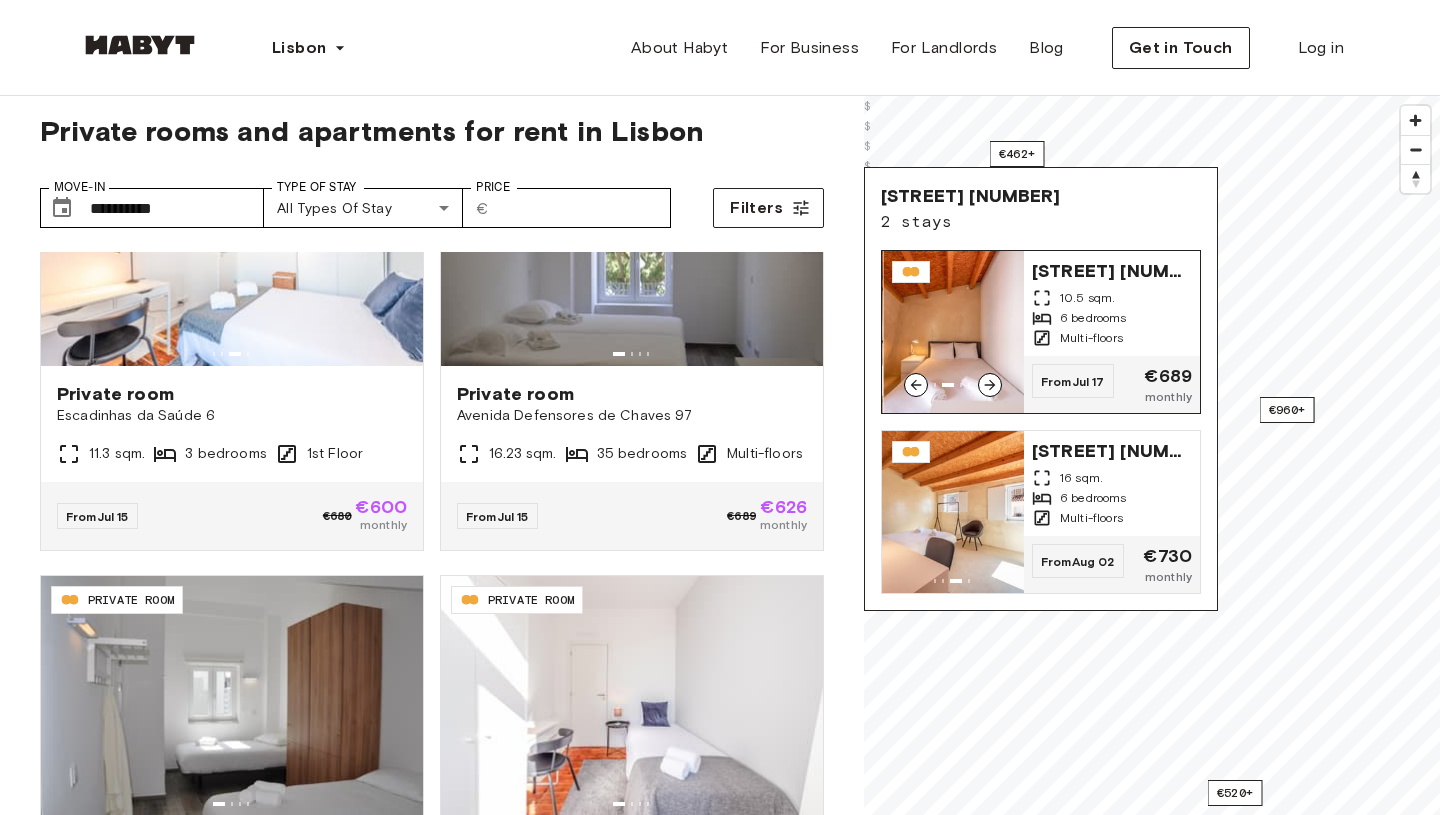 click 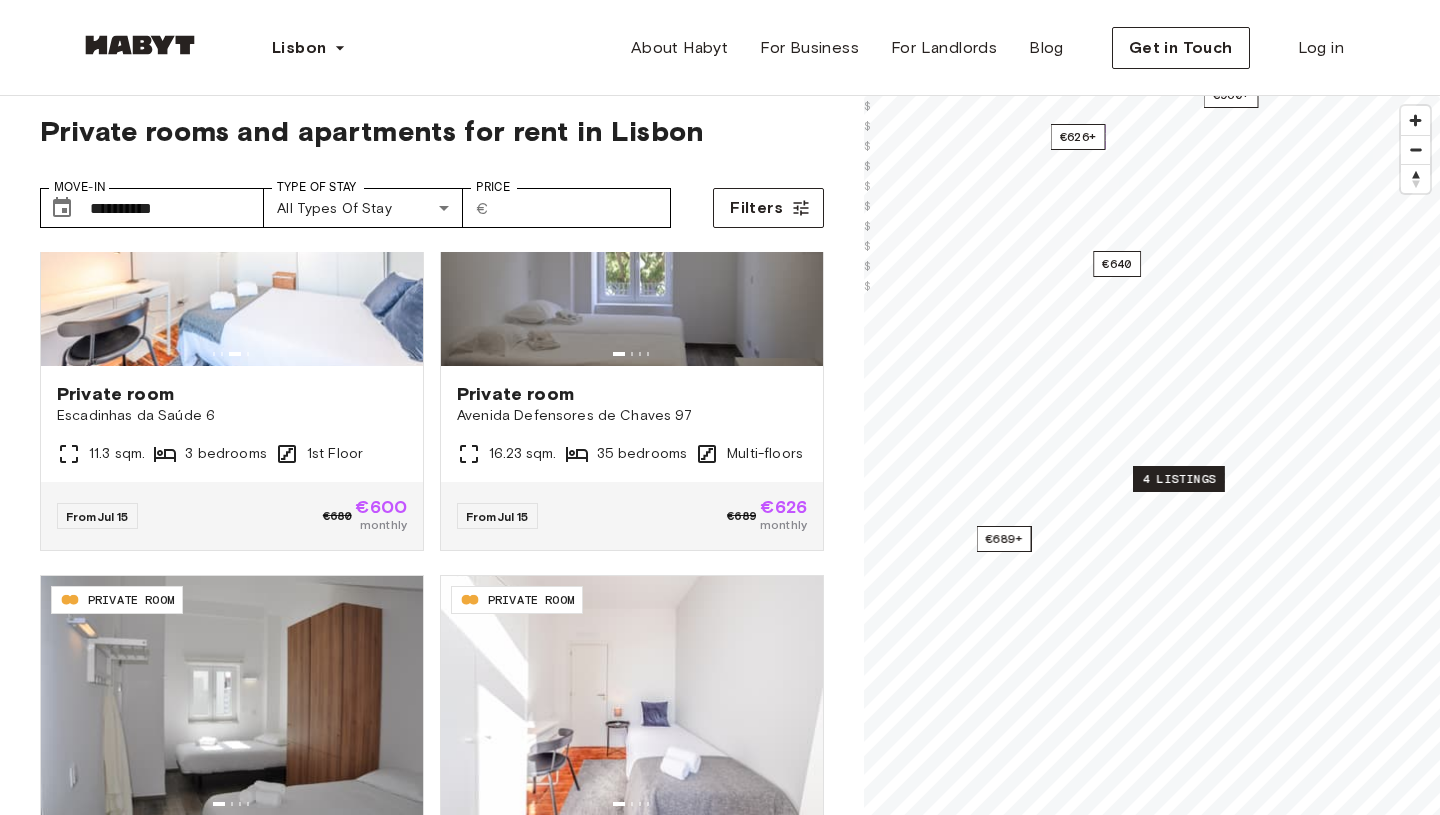click on "4 listings" at bounding box center [1179, 479] 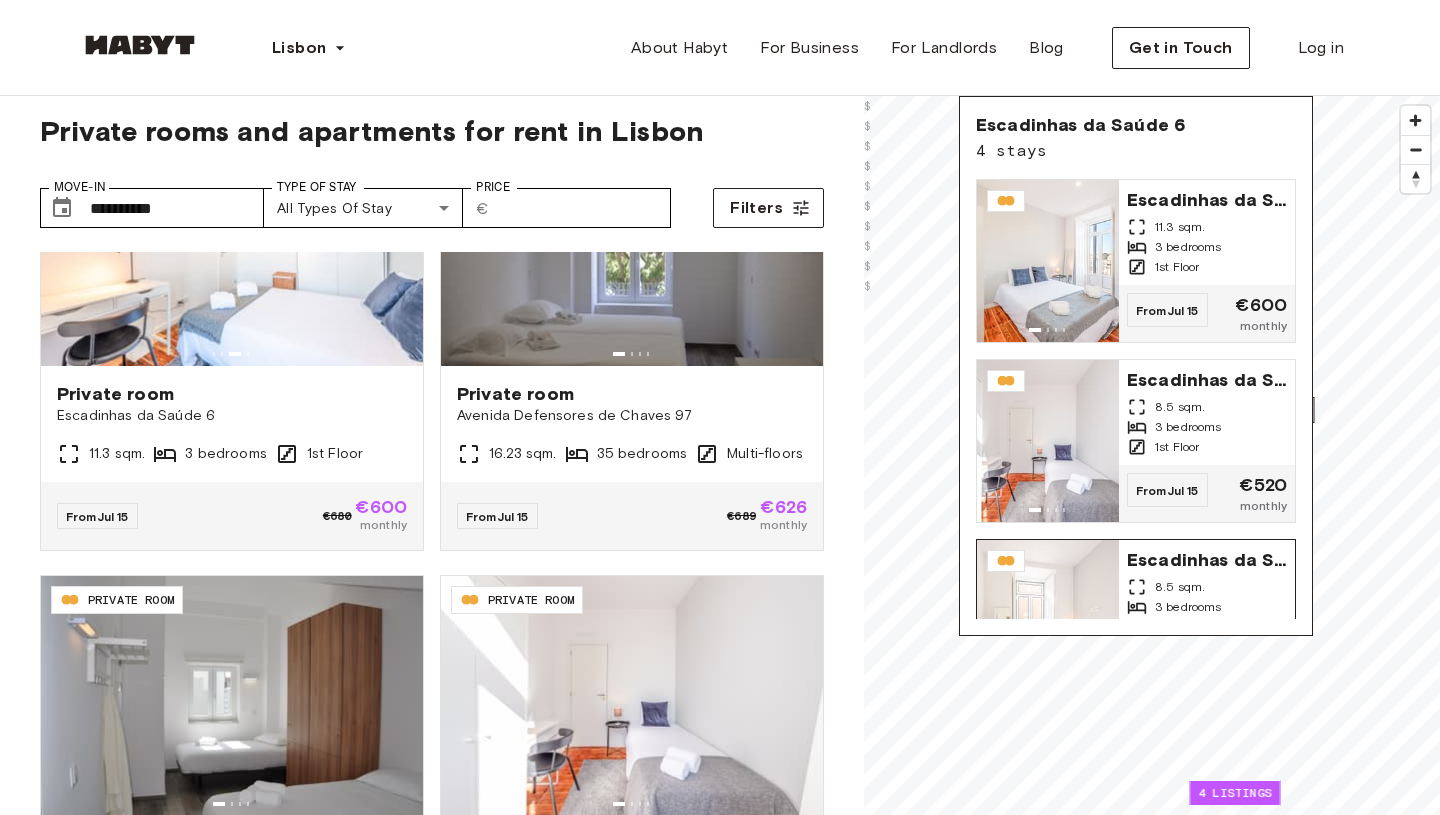 scroll, scrollTop: 49, scrollLeft: 0, axis: vertical 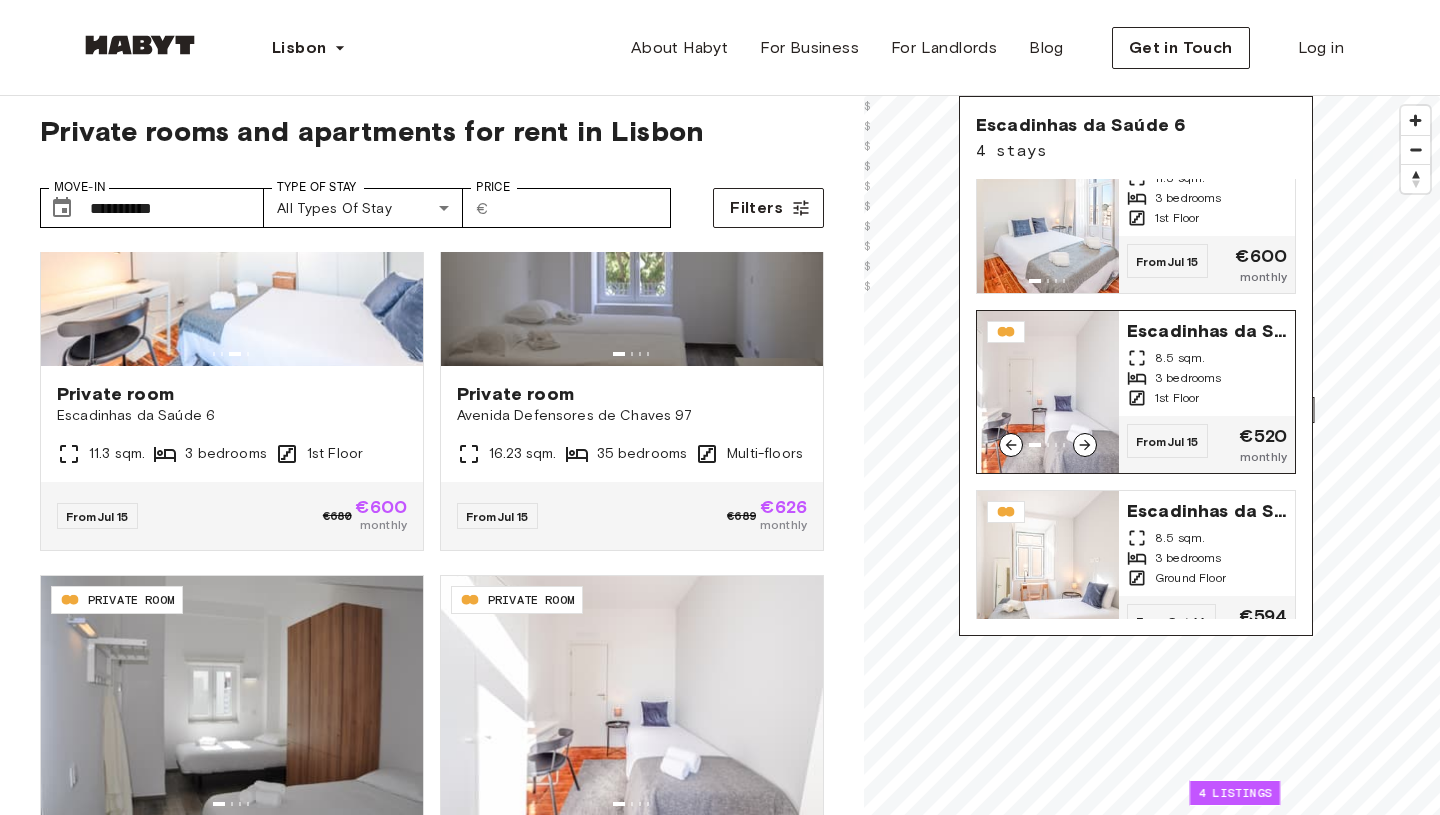 click 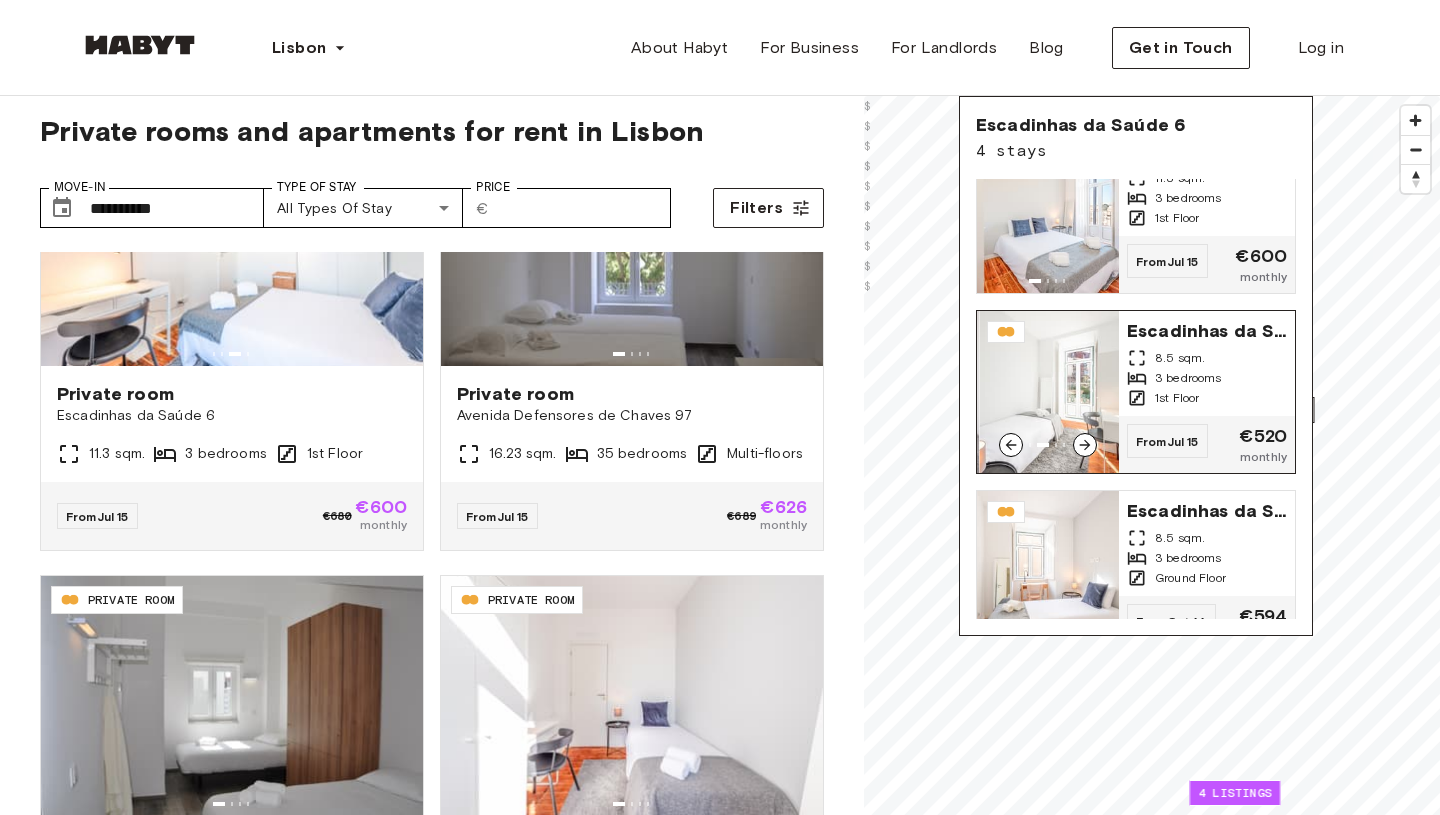 click 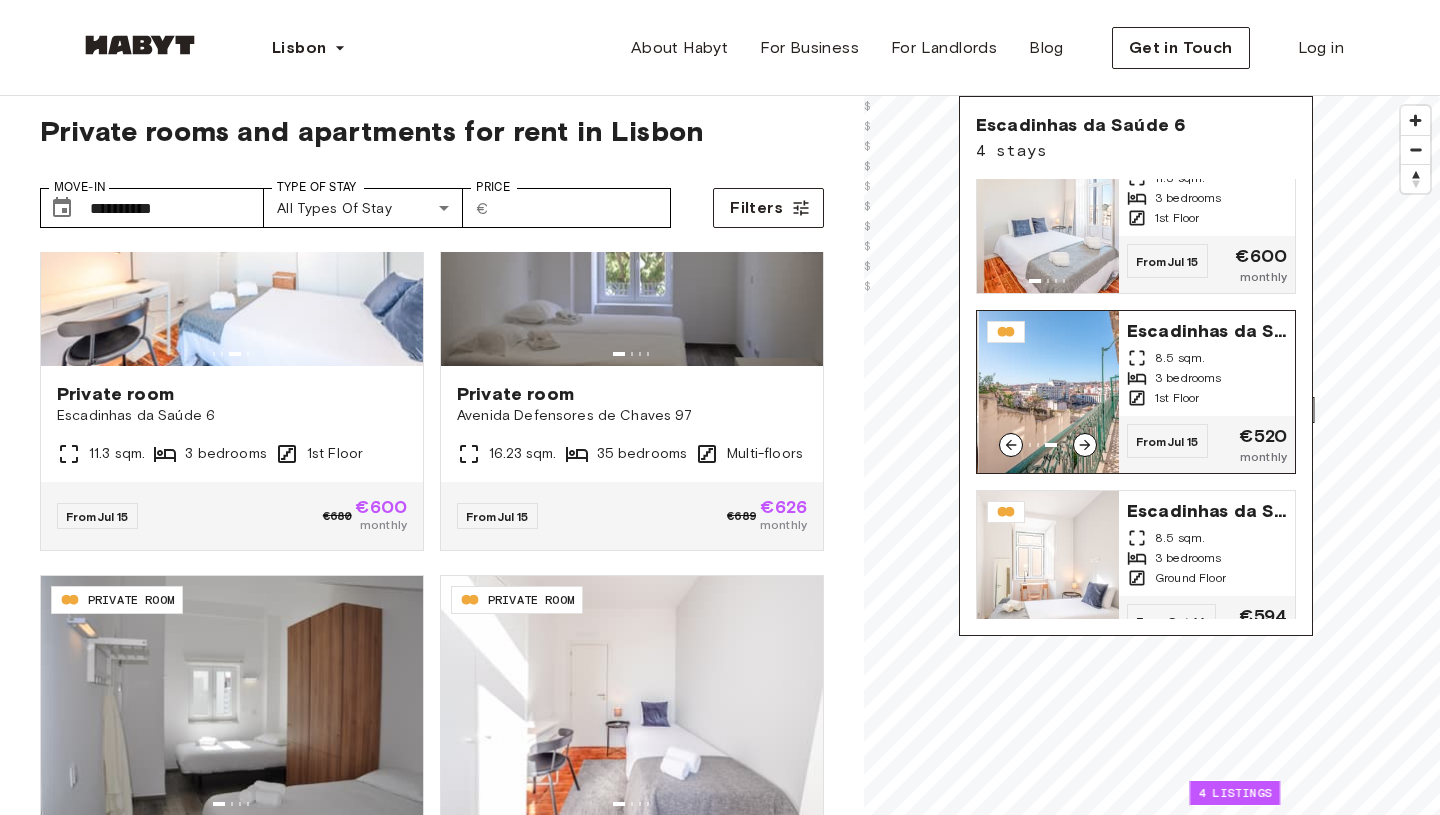 click 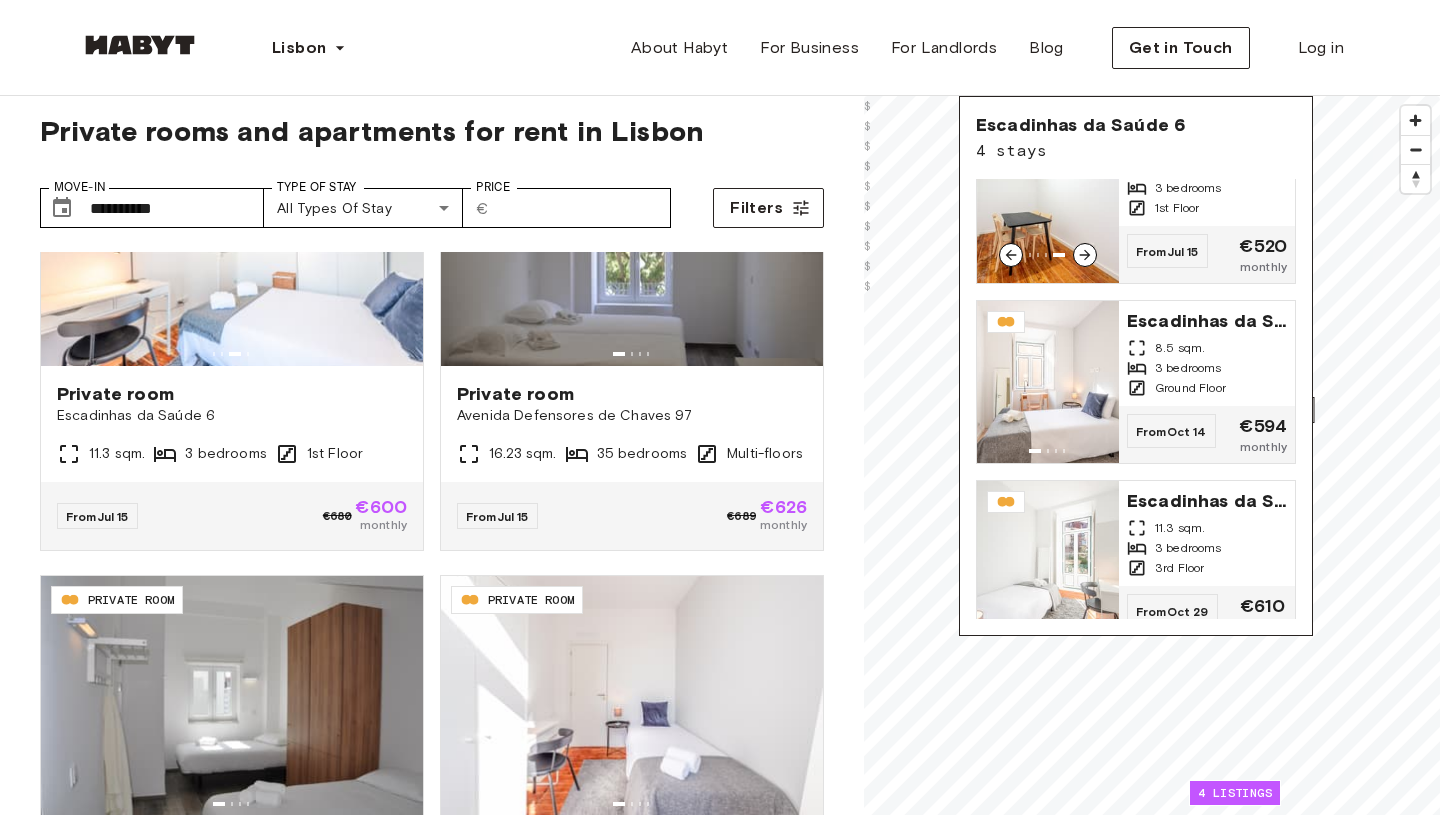 scroll, scrollTop: 0, scrollLeft: 0, axis: both 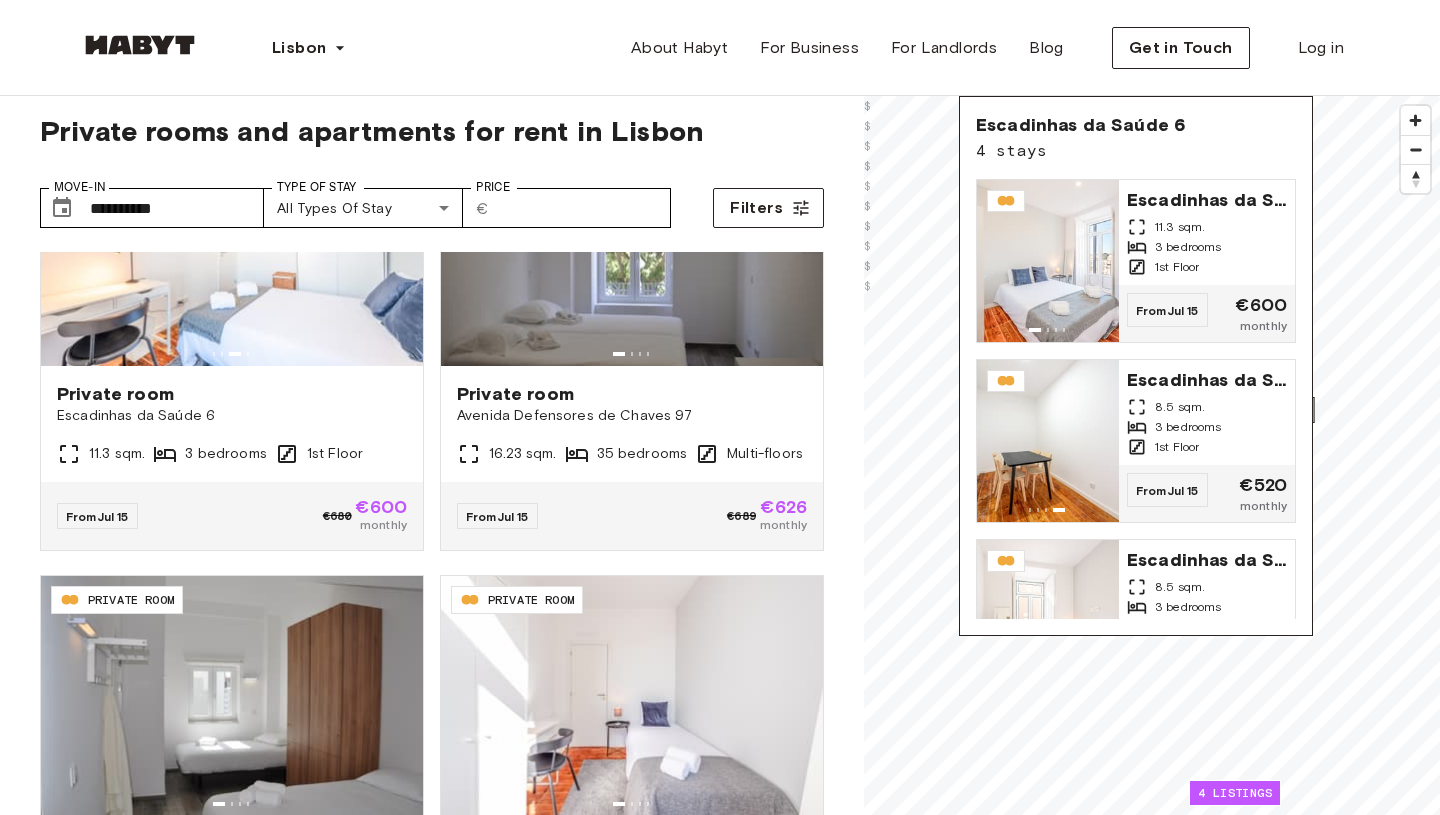 click on "**********" at bounding box center [432, 570] 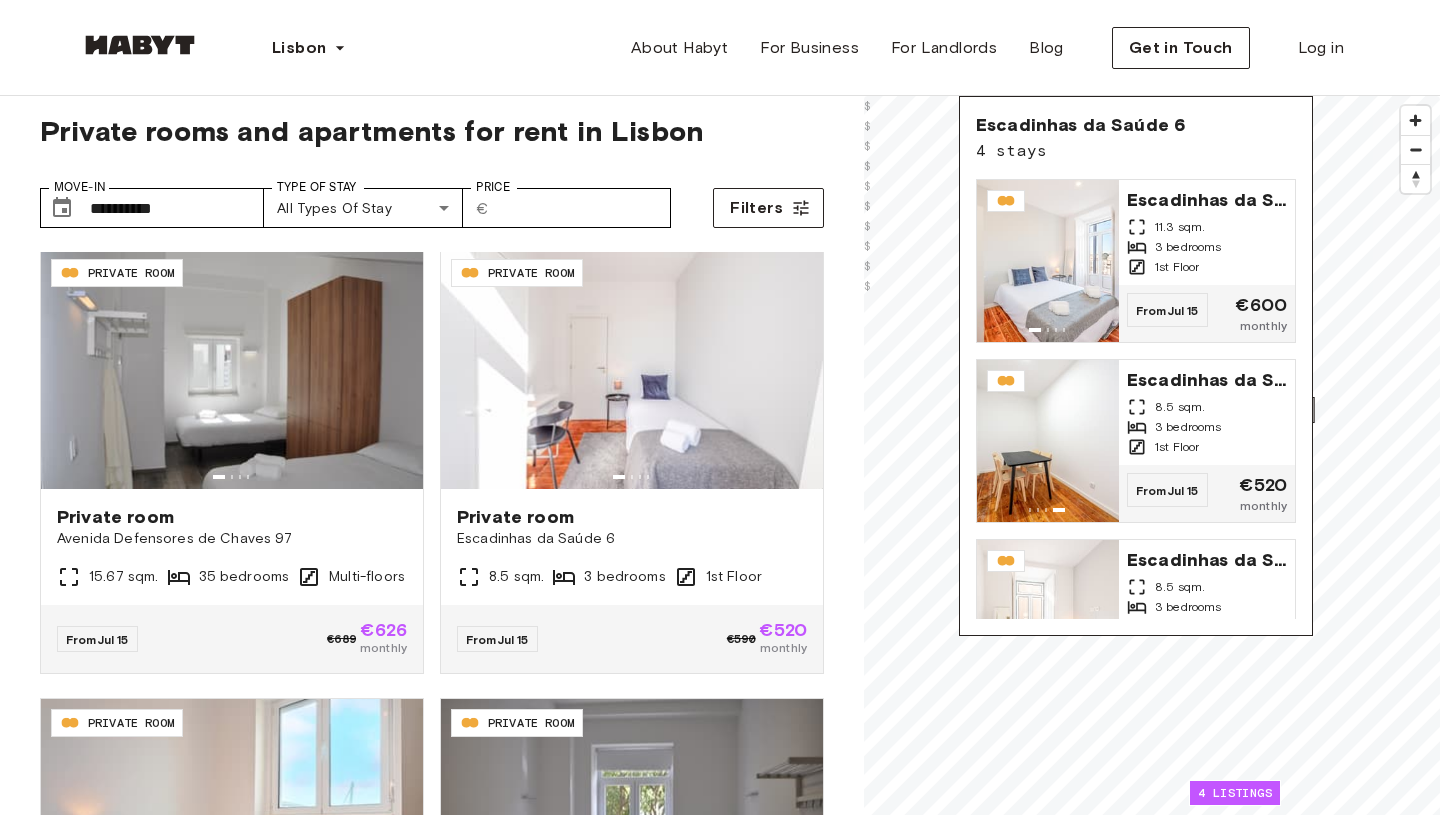 scroll, scrollTop: 510, scrollLeft: 0, axis: vertical 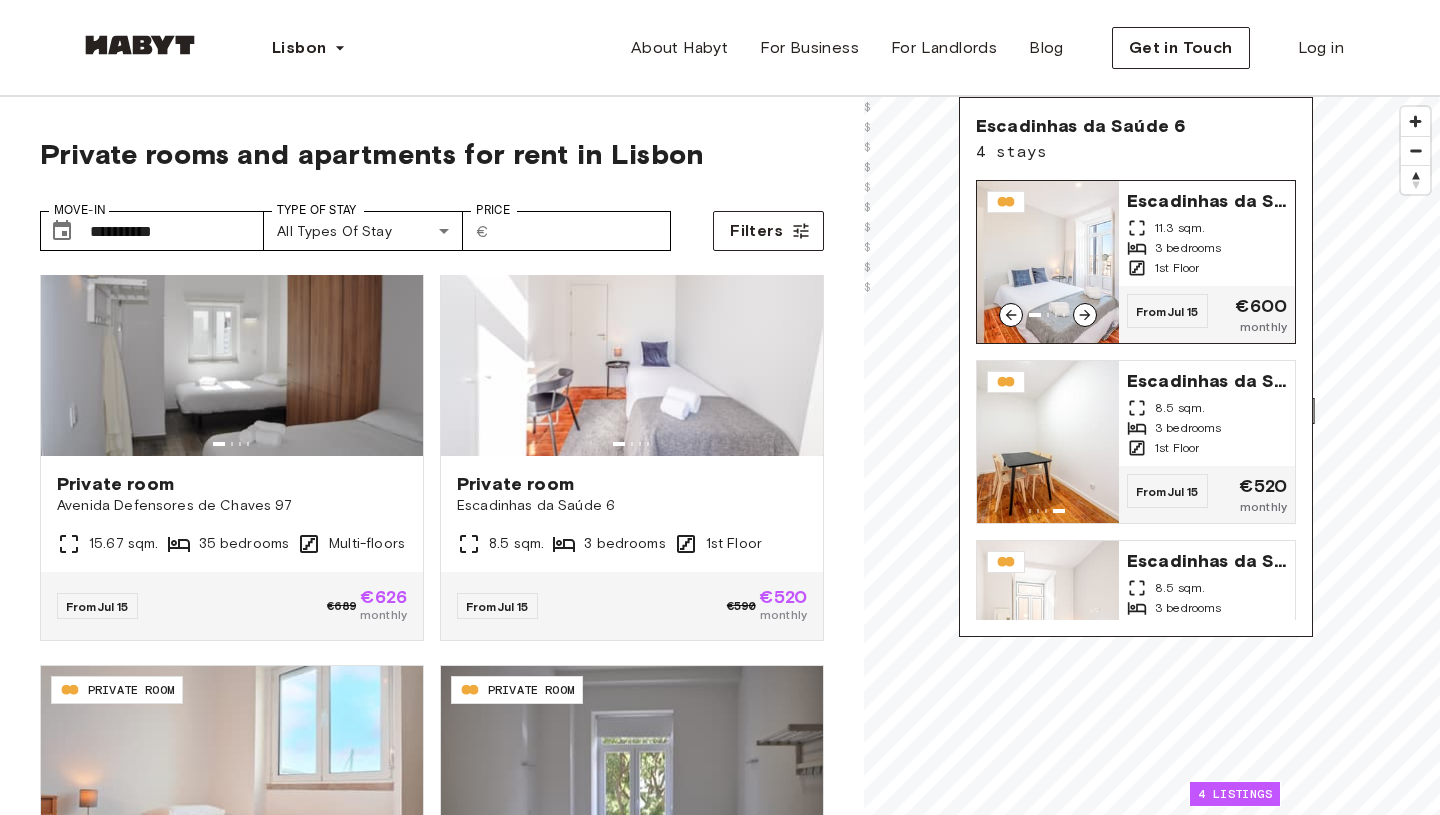 click on "Escadinhas da Saúde 6 11.3 sqm. 3 bedrooms 1st Floor" at bounding box center [1207, 233] 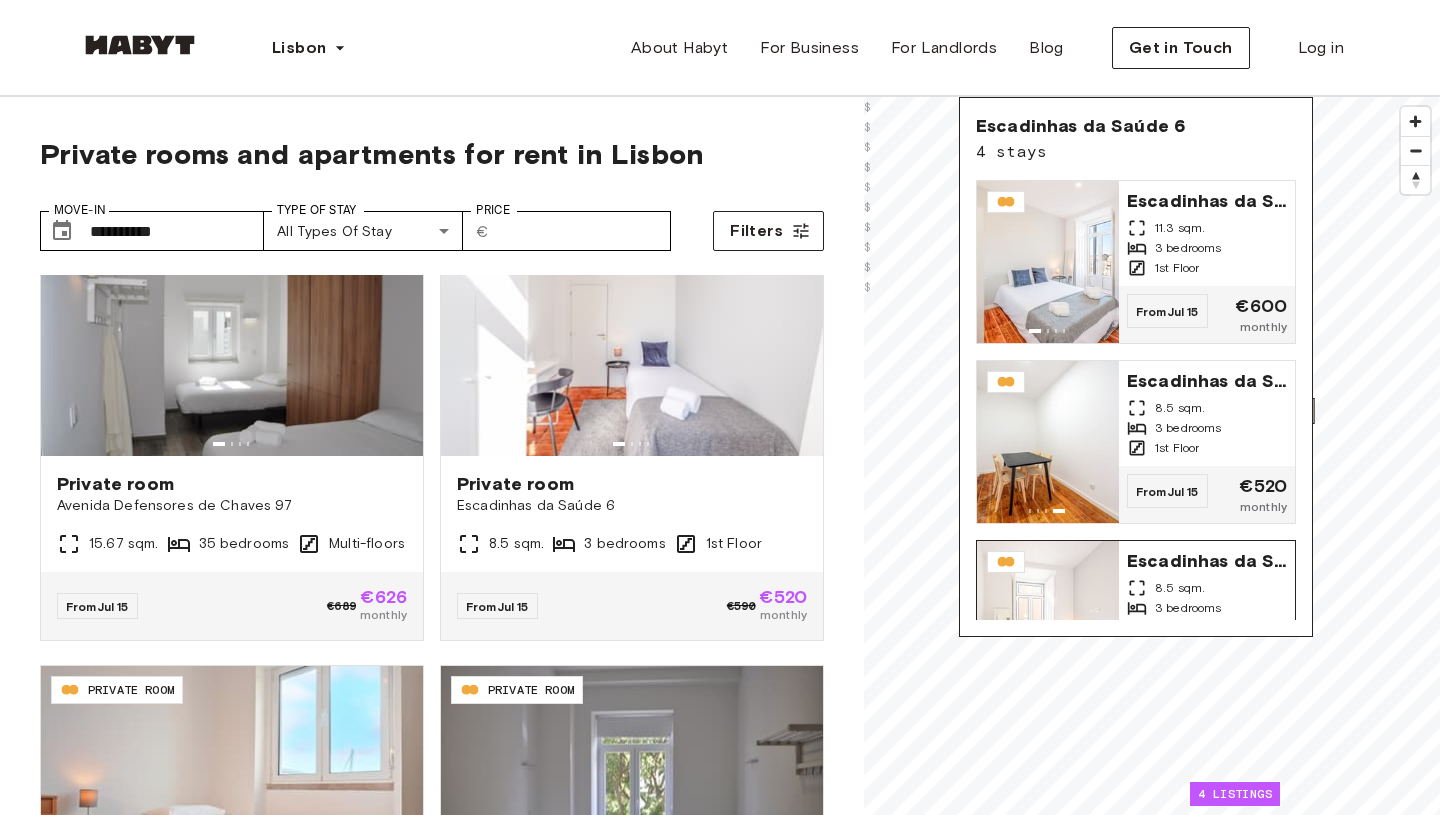 scroll, scrollTop: 264, scrollLeft: 0, axis: vertical 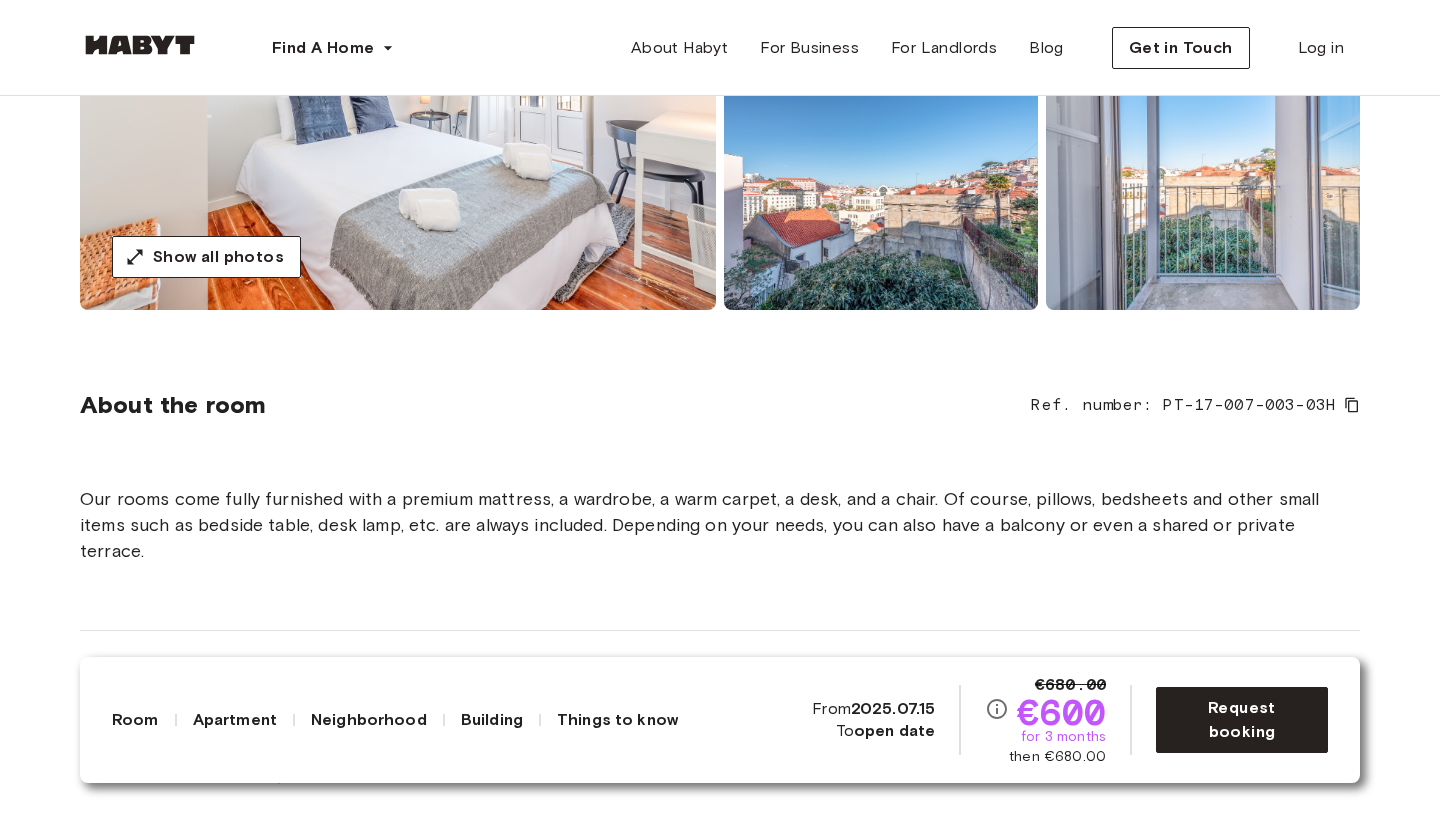 click on "for 3 months" at bounding box center (1063, 737) 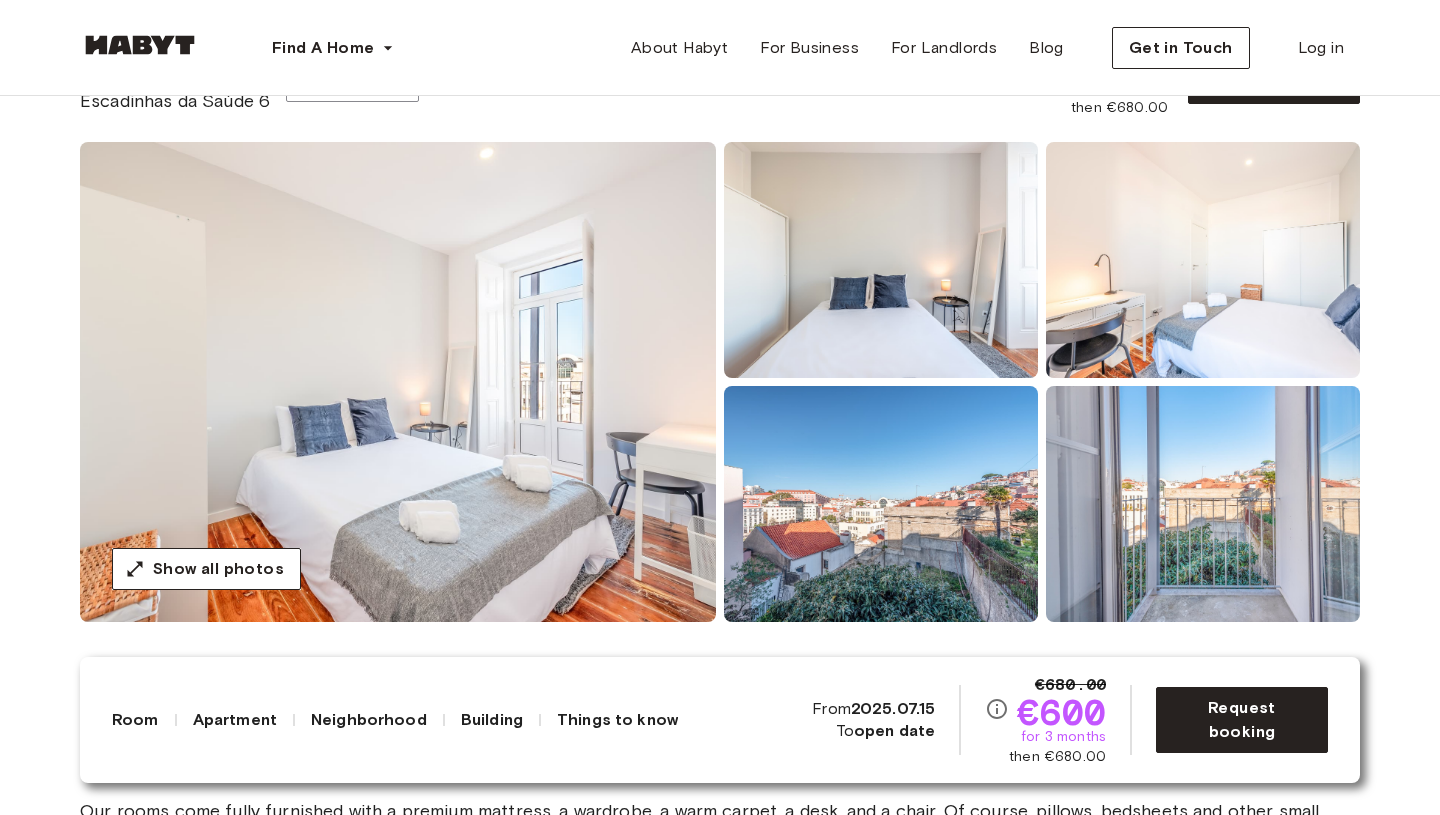scroll, scrollTop: 0, scrollLeft: 0, axis: both 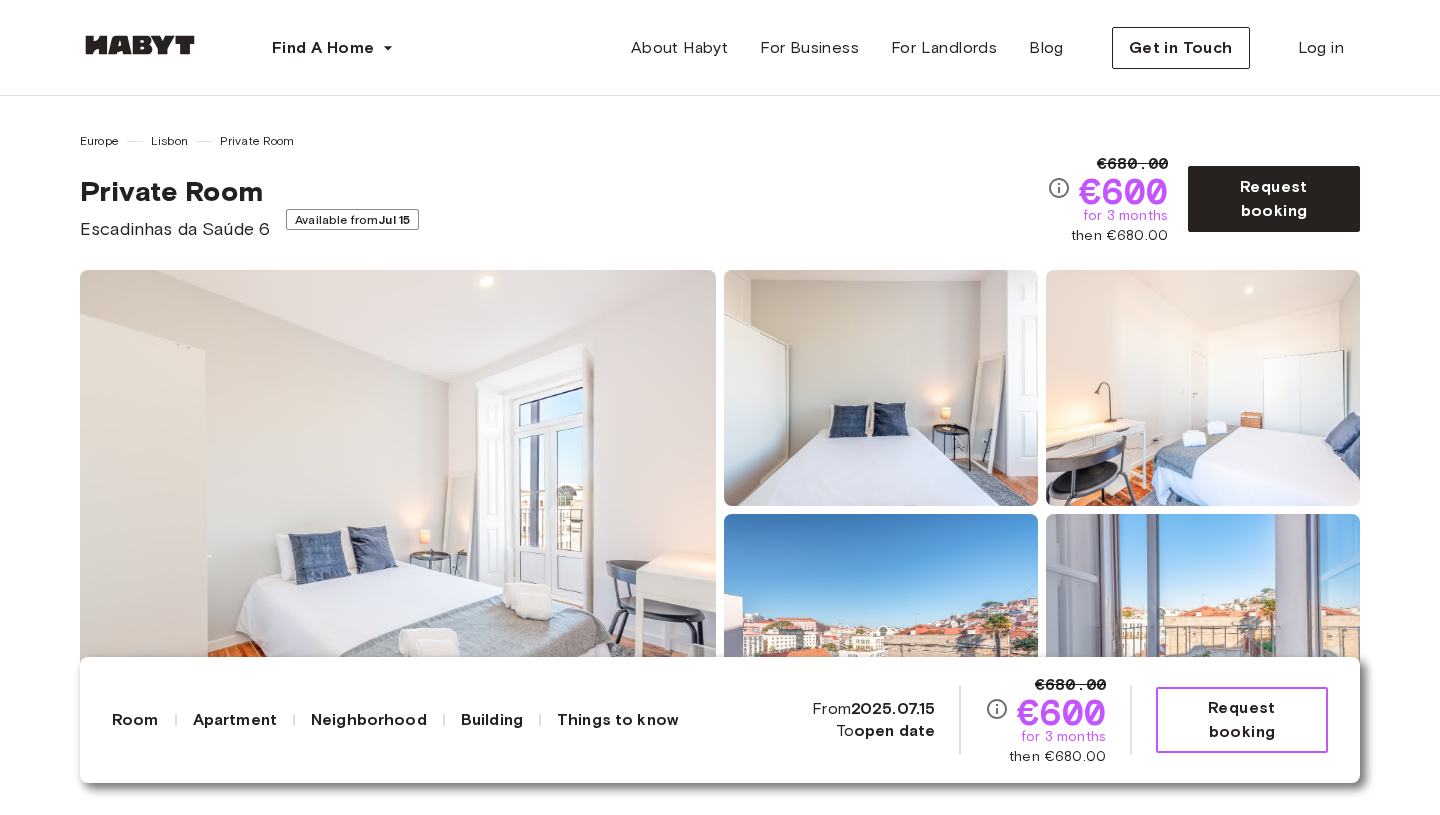 click on "Request booking" at bounding box center [1242, 720] 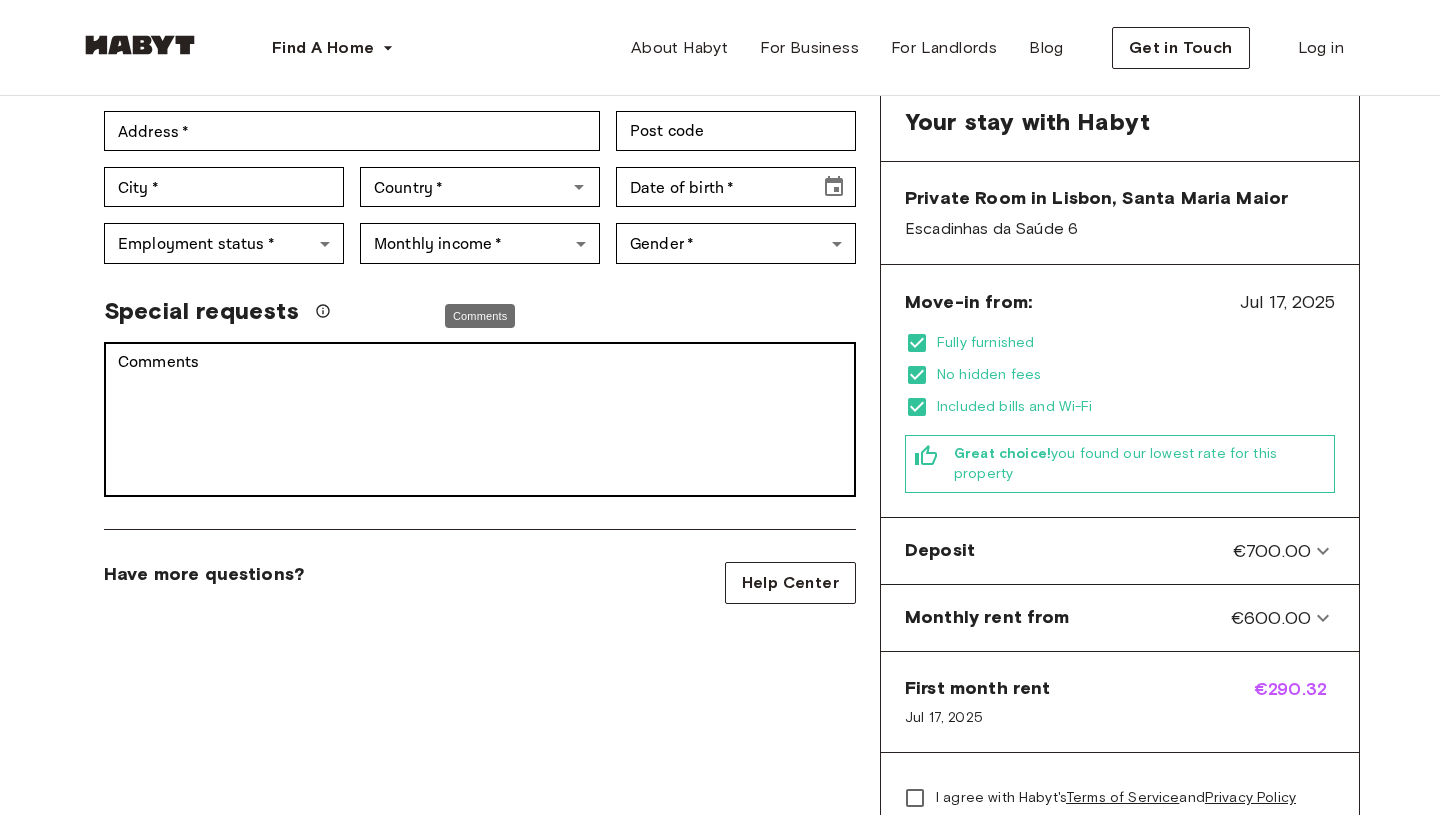 scroll, scrollTop: 0, scrollLeft: 0, axis: both 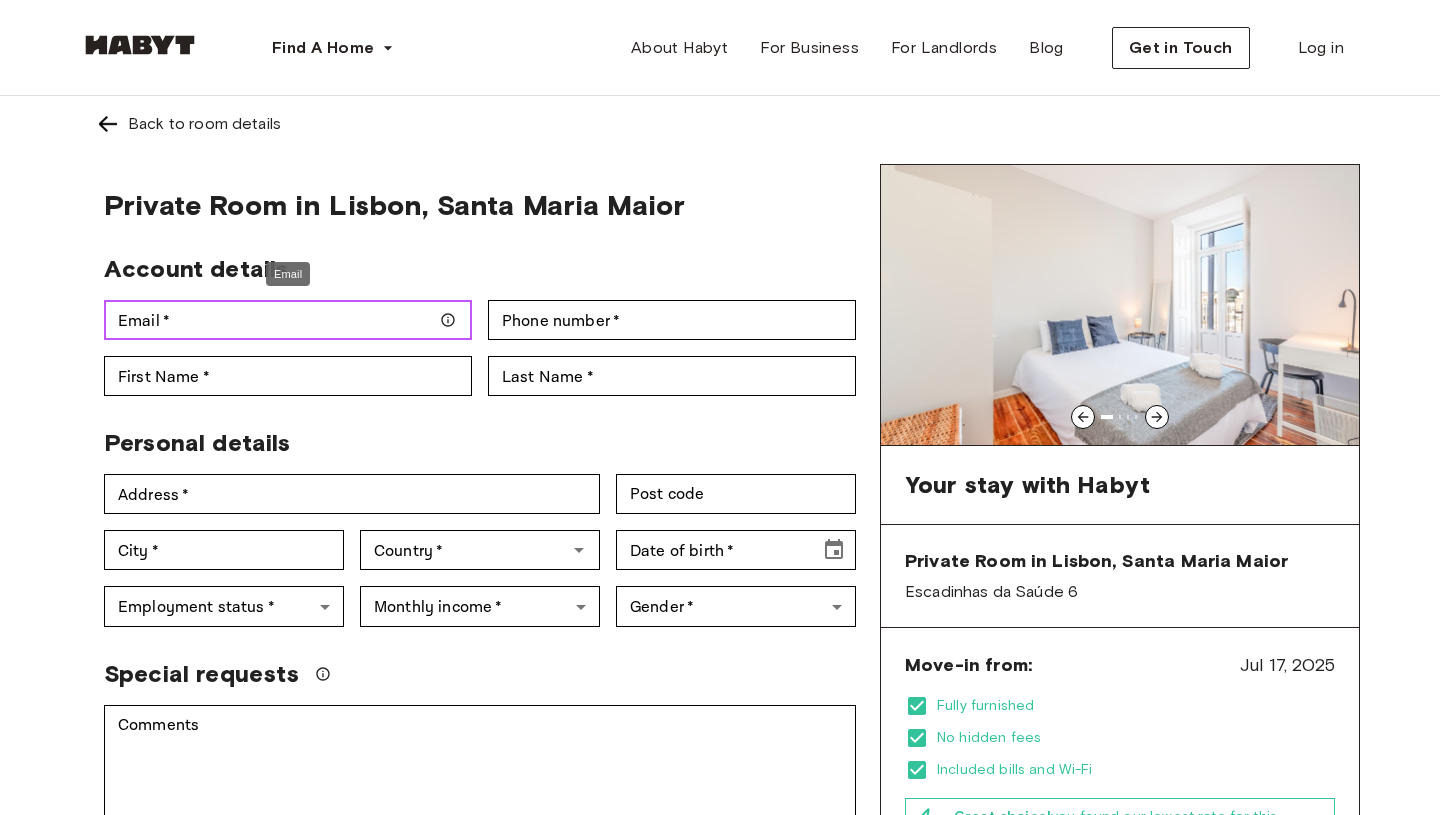 click on "Email   *" at bounding box center (288, 320) 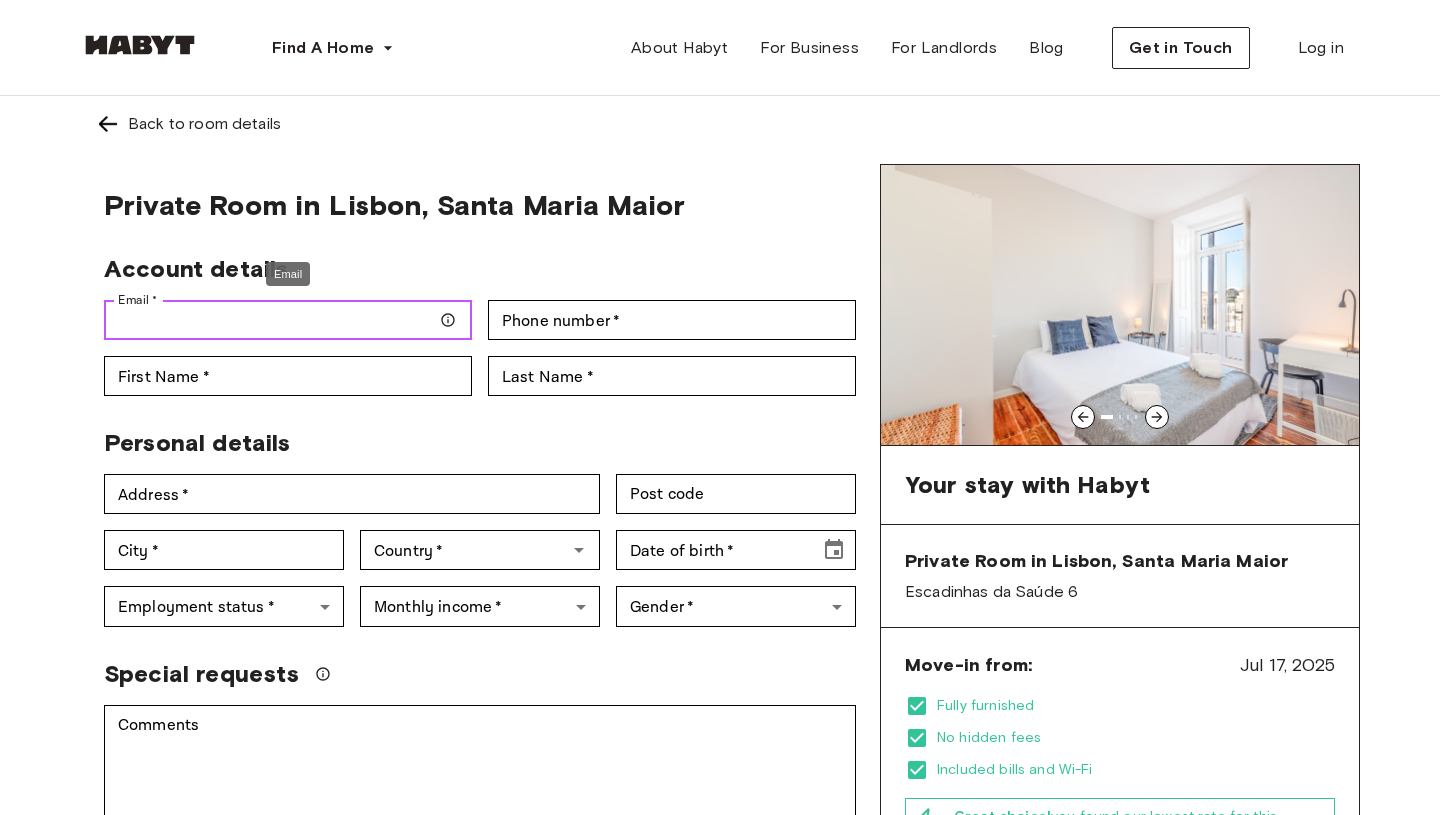 type on "**********" 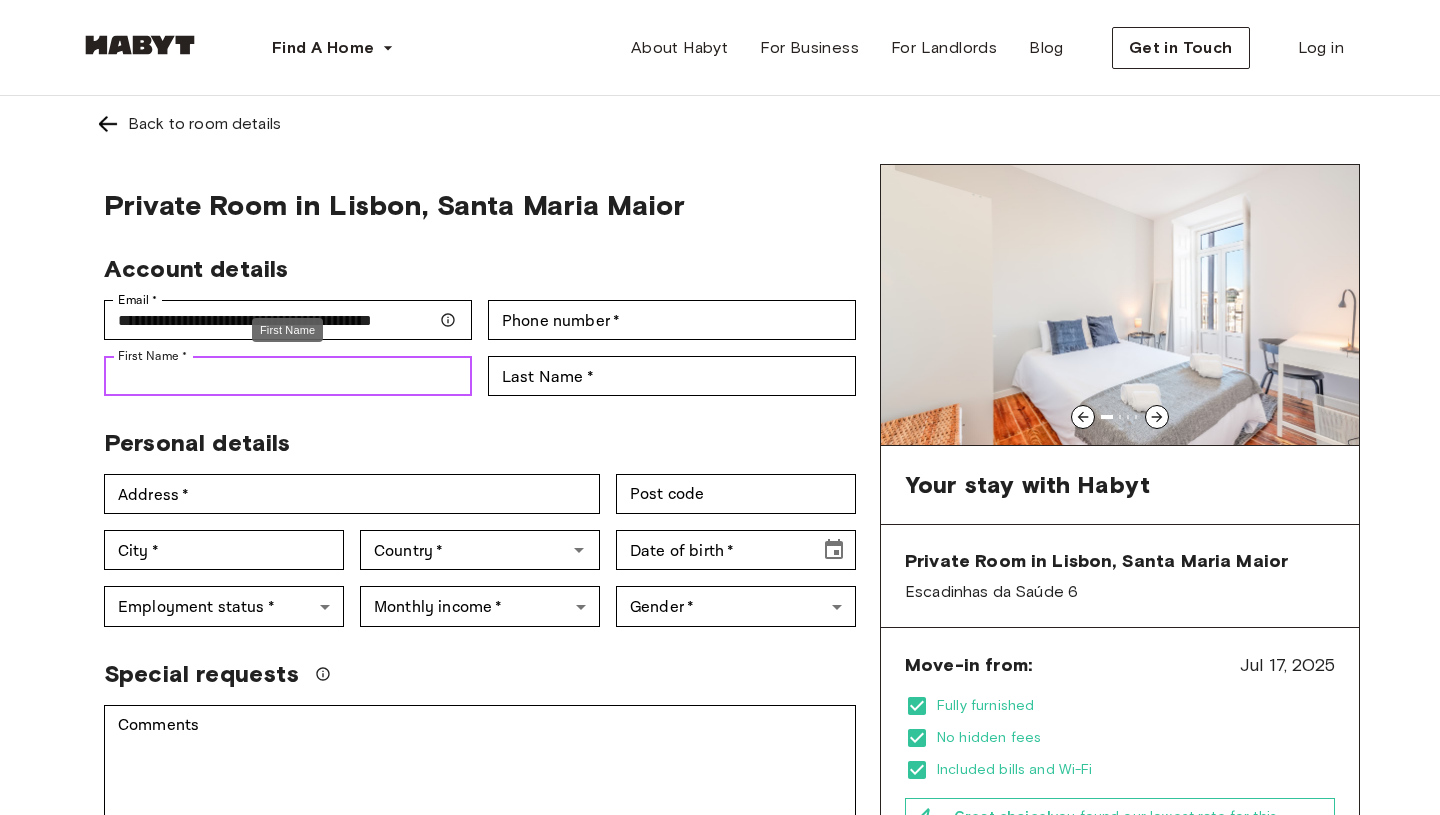 click on "First Name   *" at bounding box center (288, 376) 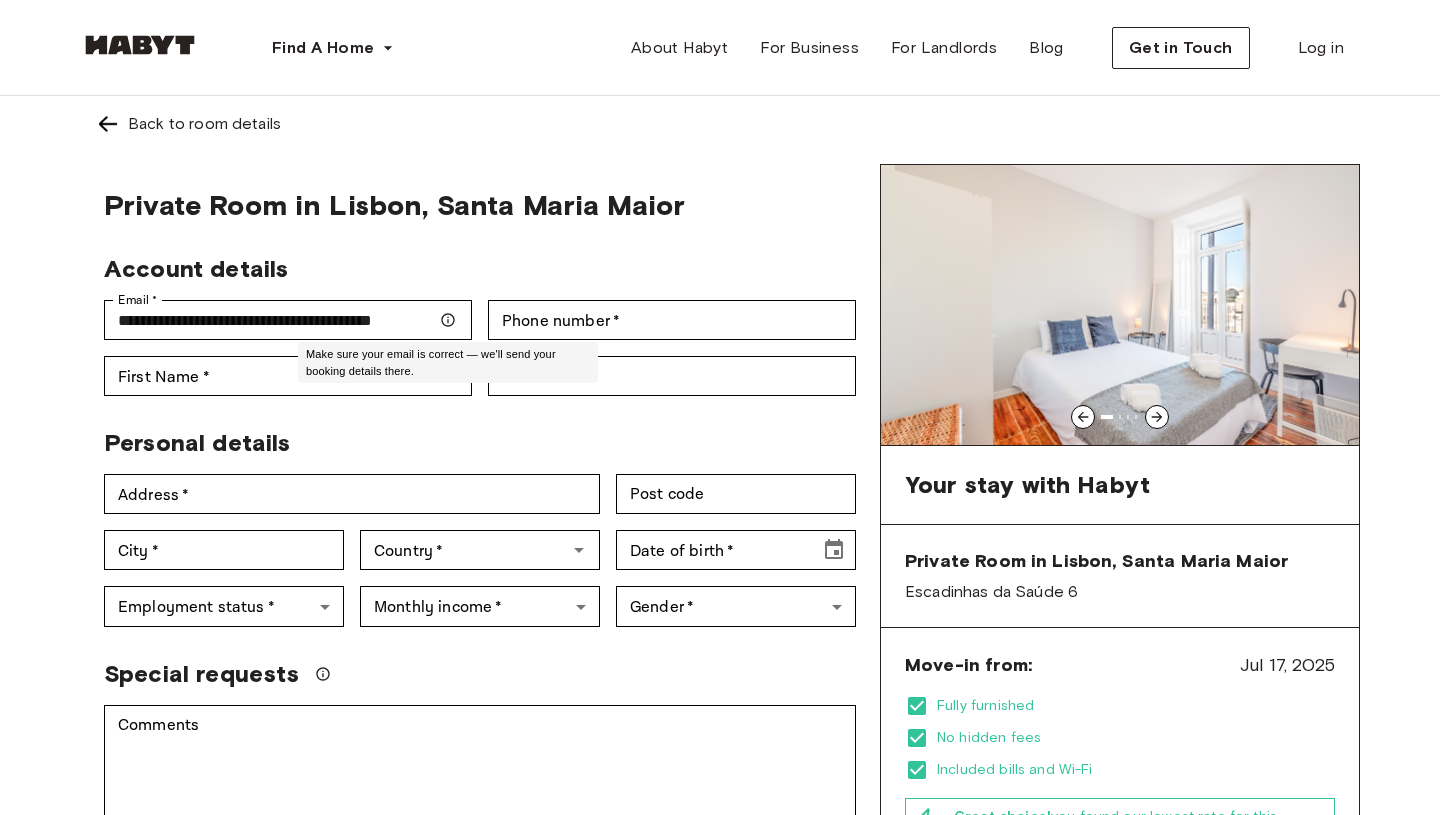 click 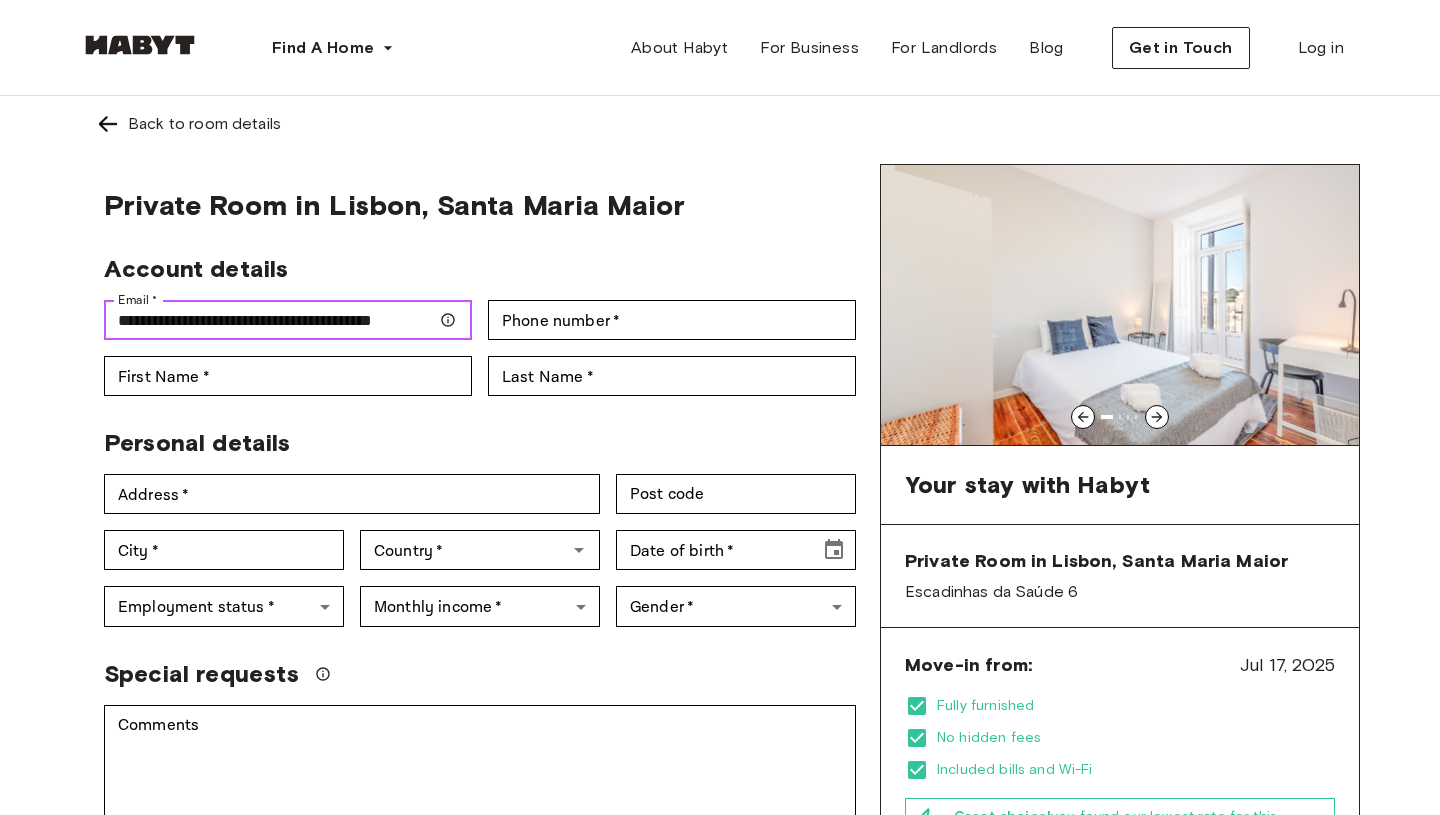 drag, startPoint x: 116, startPoint y: 322, endPoint x: 711, endPoint y: 350, distance: 595.65845 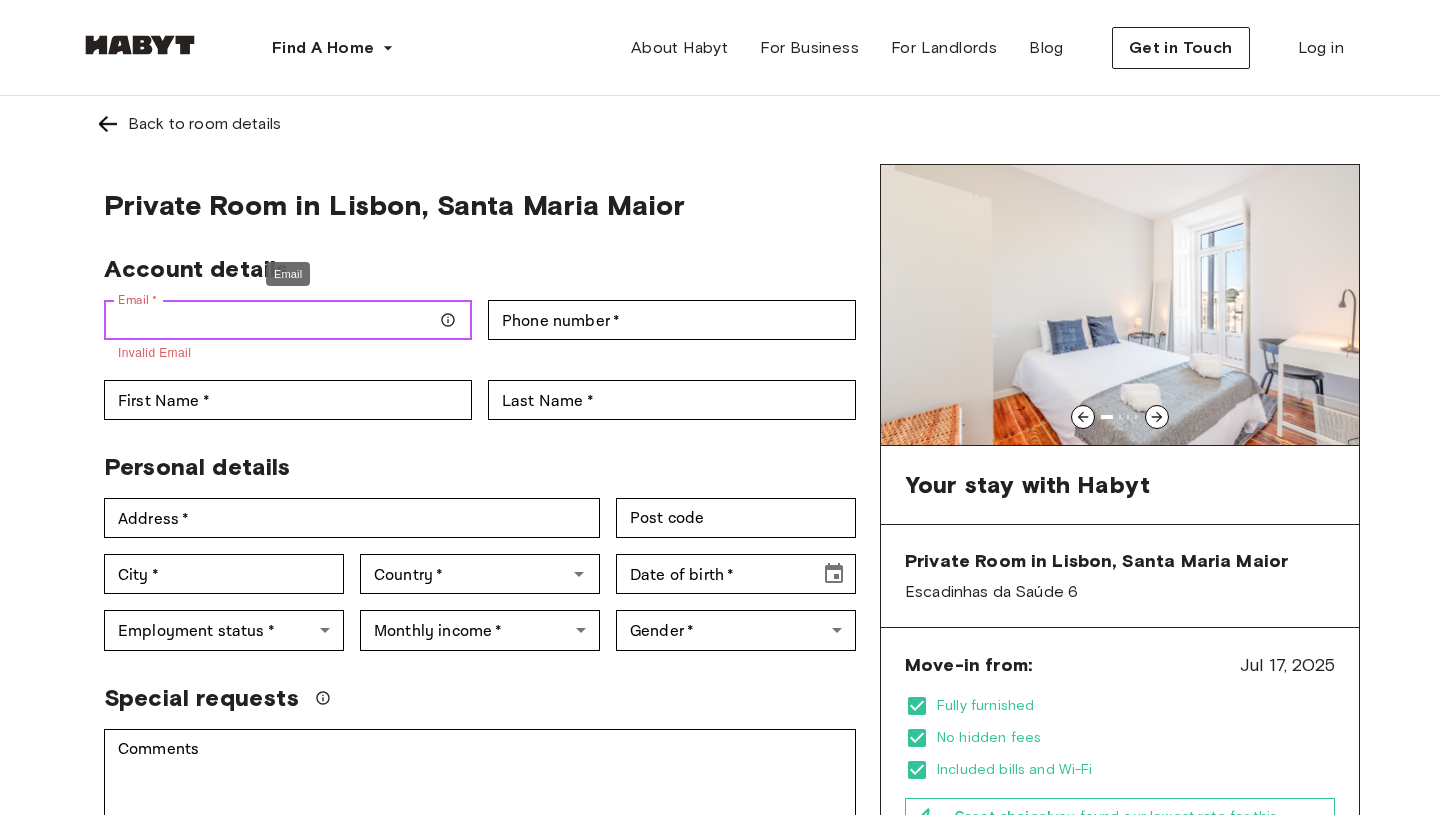 click on "Email   *" at bounding box center (288, 320) 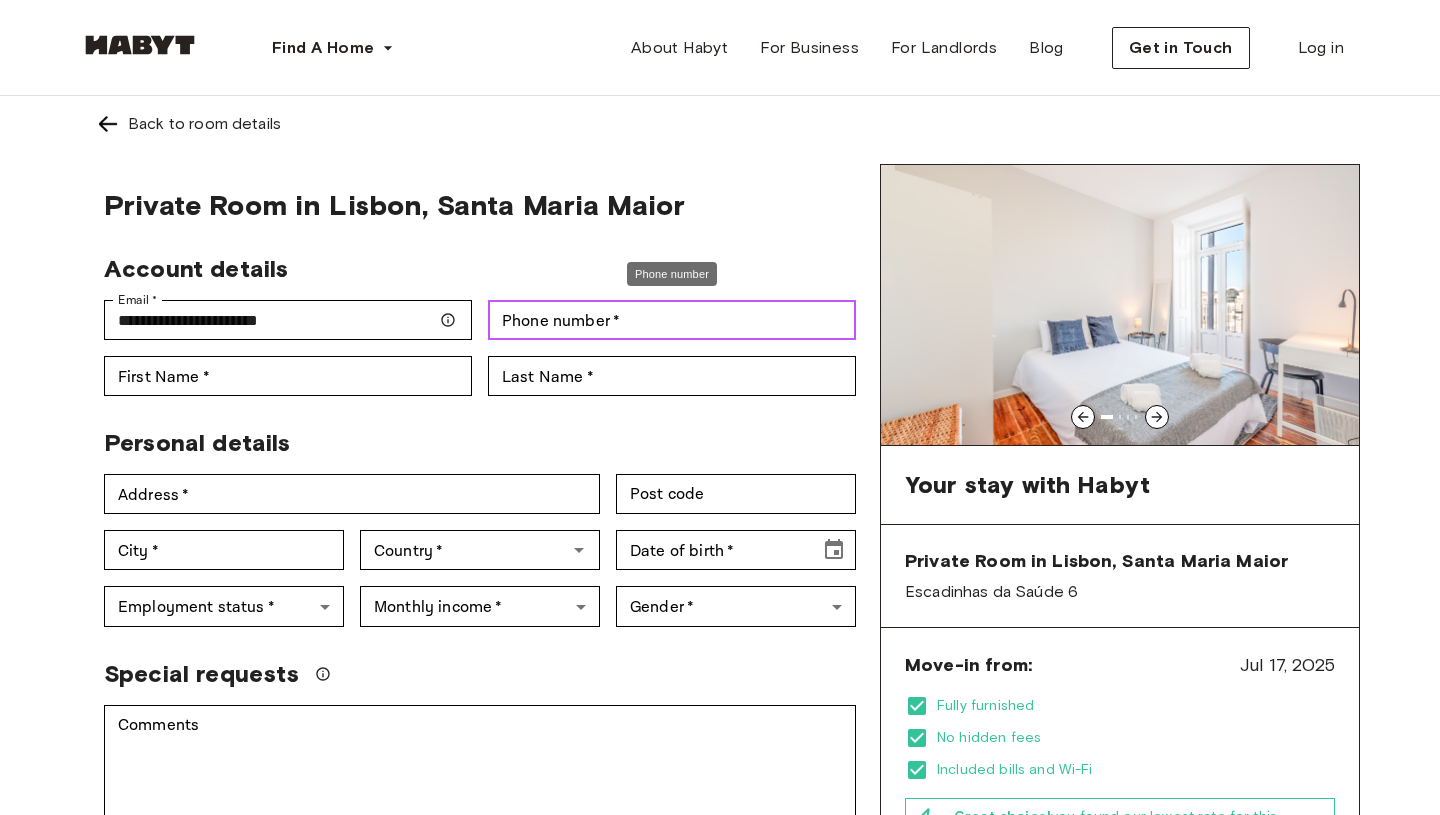 click on "Phone number   *" at bounding box center (672, 320) 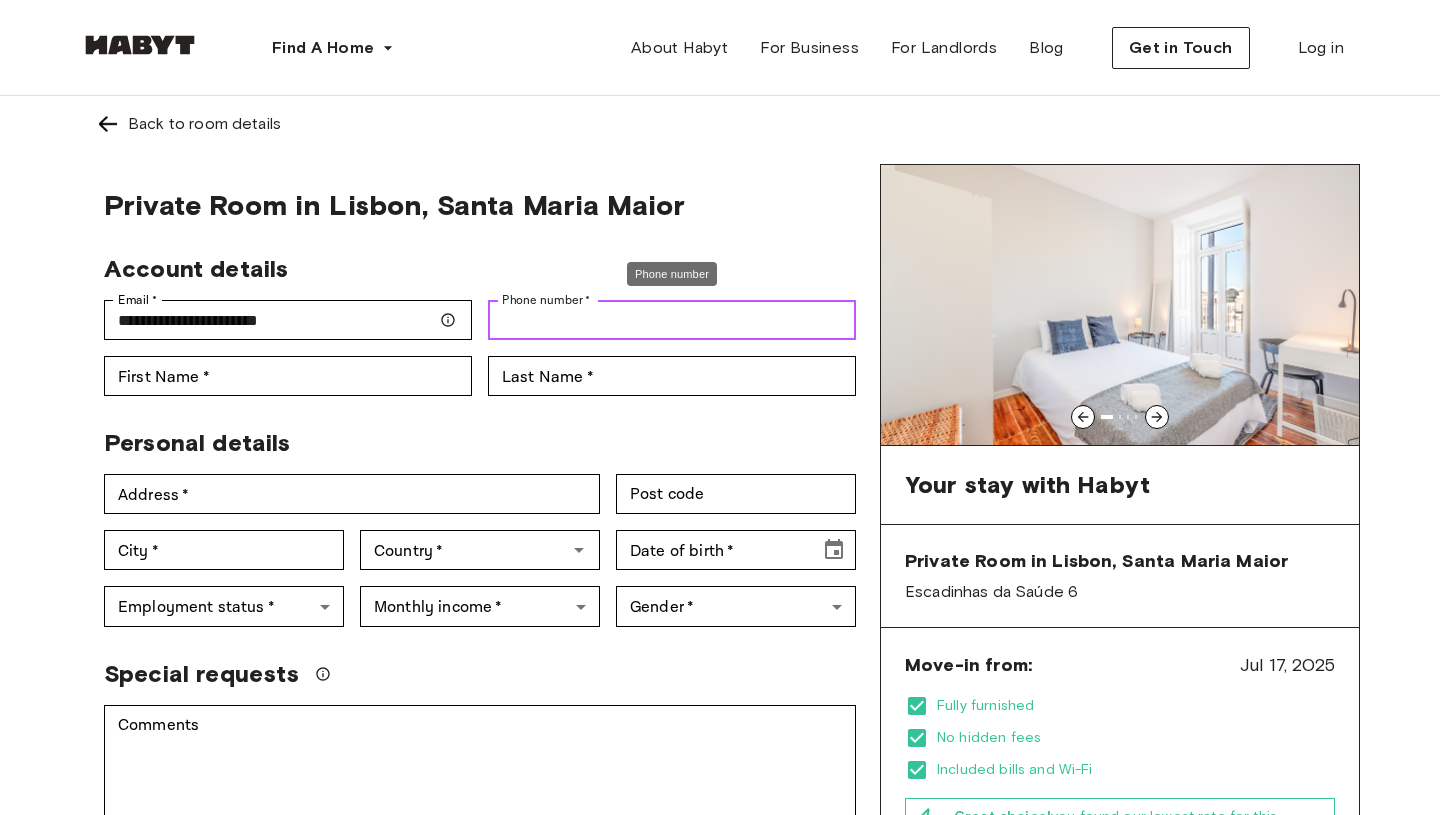 type on "**********" 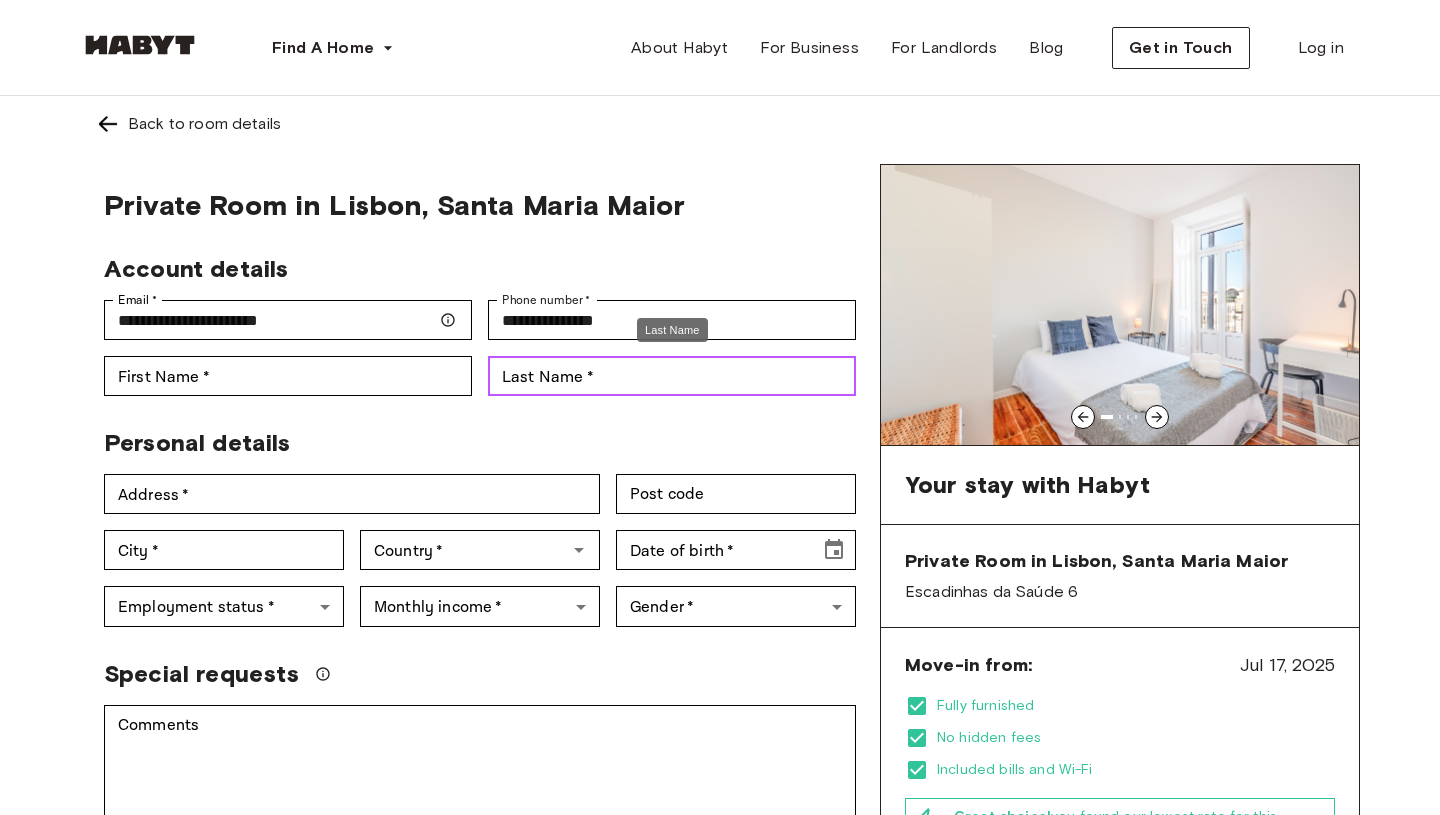click on "Last Name   *" at bounding box center (672, 376) 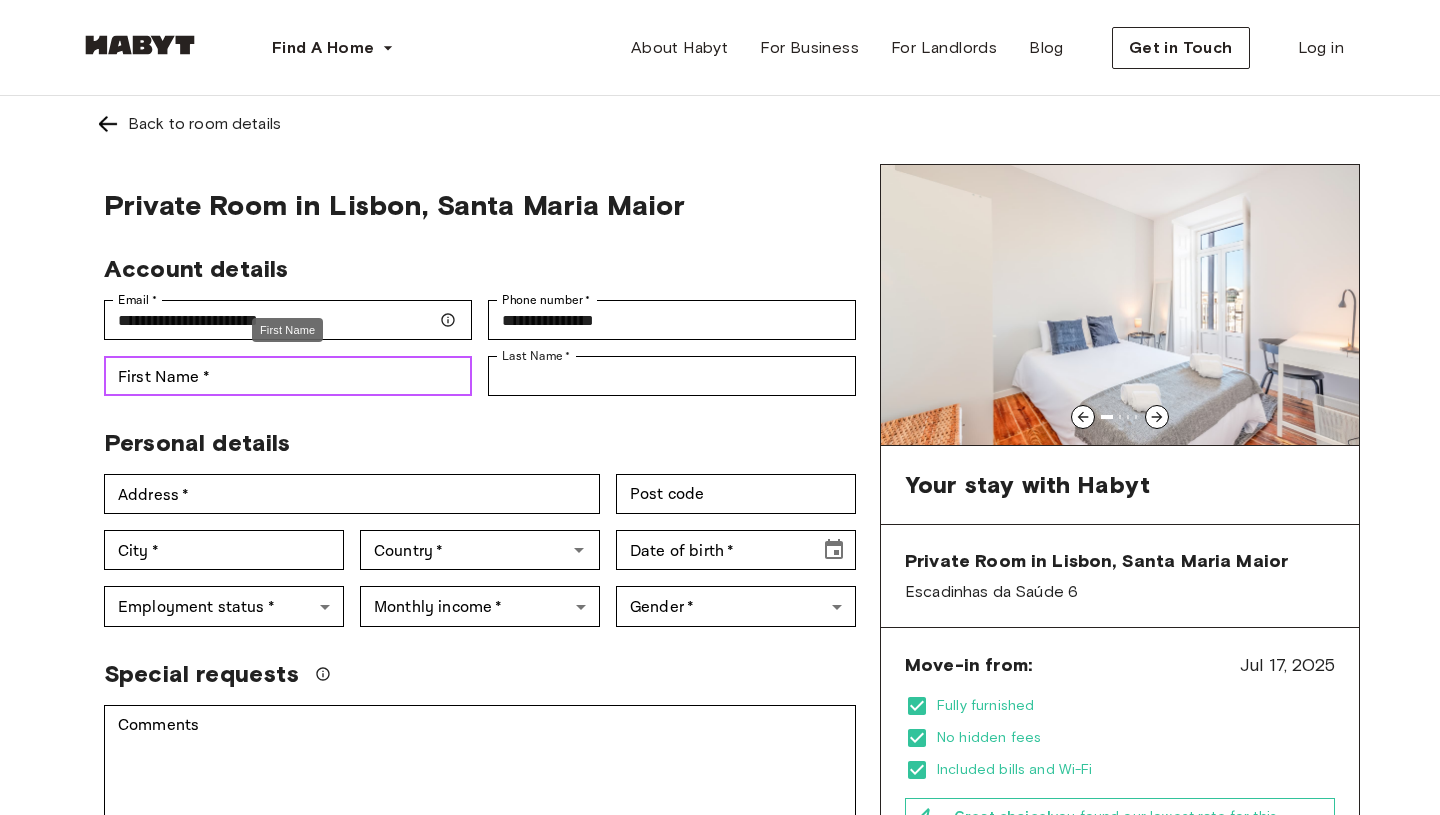 click on "First Name   *" at bounding box center [288, 376] 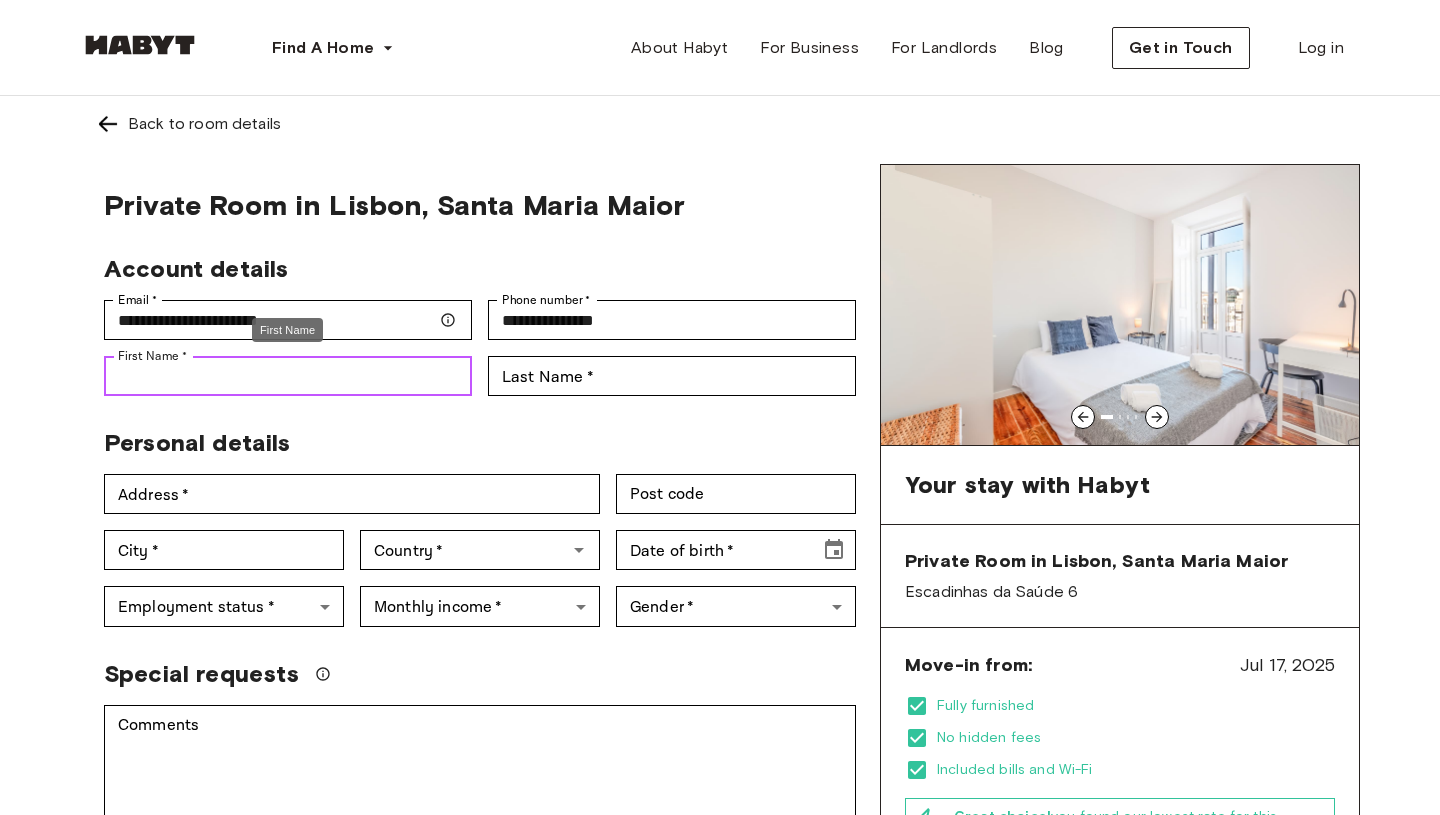 type on "*****" 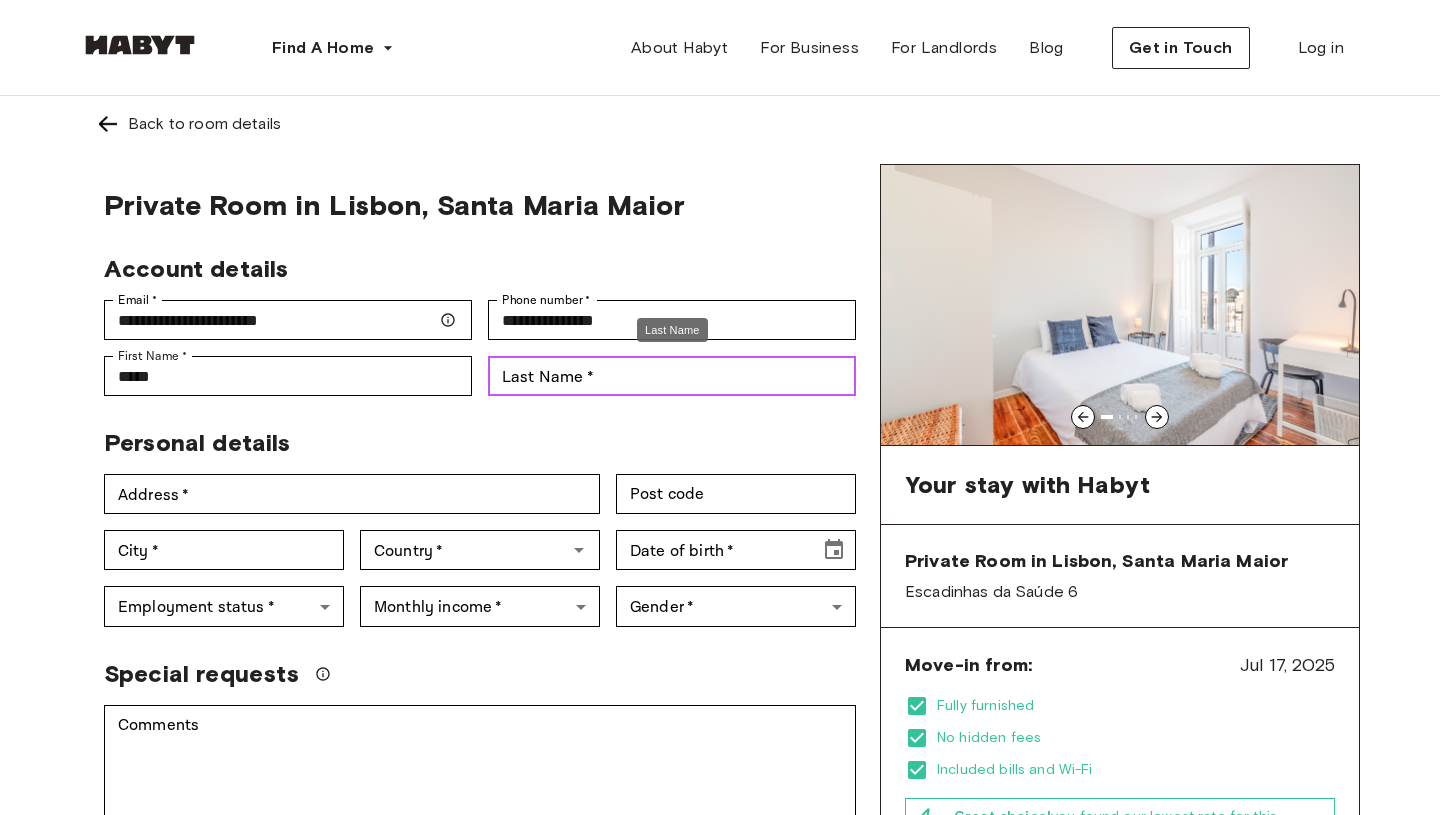 click on "Last Name   *" at bounding box center [672, 376] 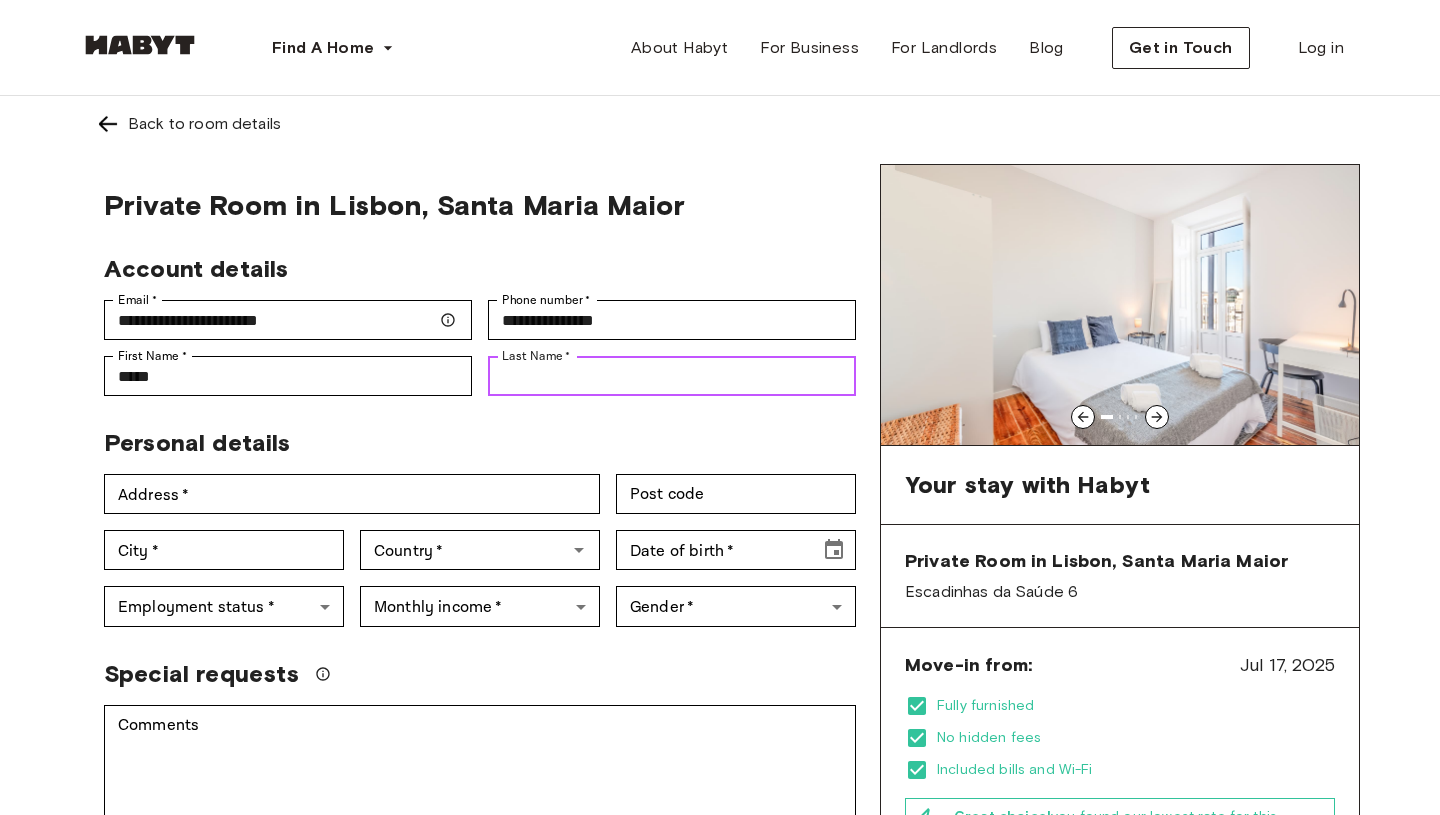 type on "**********" 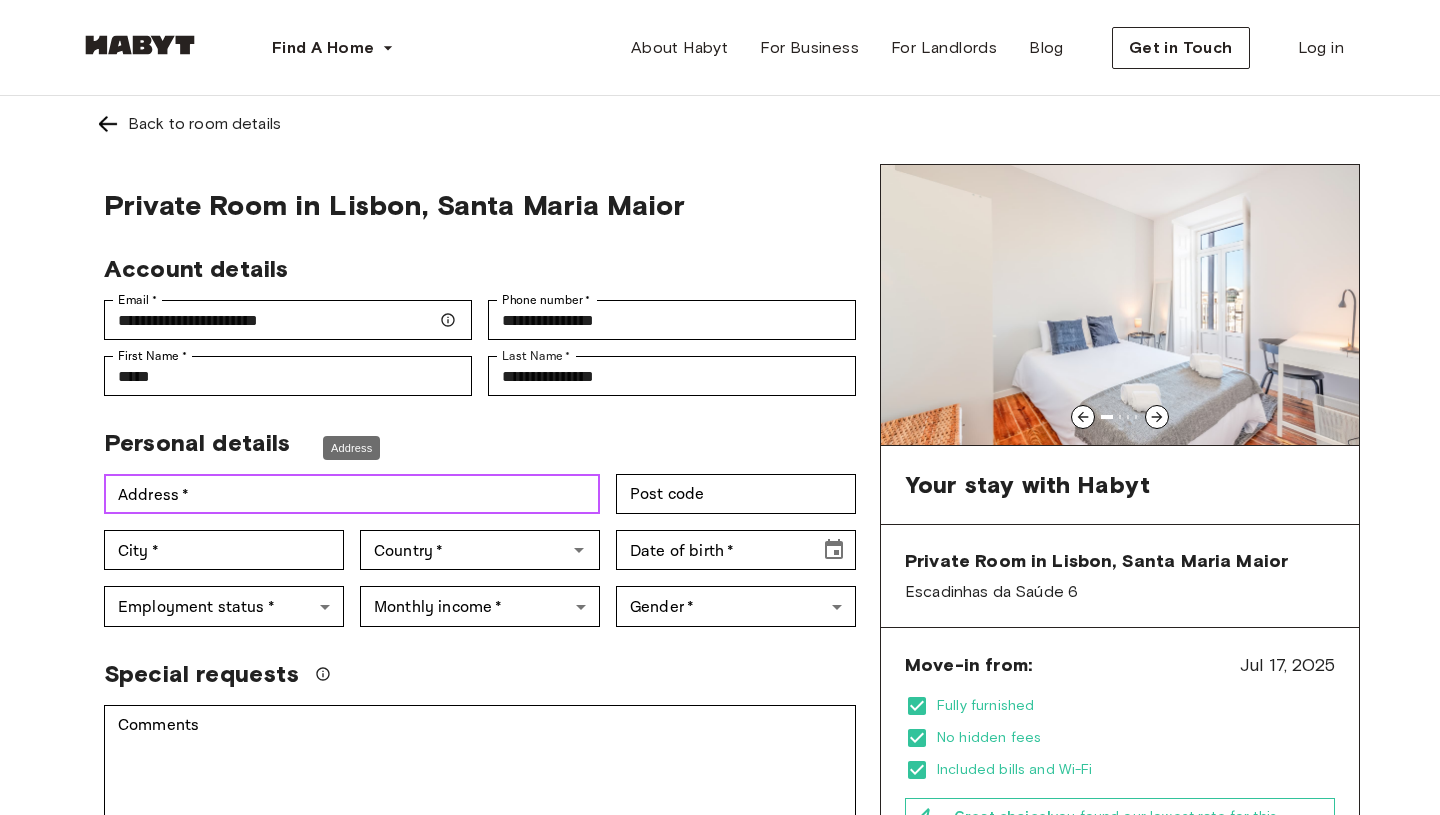 click on "Address   *" at bounding box center (352, 494) 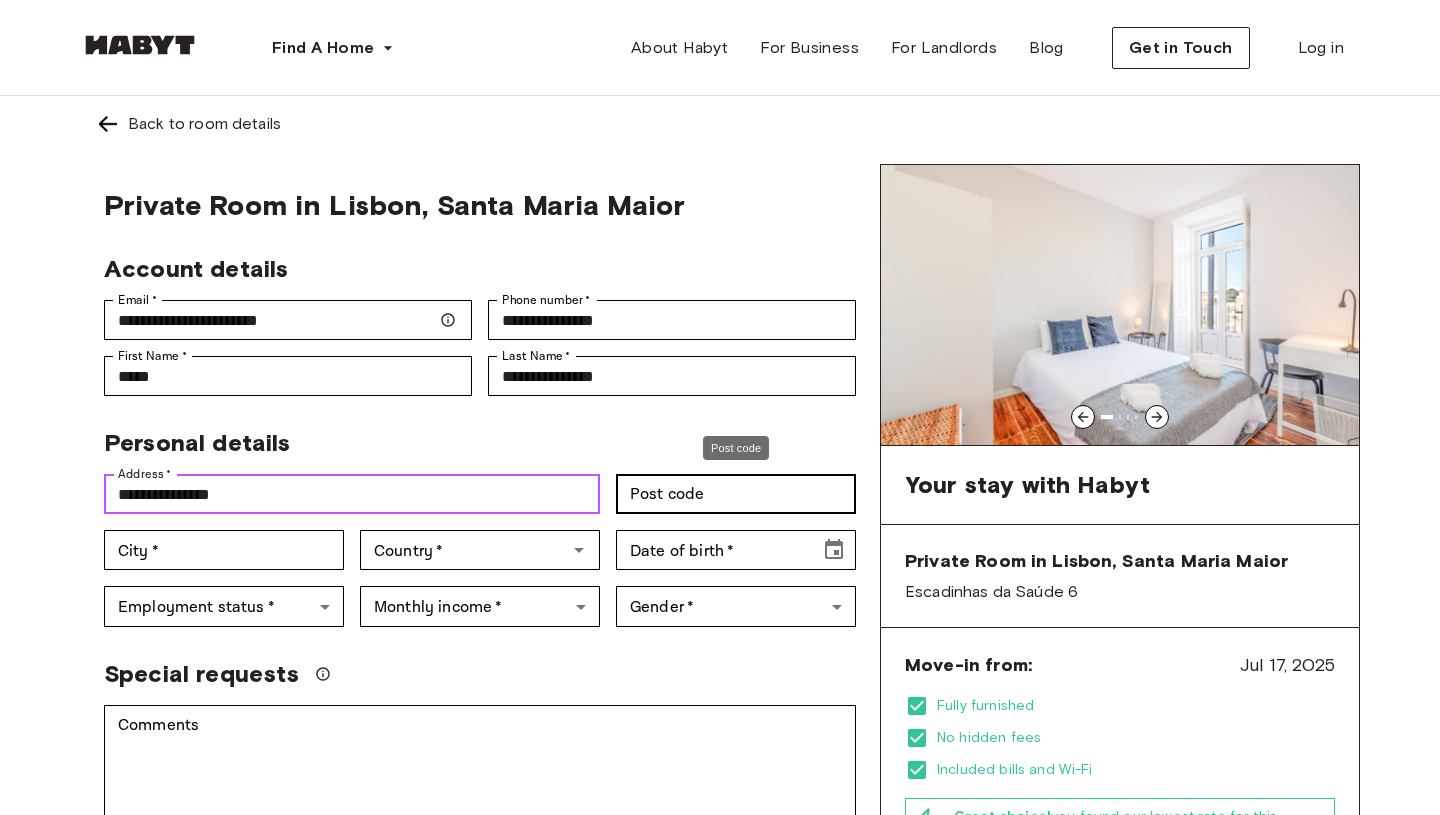 type on "**********" 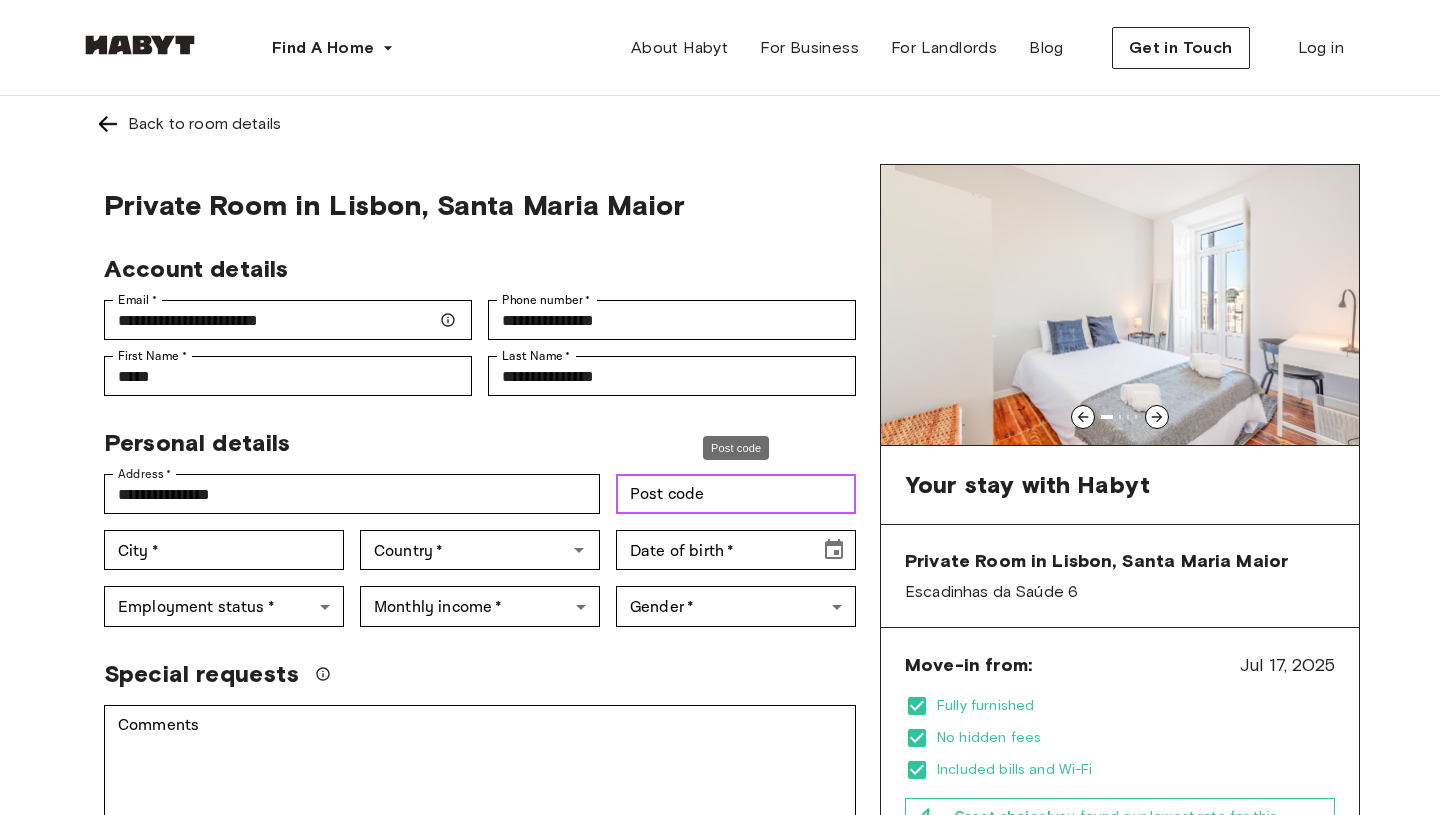 click on "Post code" at bounding box center (736, 494) 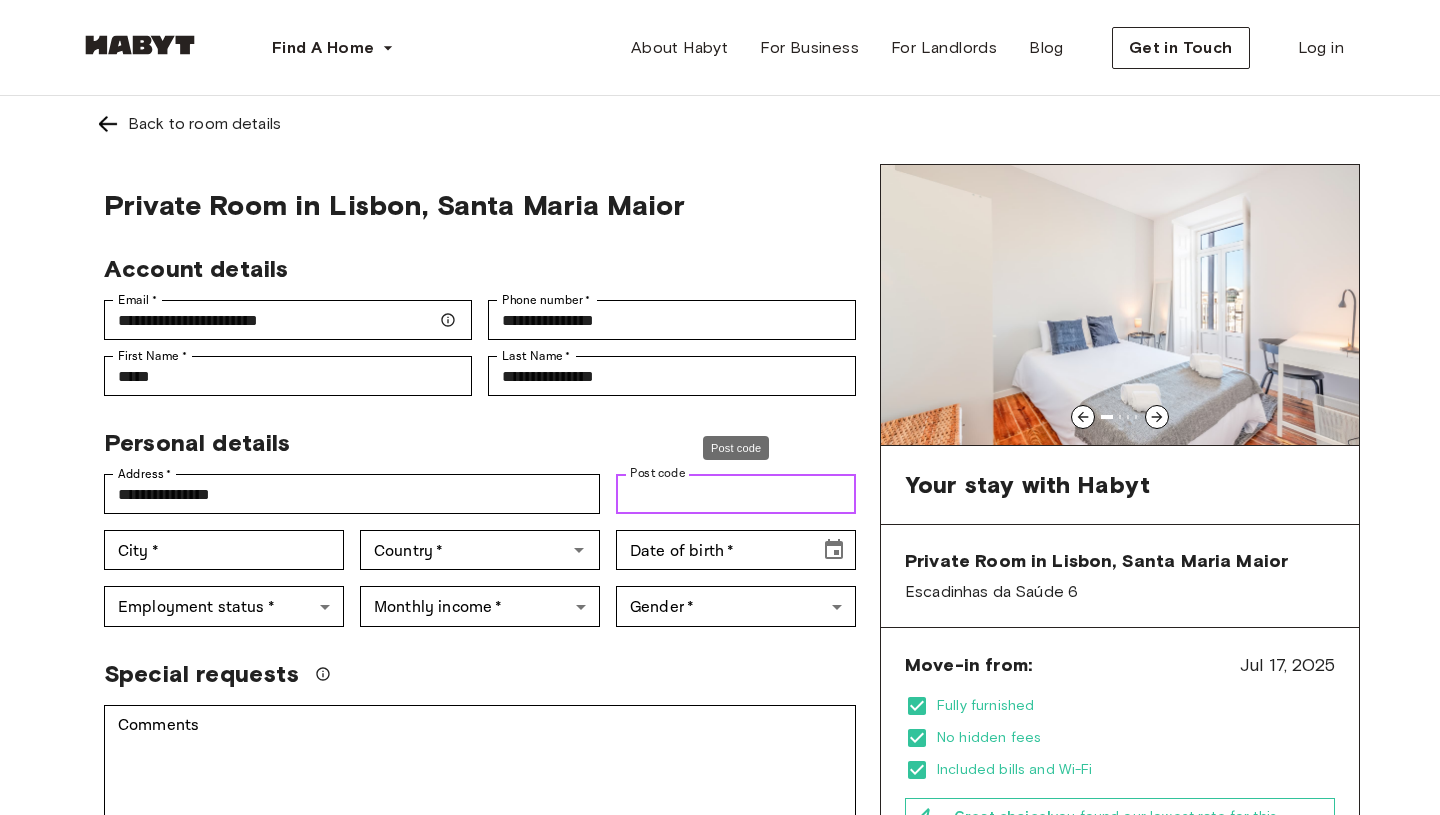 type on "****" 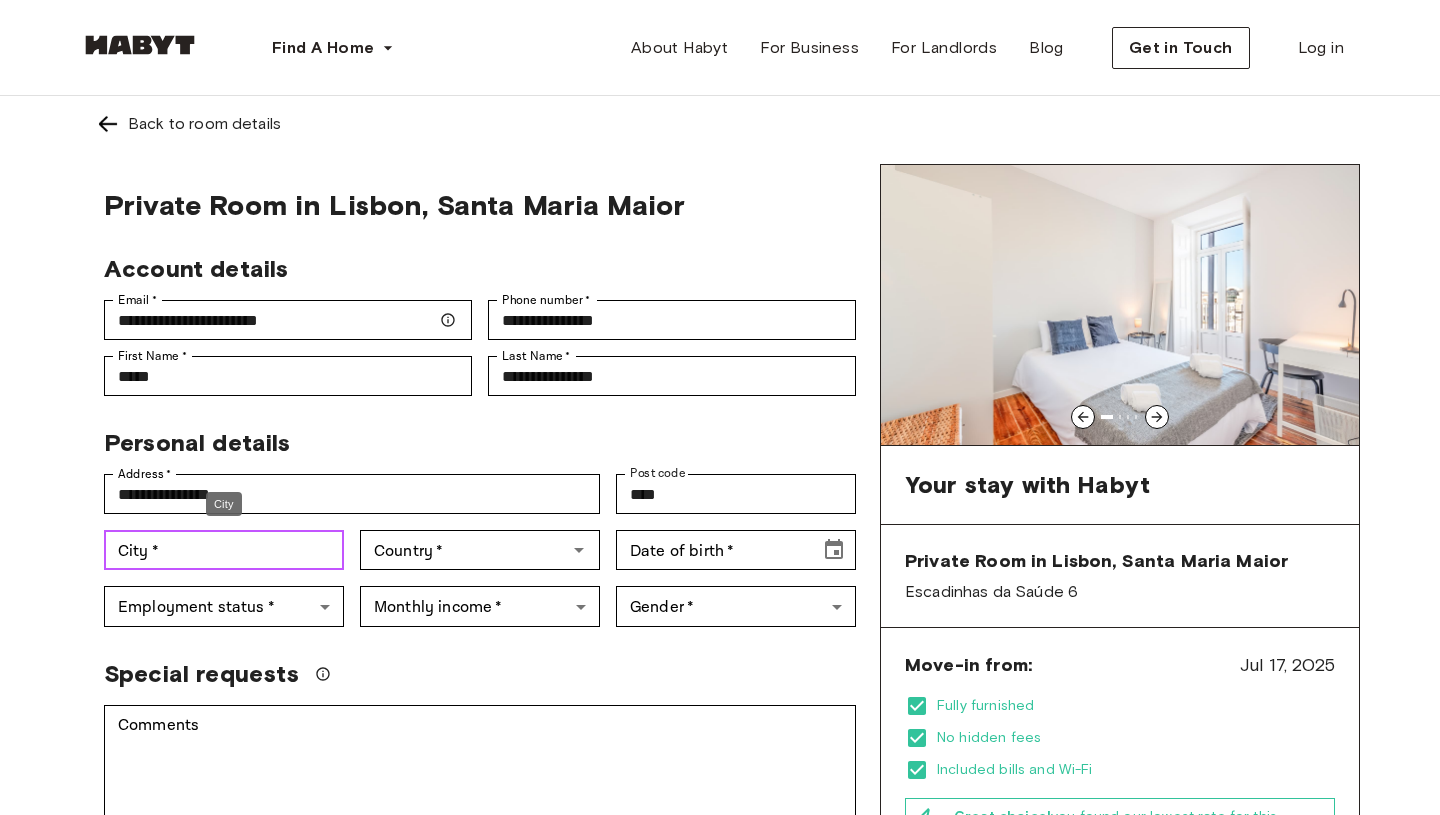 click on "City   *" at bounding box center (224, 550) 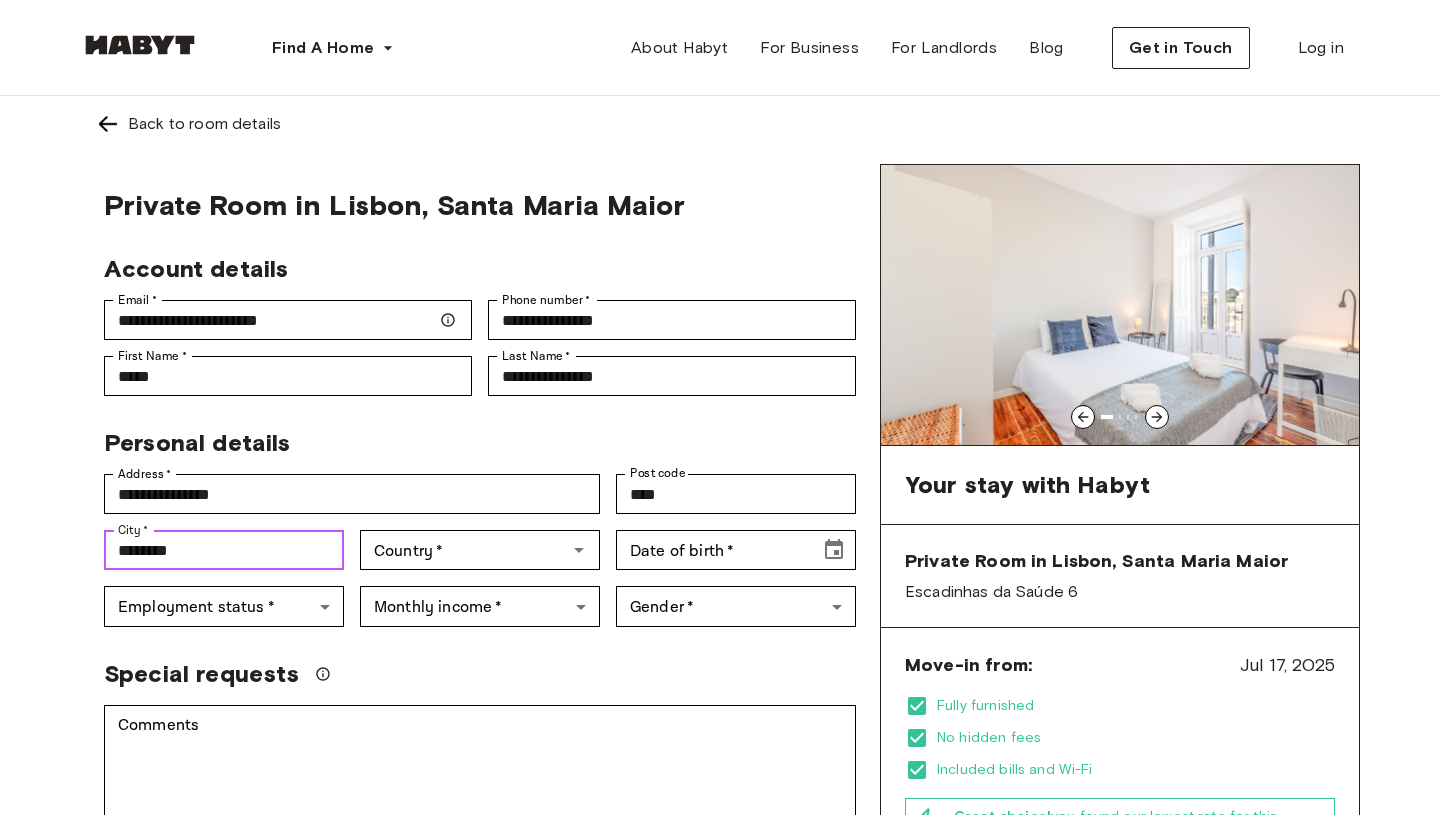 drag, startPoint x: 300, startPoint y: 552, endPoint x: 87, endPoint y: 547, distance: 213.05867 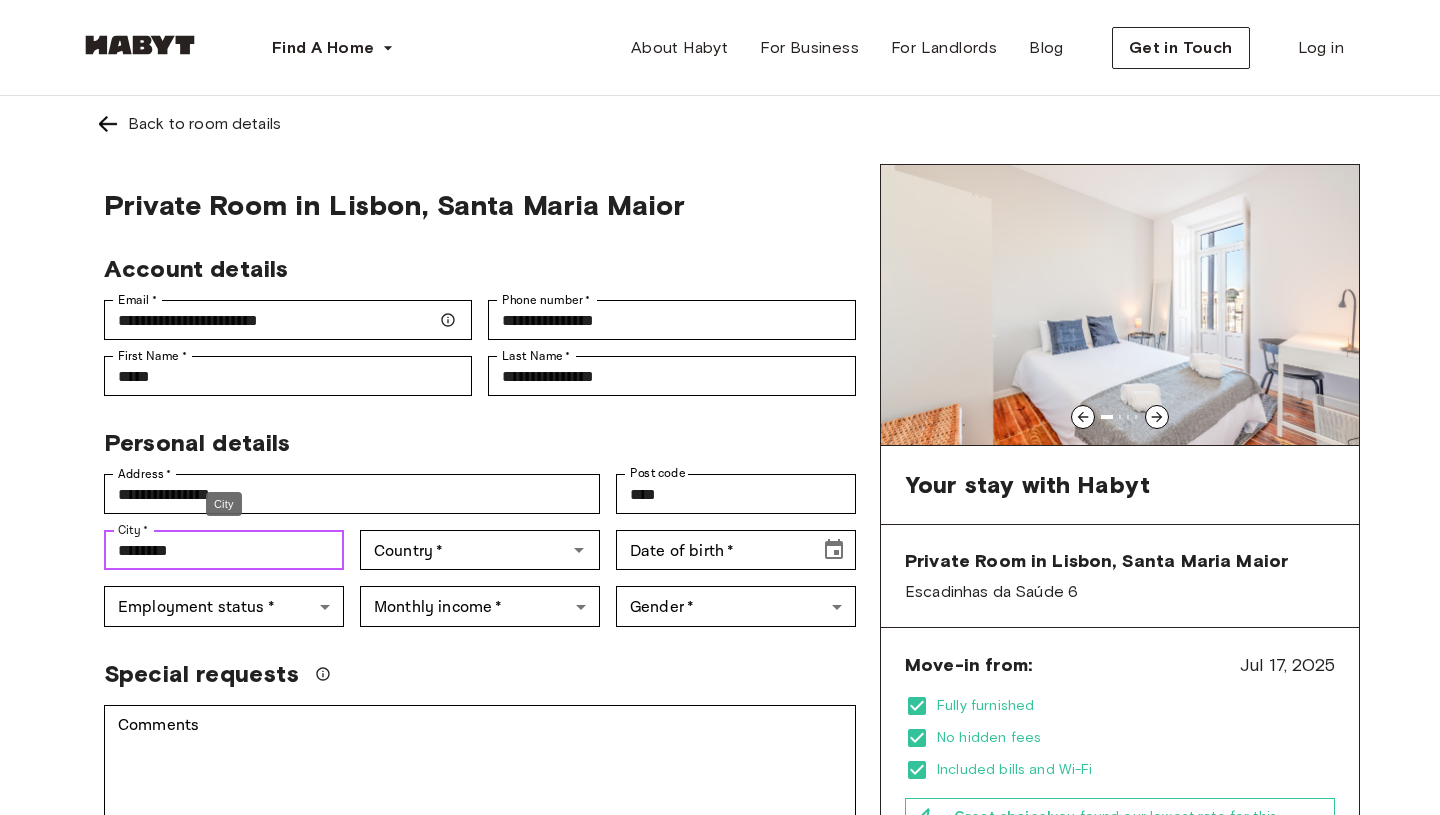 click on "********" at bounding box center (224, 550) 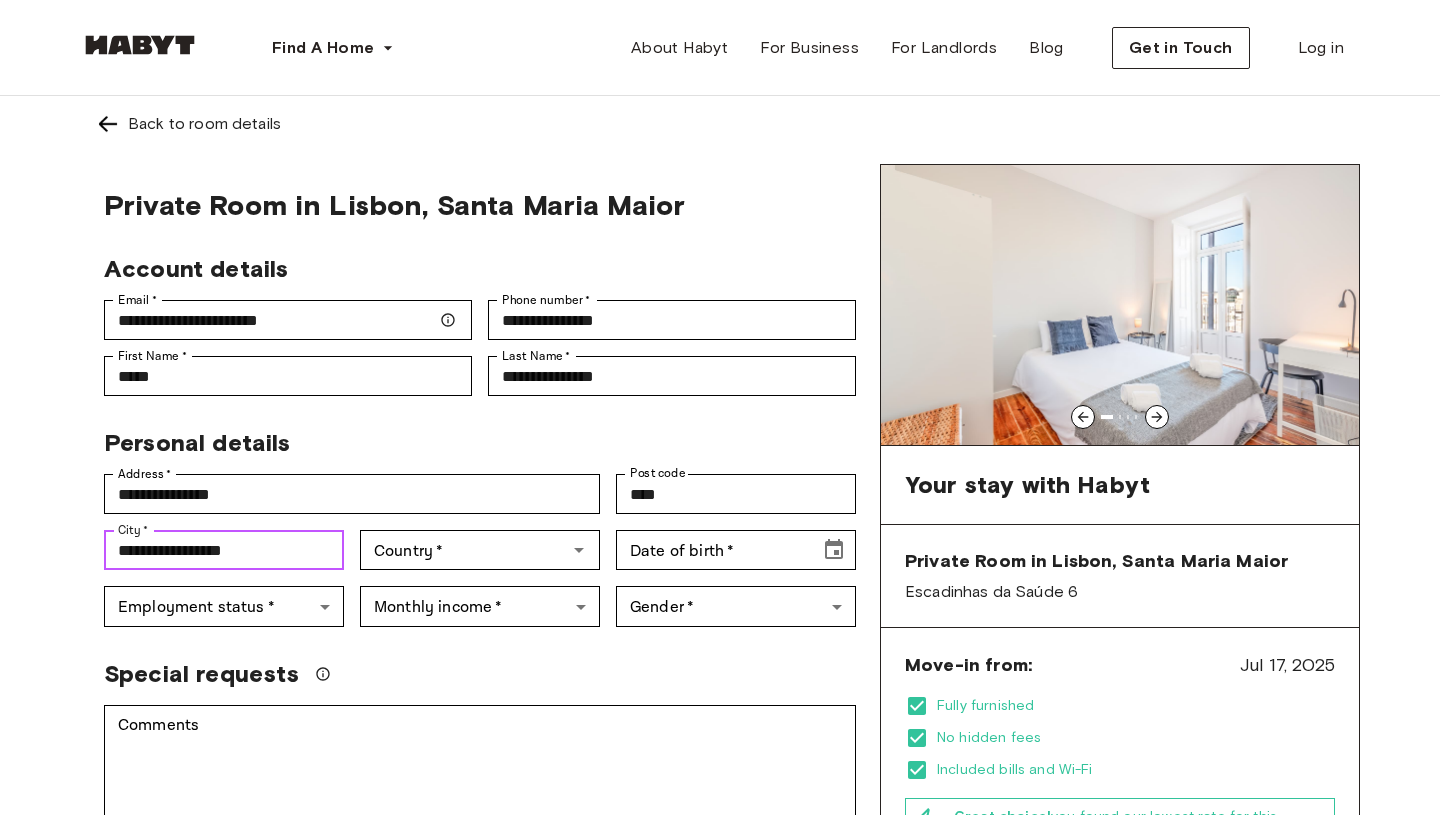 drag, startPoint x: 195, startPoint y: 552, endPoint x: 92, endPoint y: 552, distance: 103 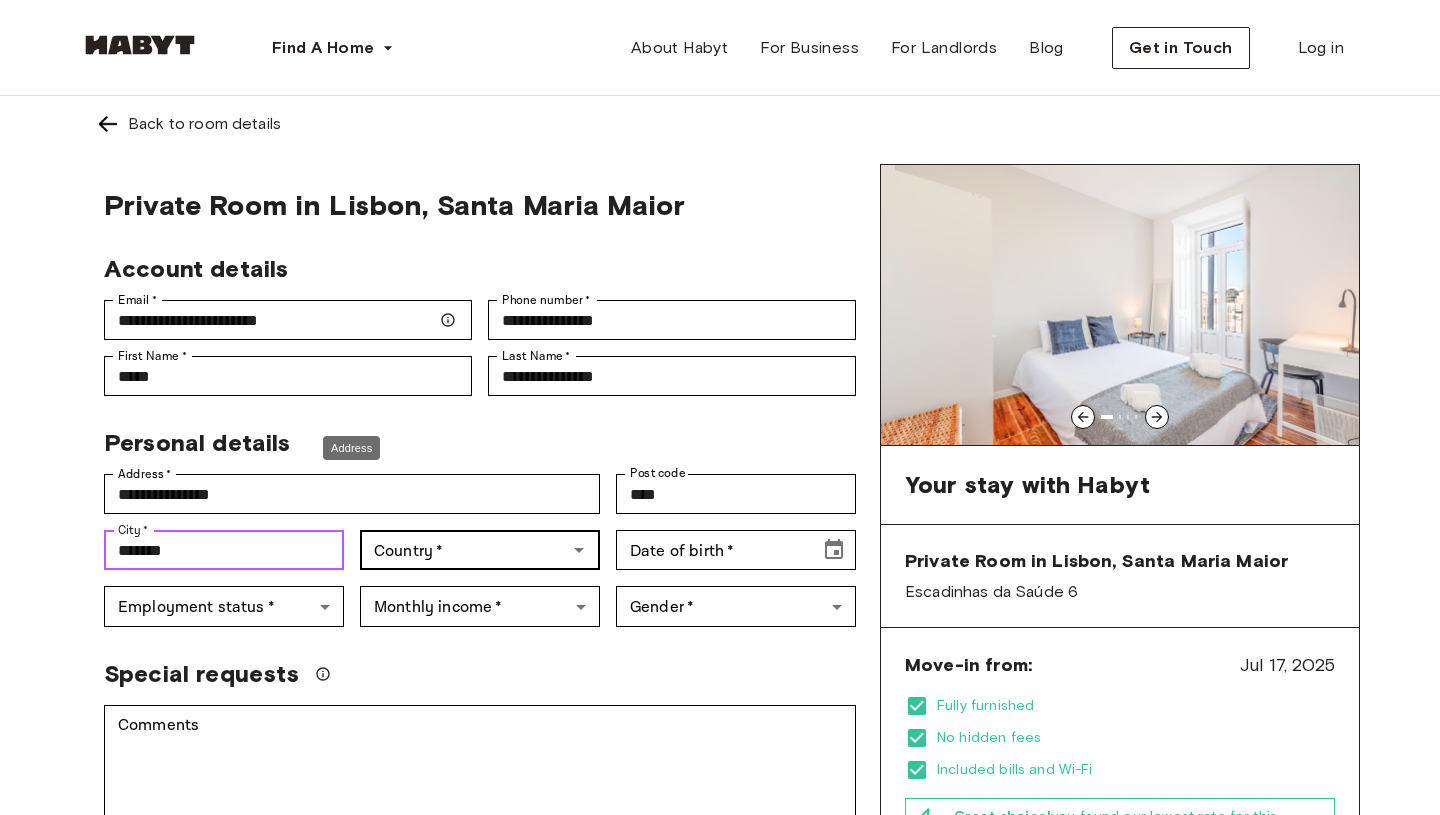 type on "*******" 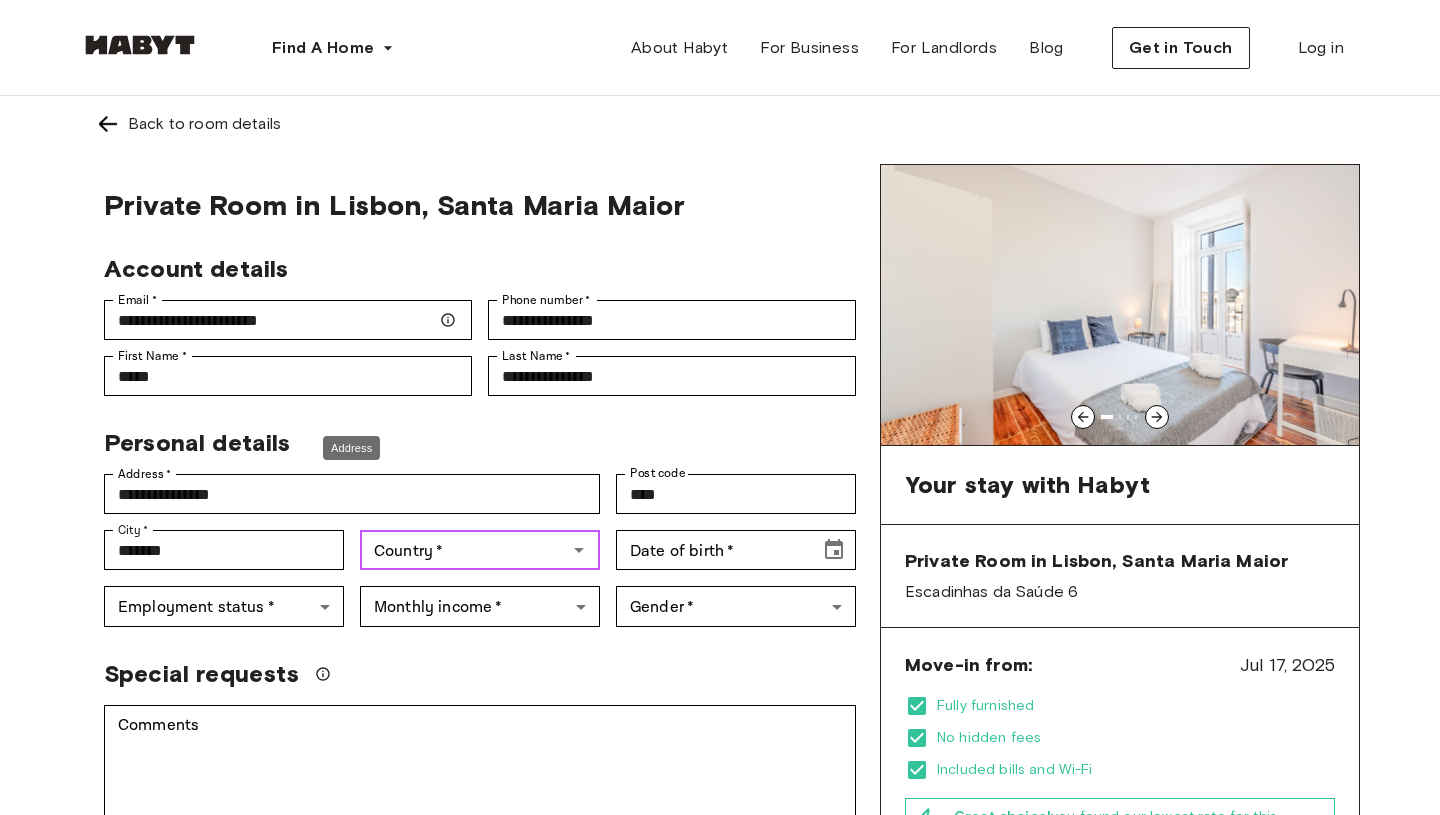 click on "Country   *" at bounding box center (463, 550) 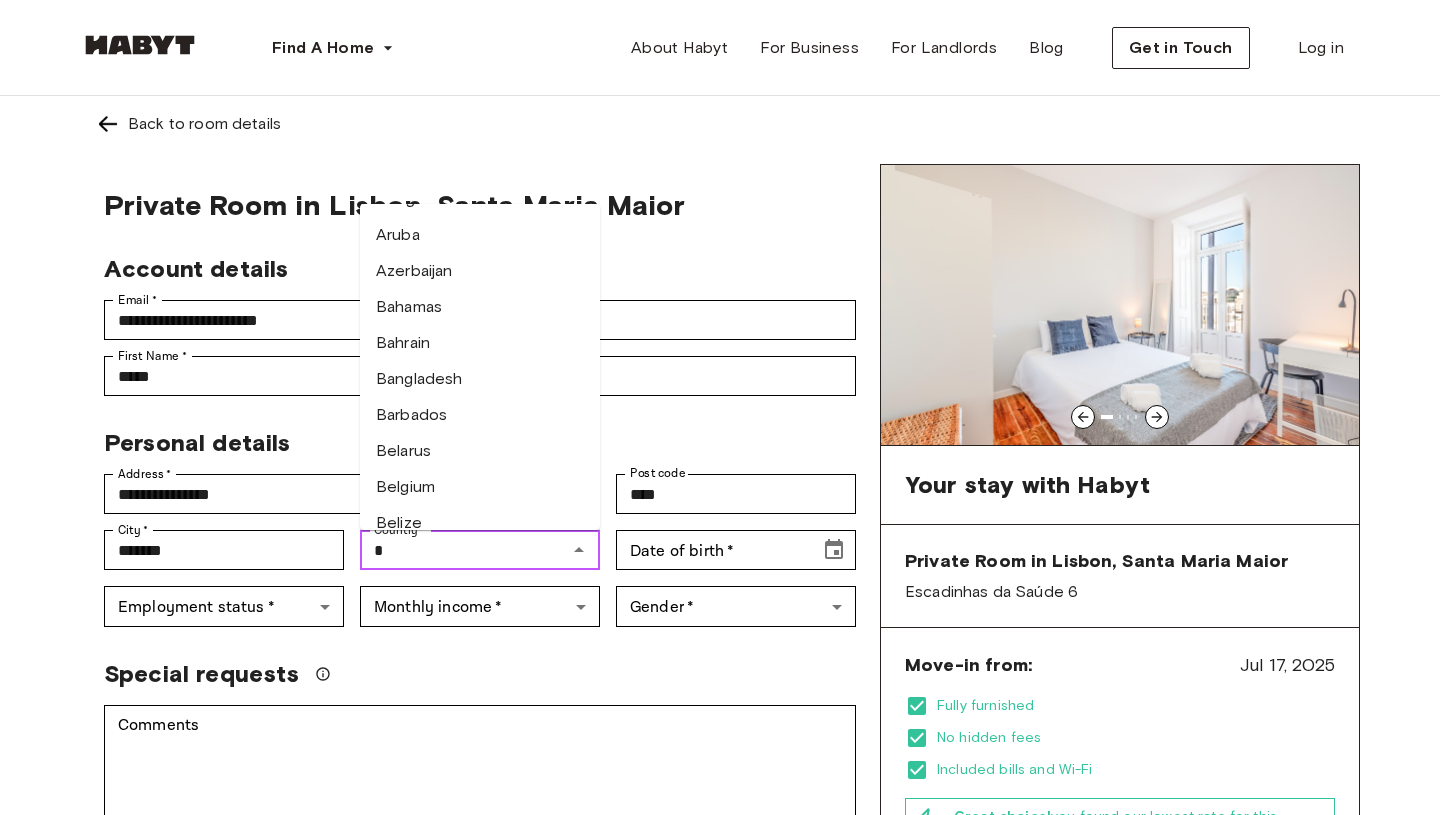scroll, scrollTop: 69, scrollLeft: 0, axis: vertical 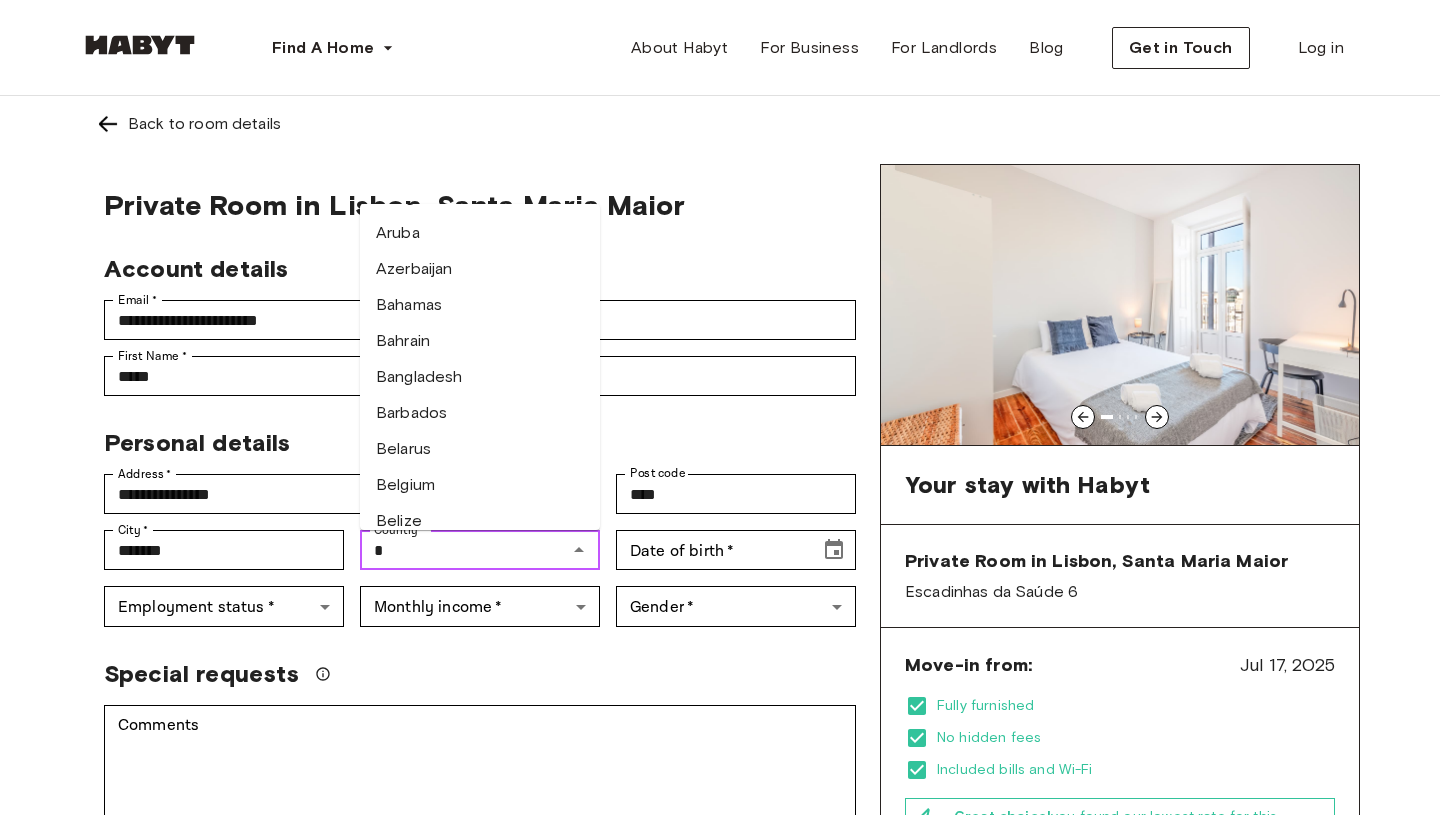 click on "Belgium" at bounding box center (480, 485) 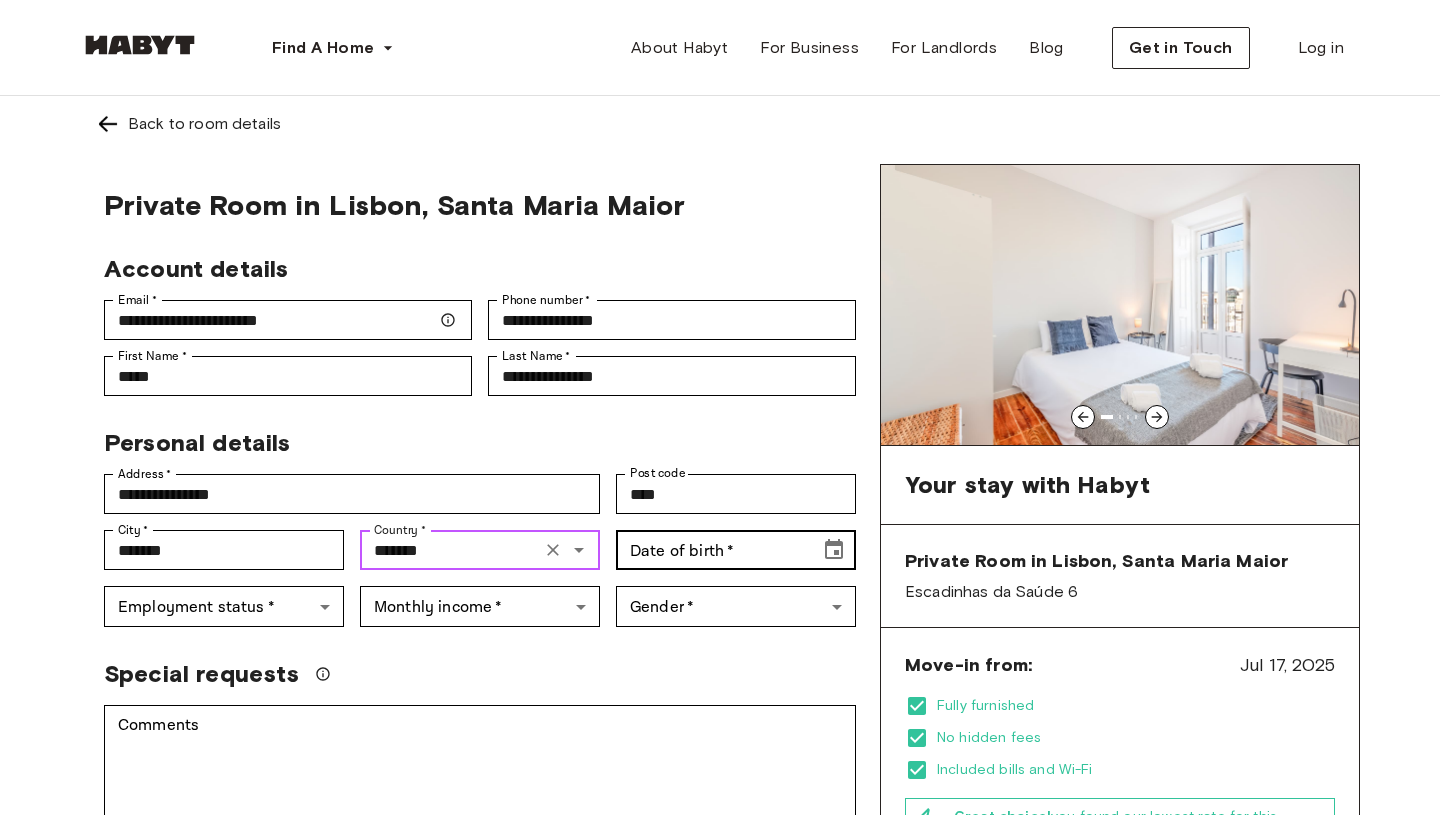 type on "*******" 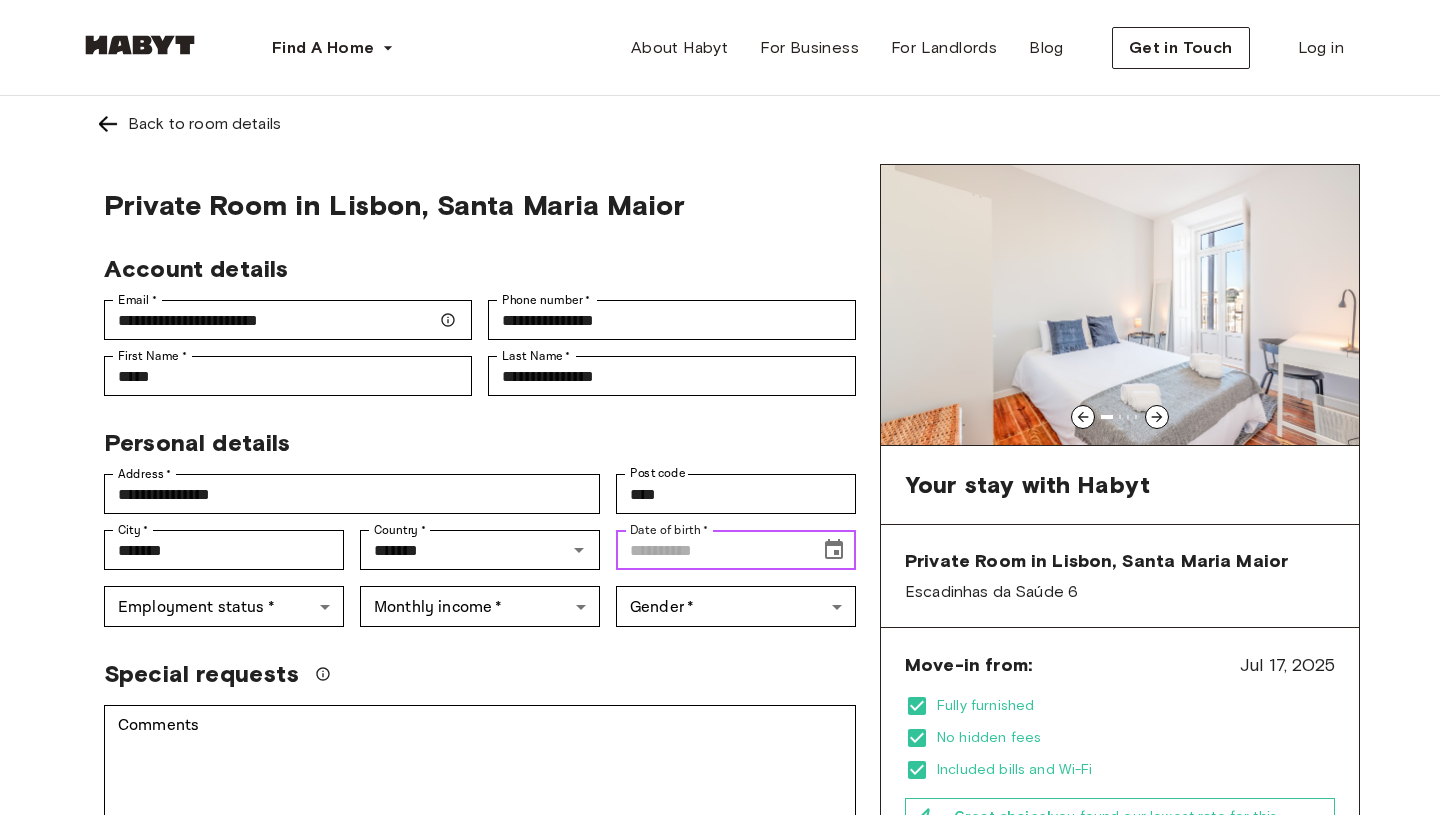 click on "Date of birth   *" at bounding box center (711, 550) 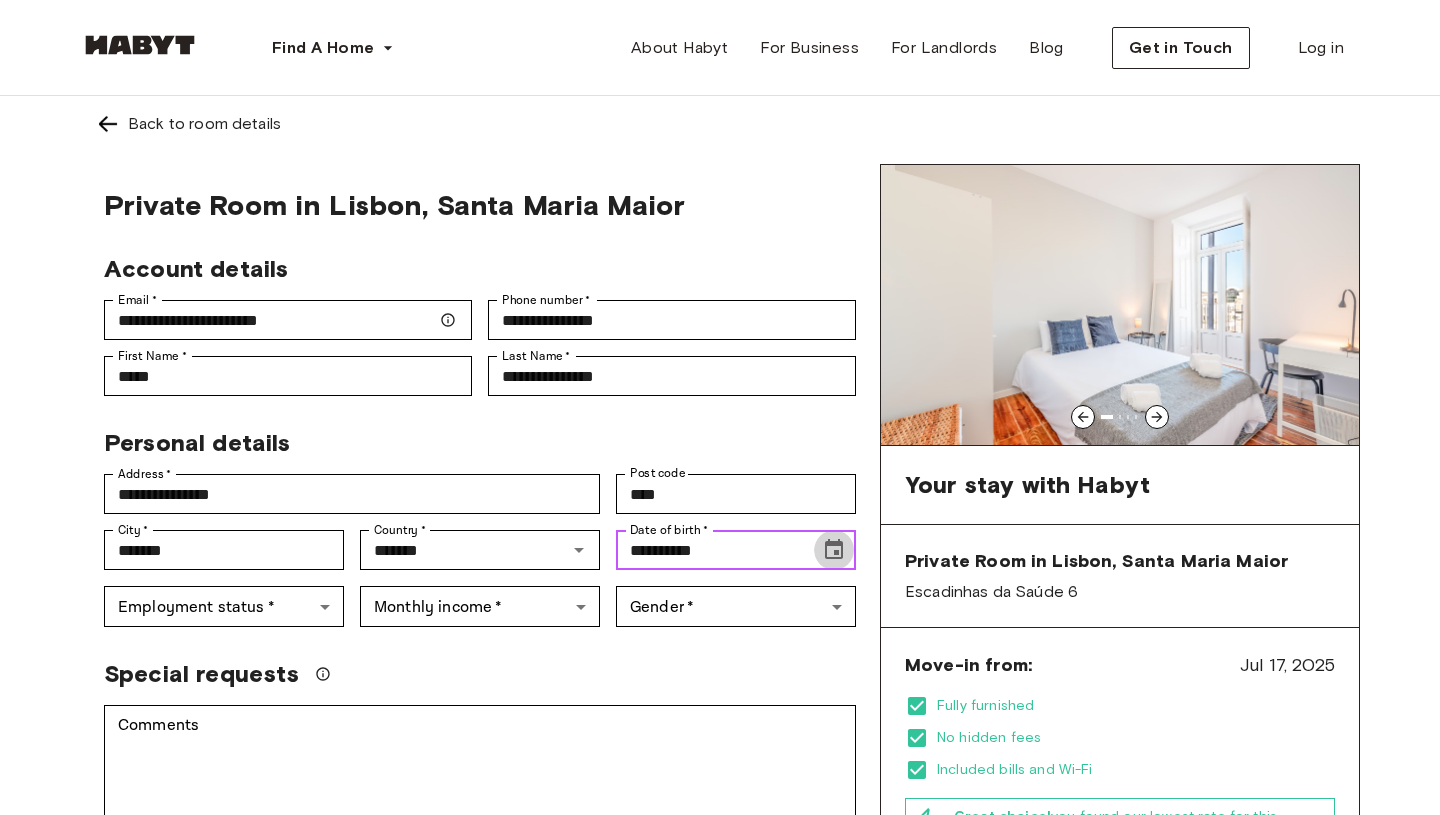 click 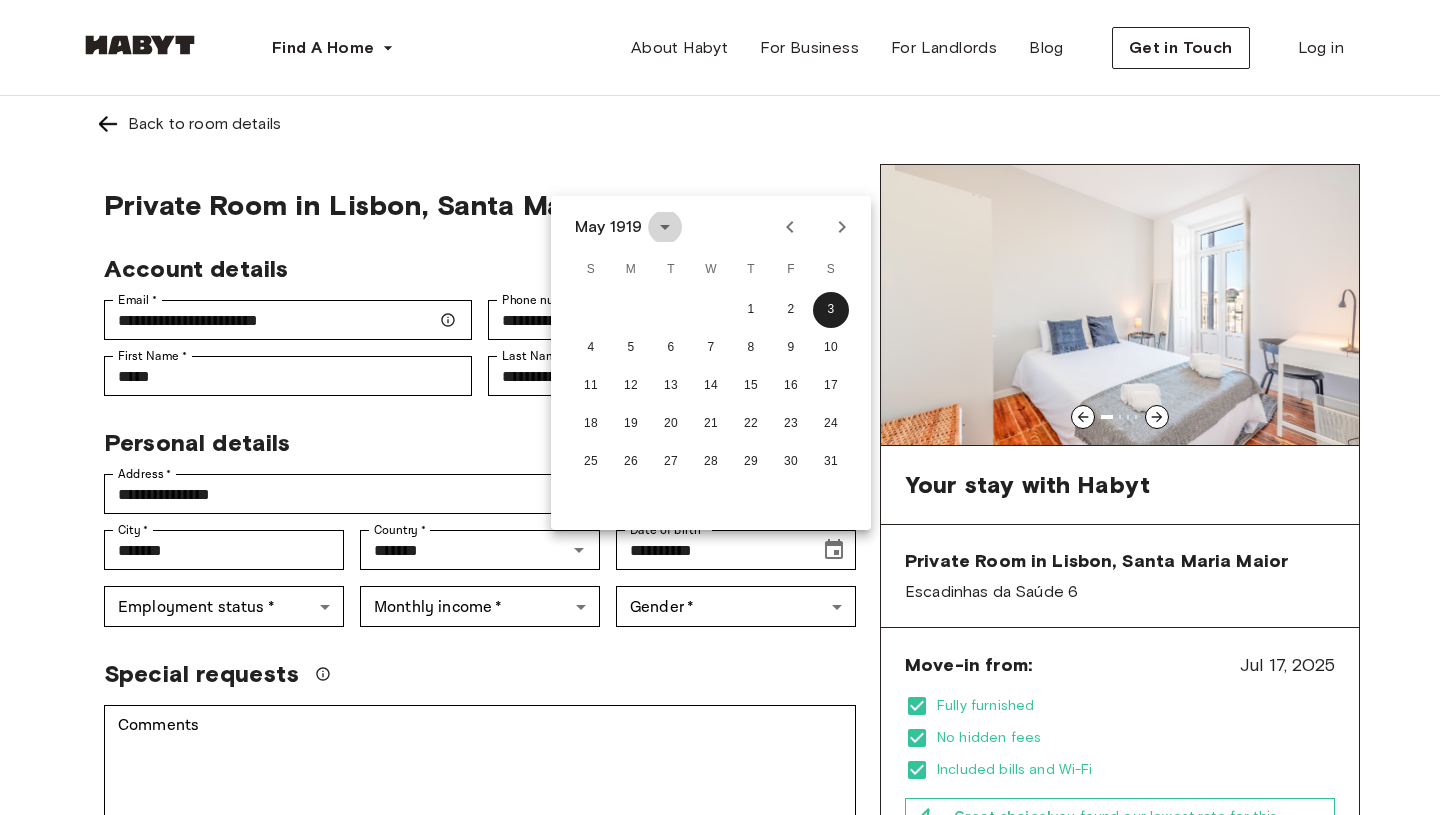 click 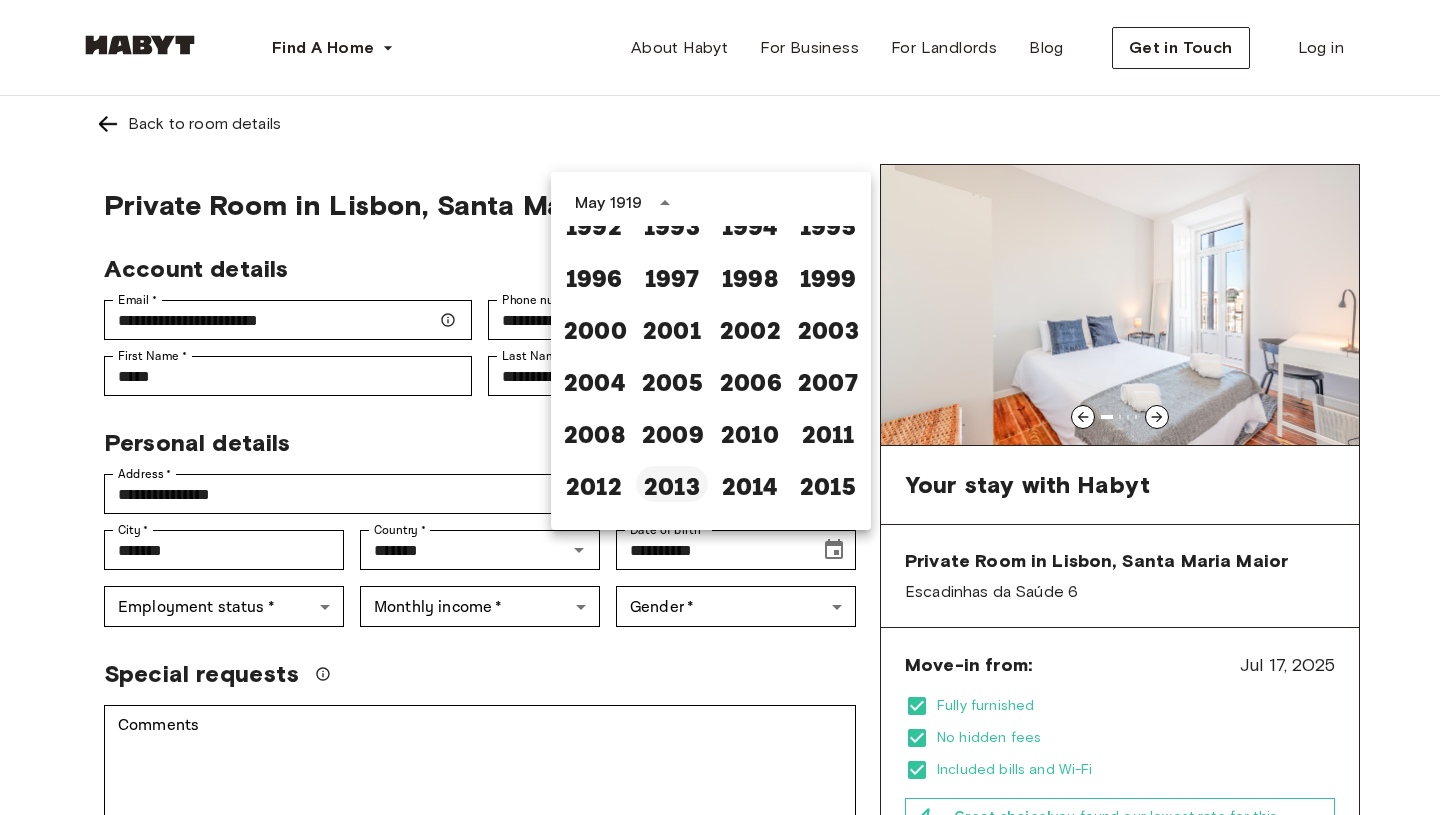 scroll, scrollTop: 1214, scrollLeft: 0, axis: vertical 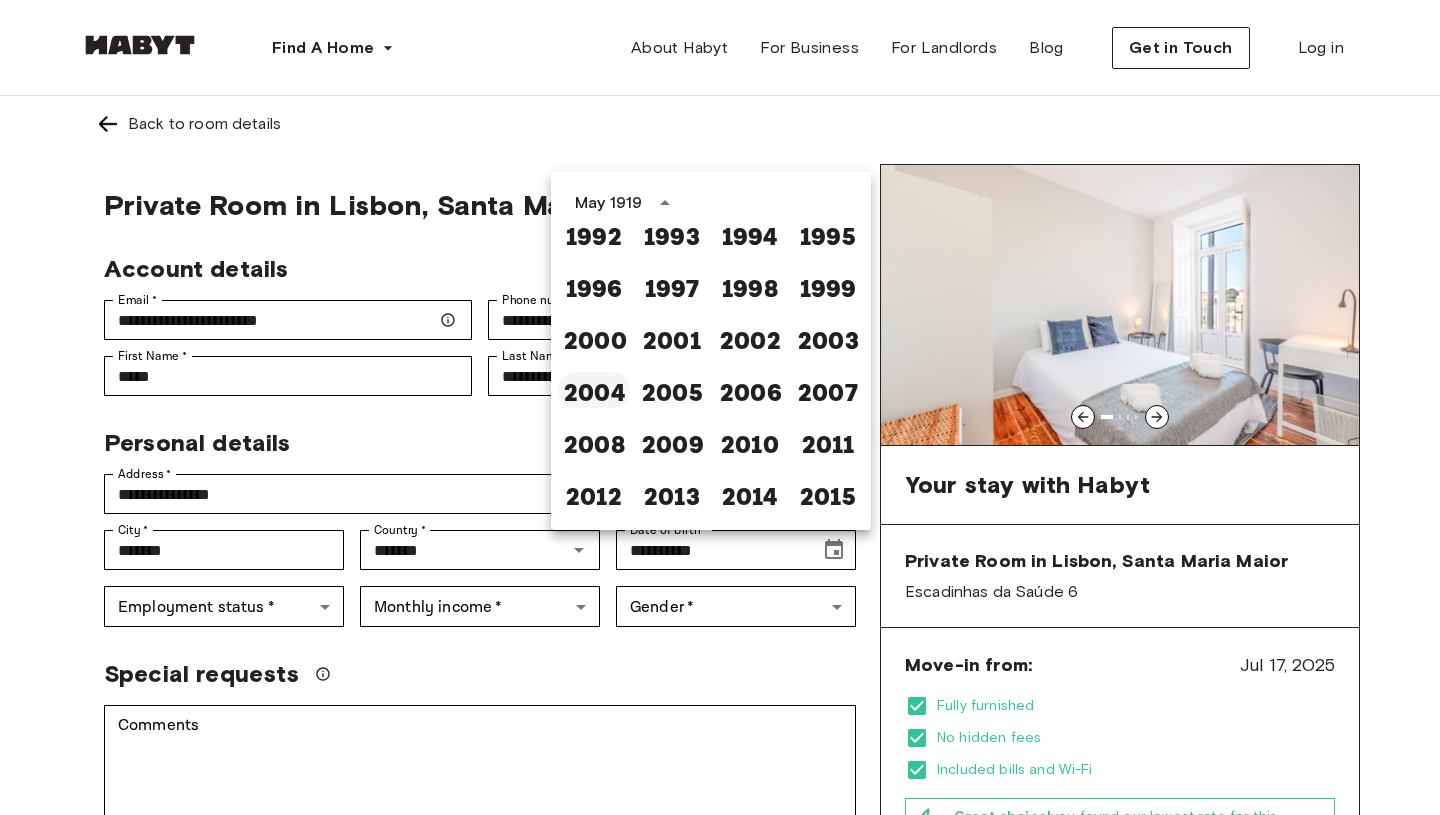 click on "2004" at bounding box center [594, 390] 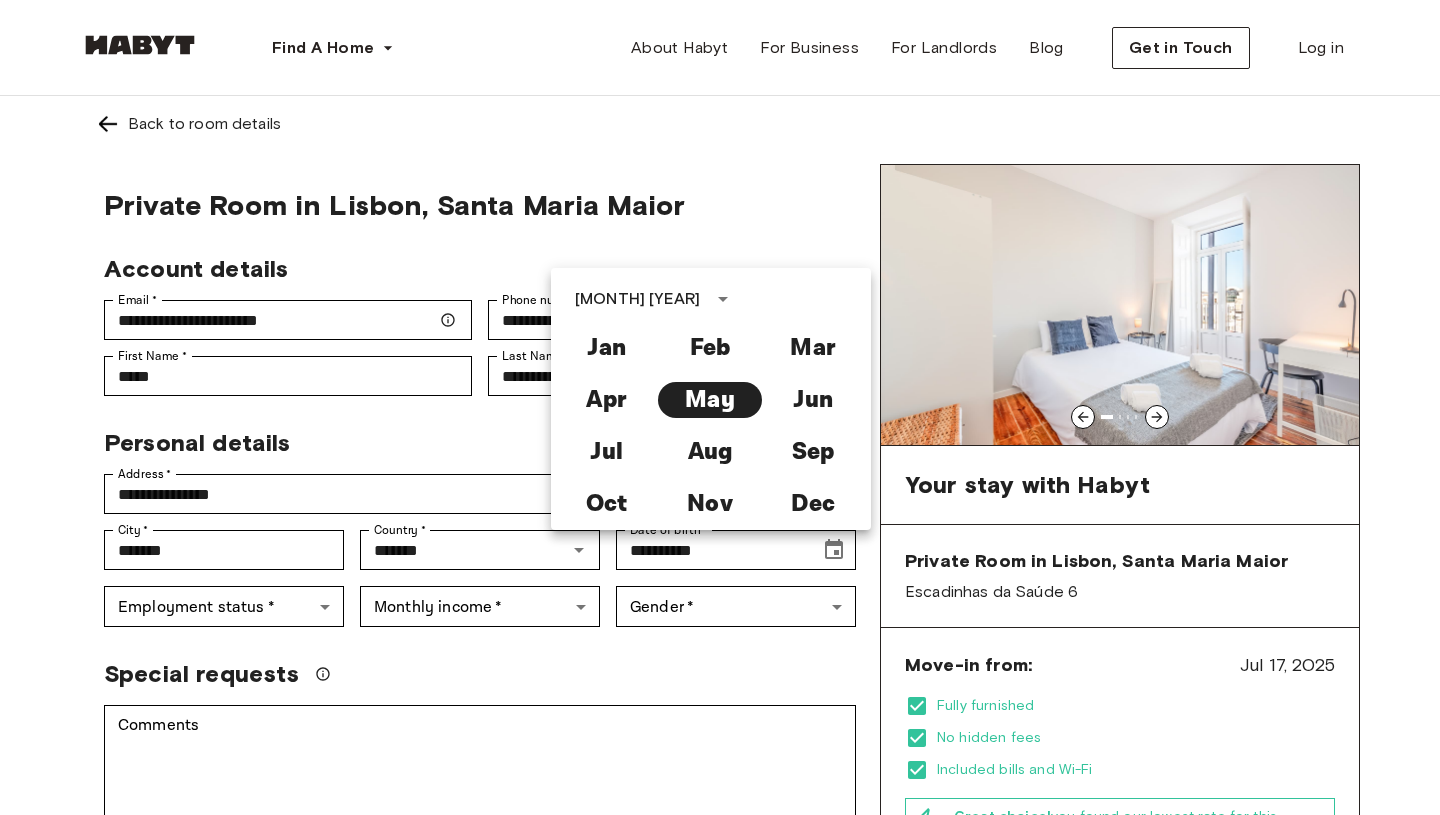 click on "Special requests" at bounding box center (480, 674) 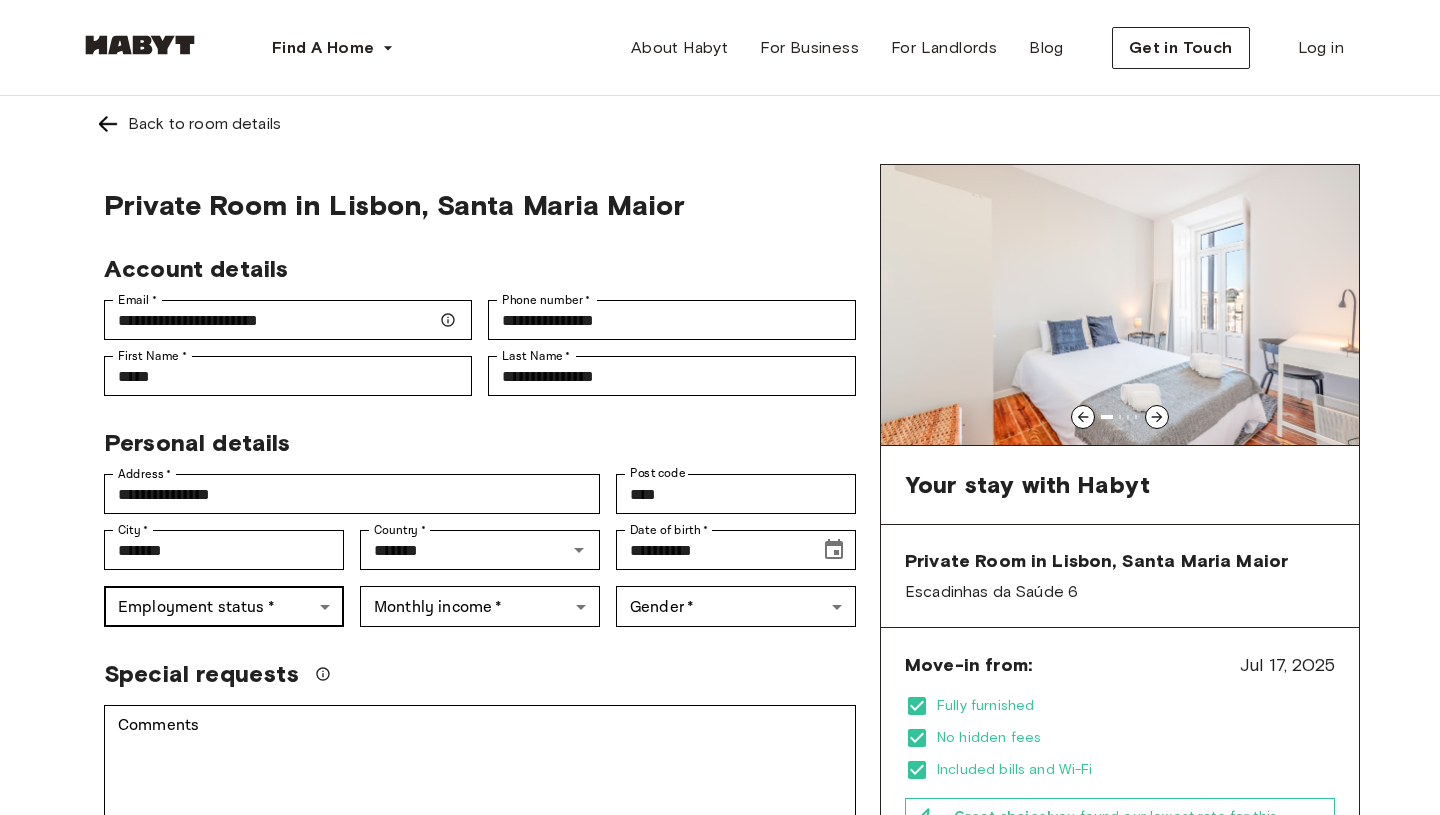 click on "**********" at bounding box center [720, 1158] 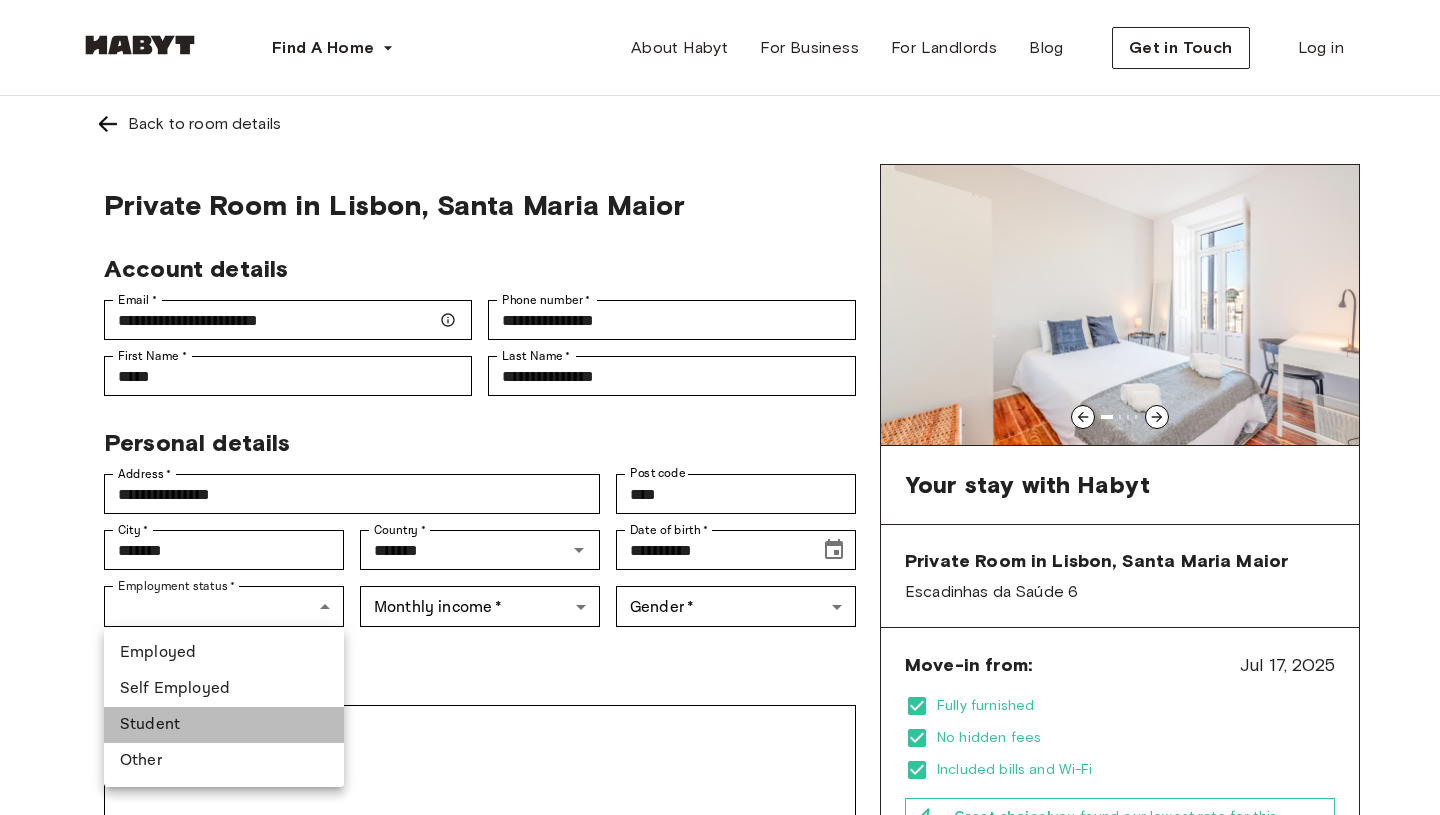 click on "Student" at bounding box center [224, 725] 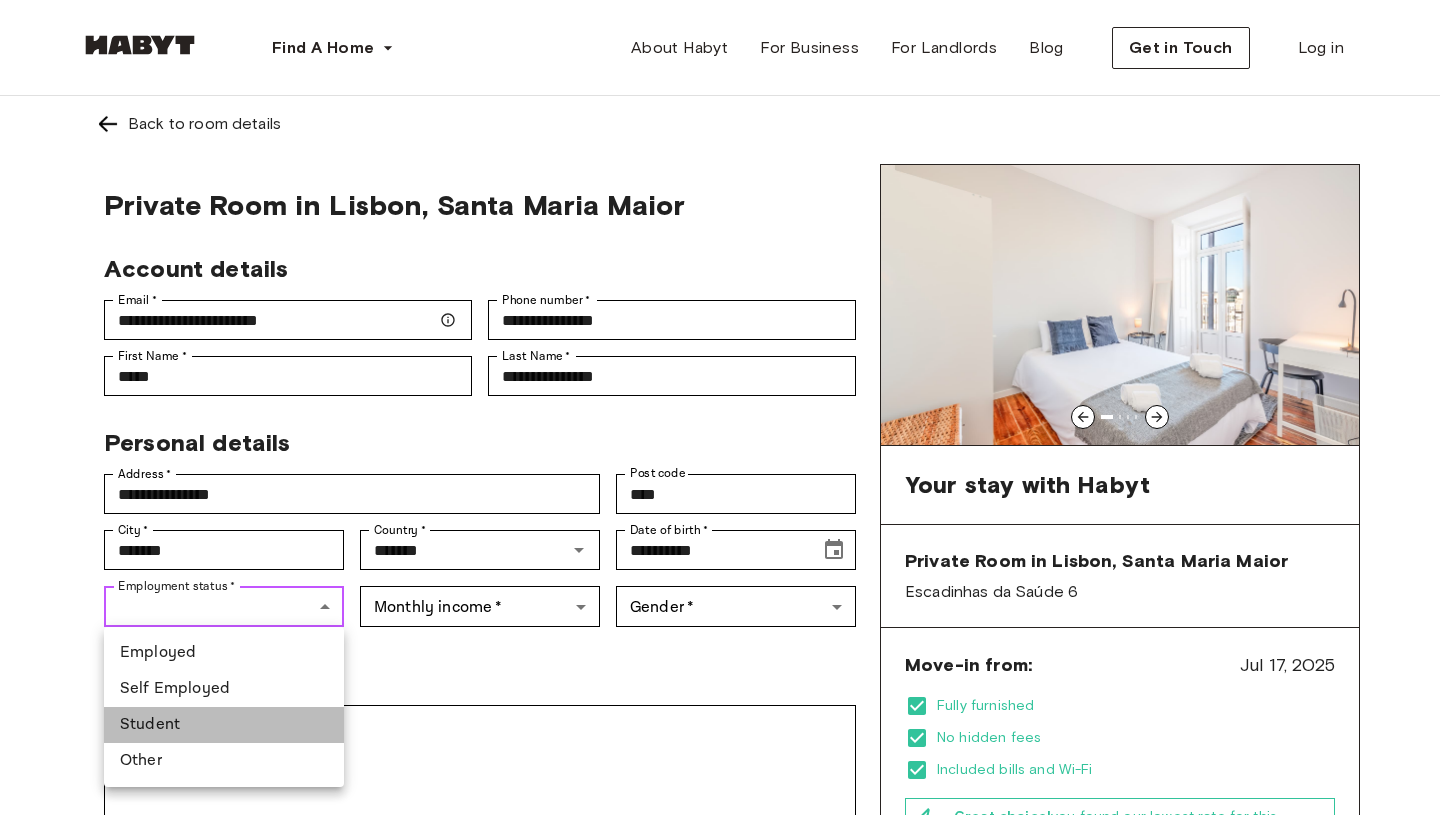 type on "*******" 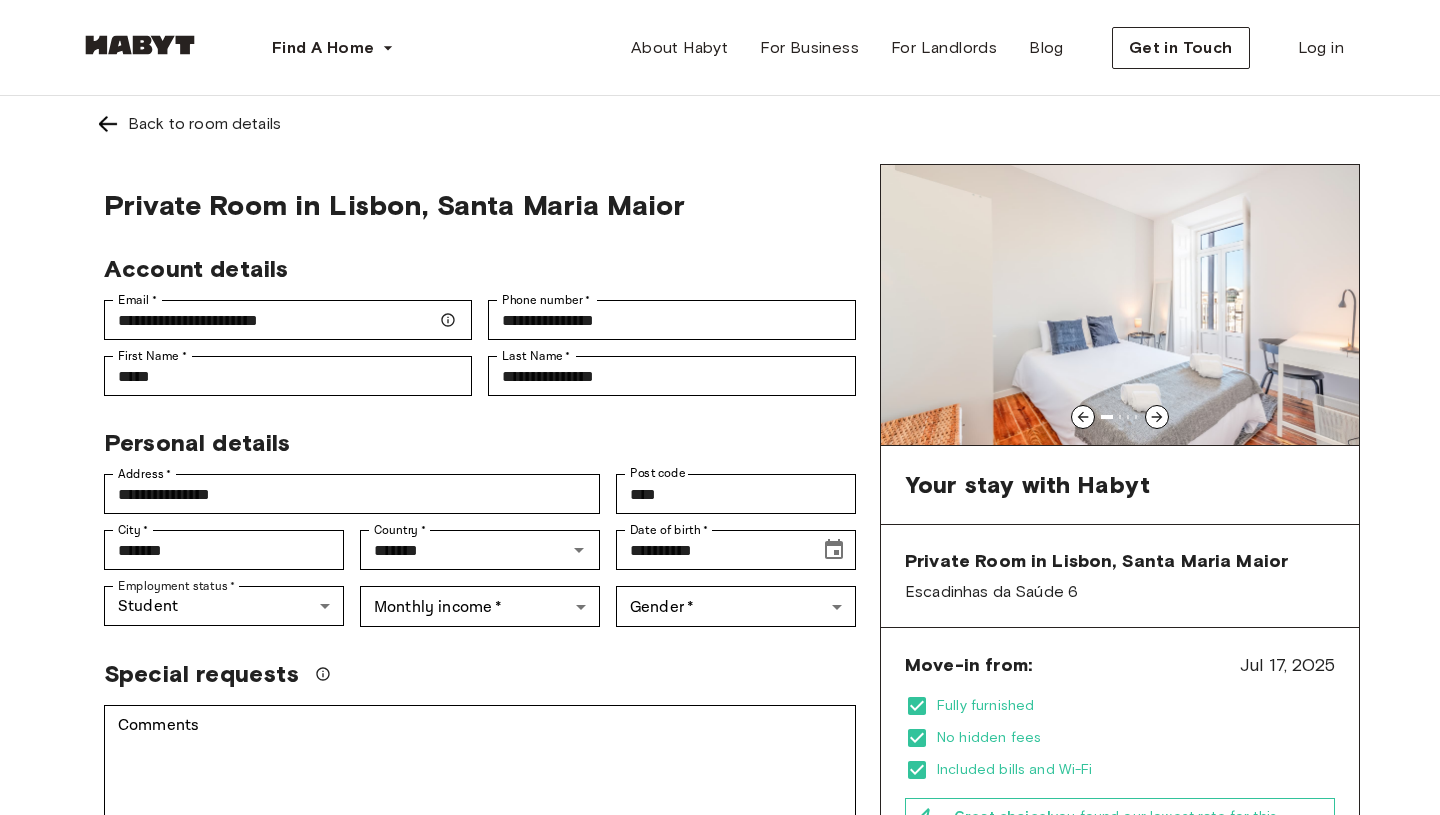 click on "Monthly income   * ​ Monthly income   *" at bounding box center (472, 598) 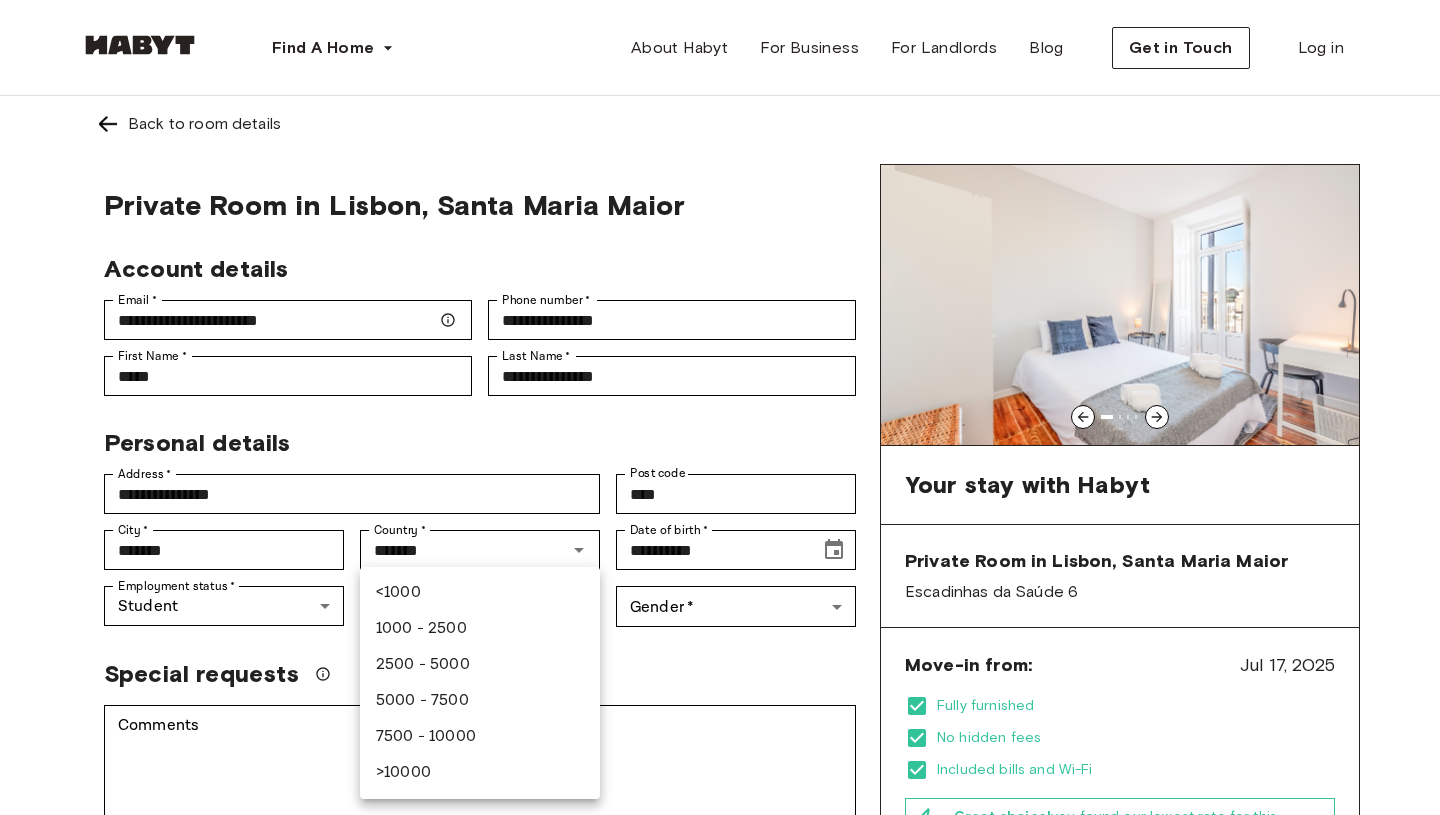 click on "**********" at bounding box center [720, 1158] 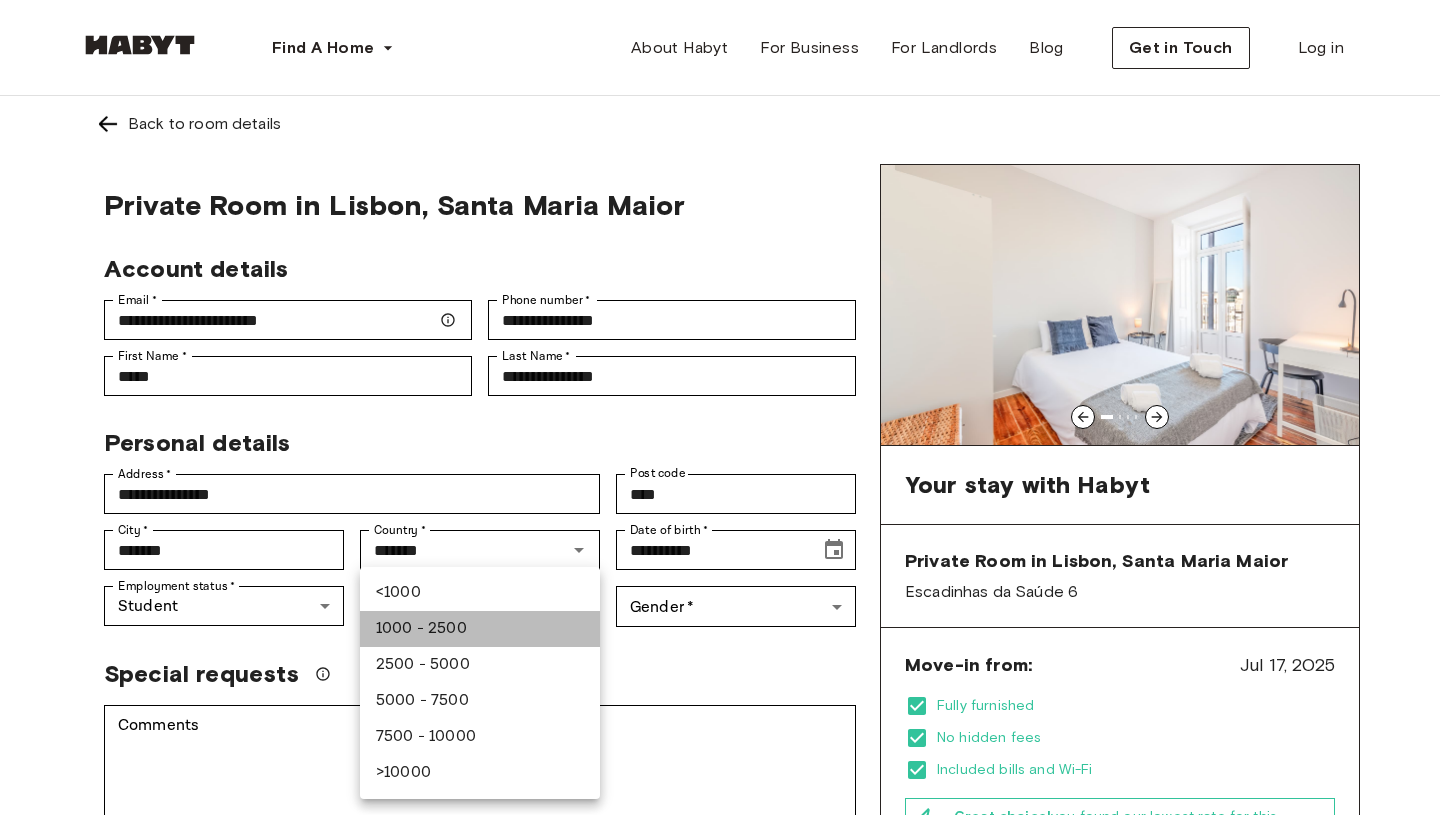 click on "1000 - 2500" at bounding box center [480, 629] 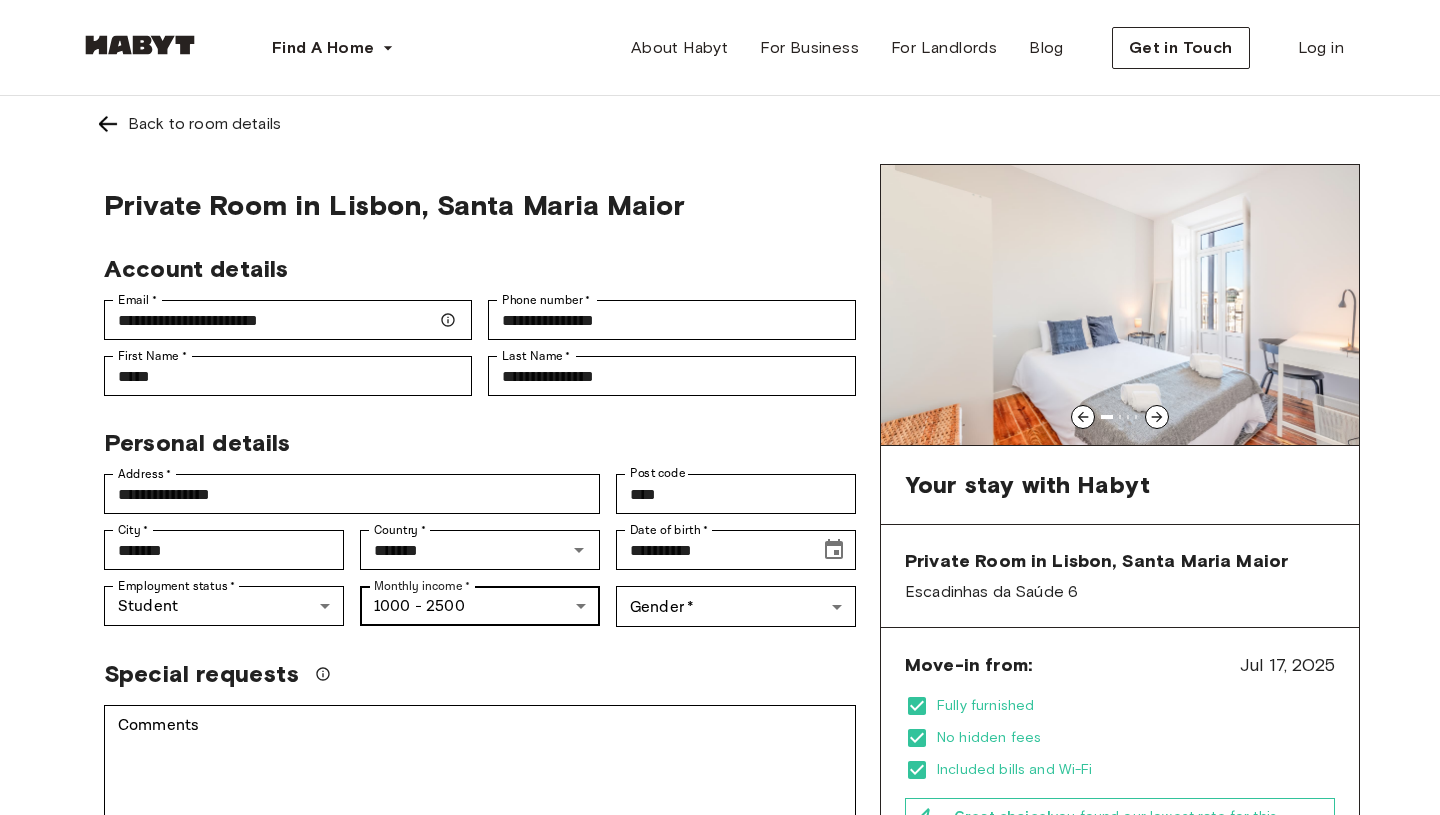 click on "**********" at bounding box center [720, 1158] 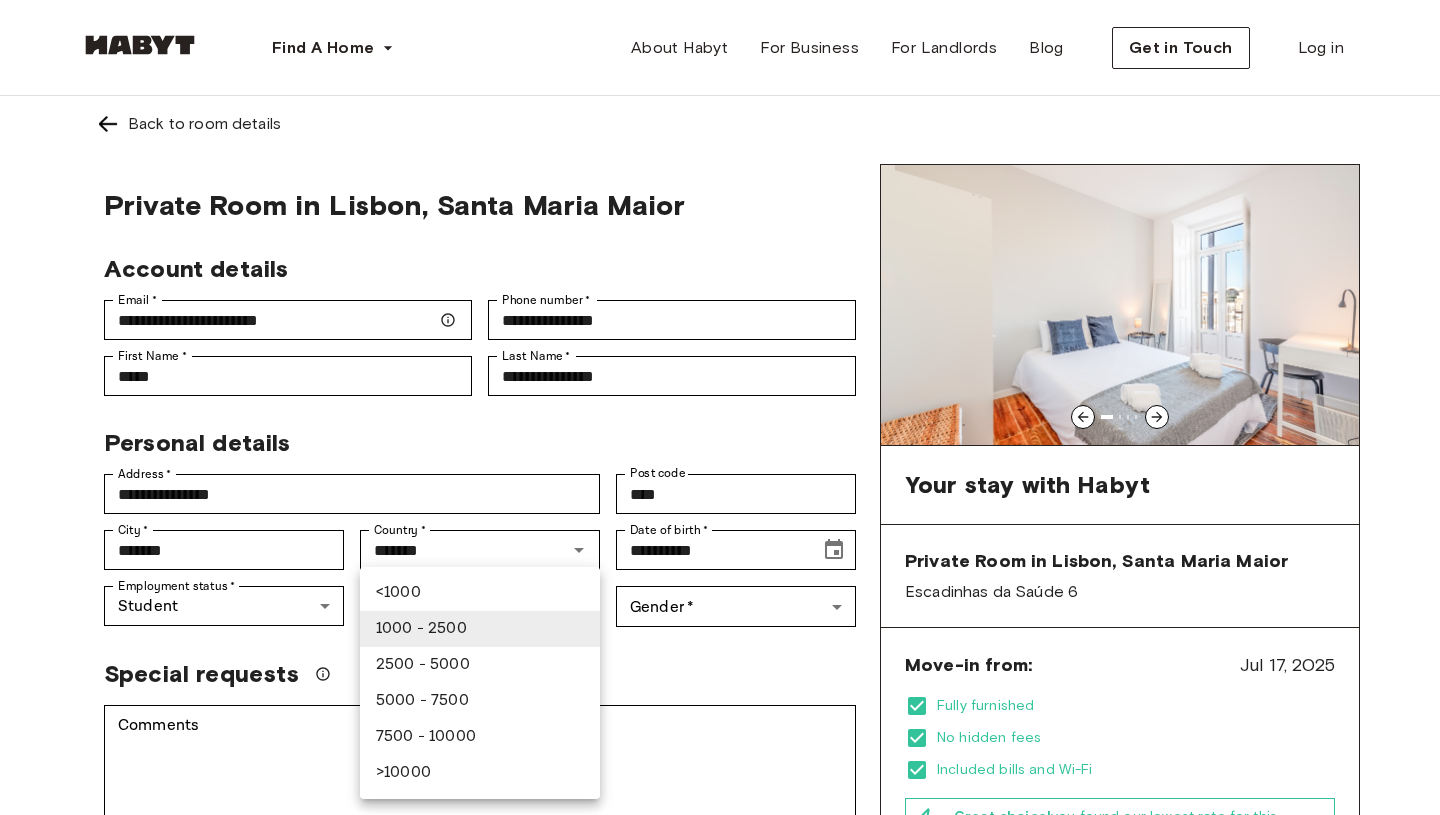 click at bounding box center (720, 407) 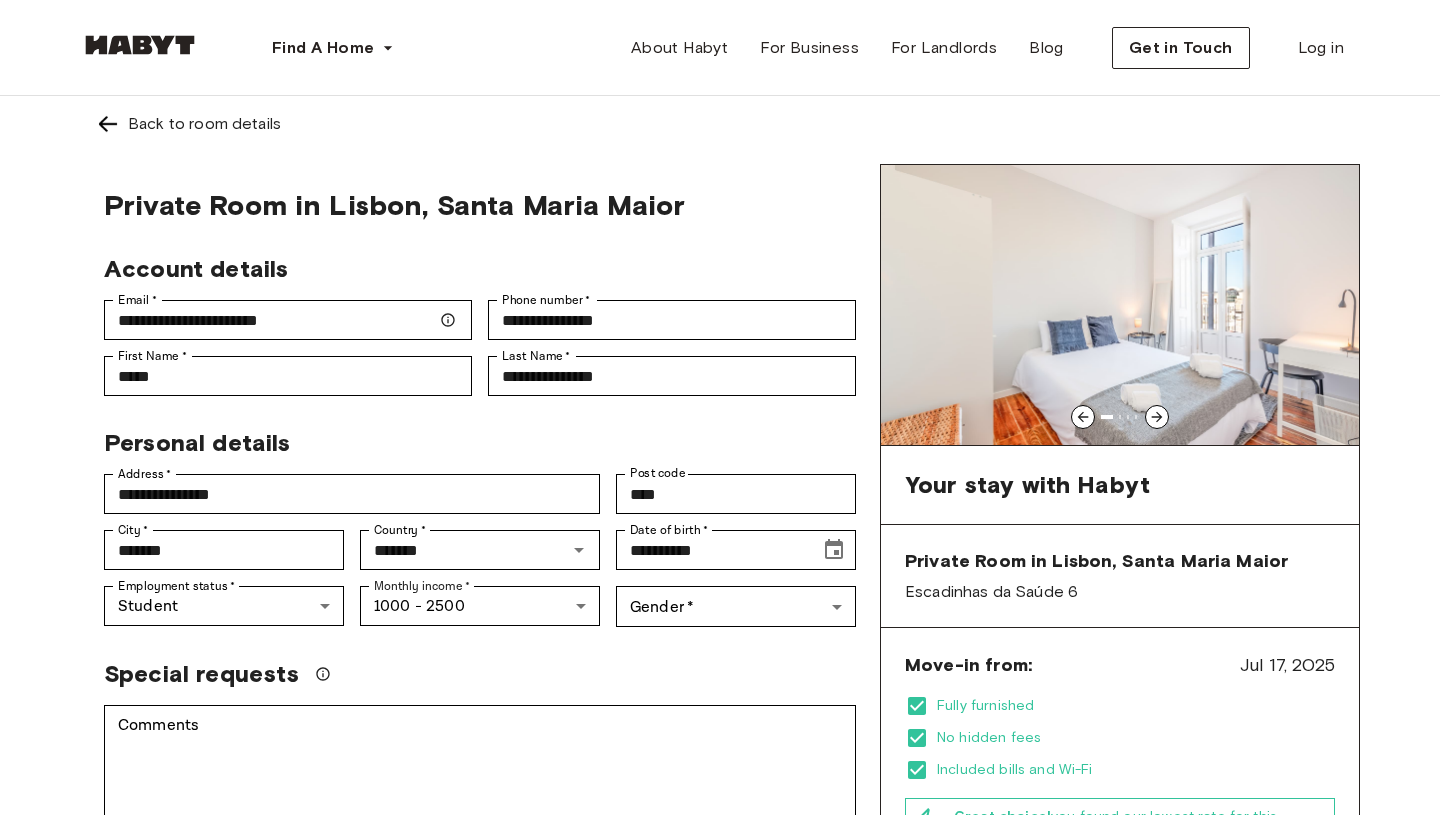click on "Gender   * ​ Gender   *" at bounding box center (728, 598) 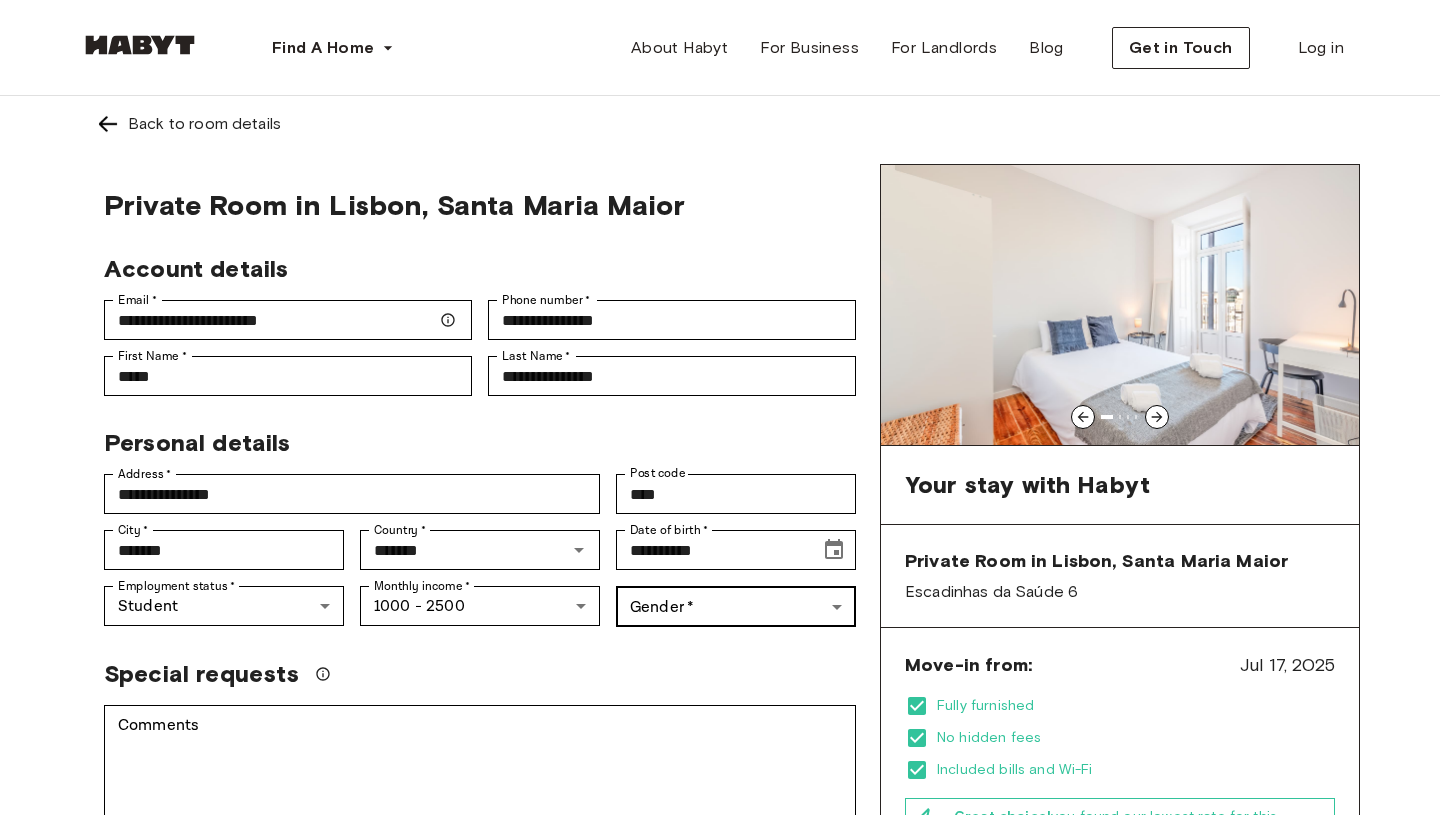click on "**********" at bounding box center [720, 1158] 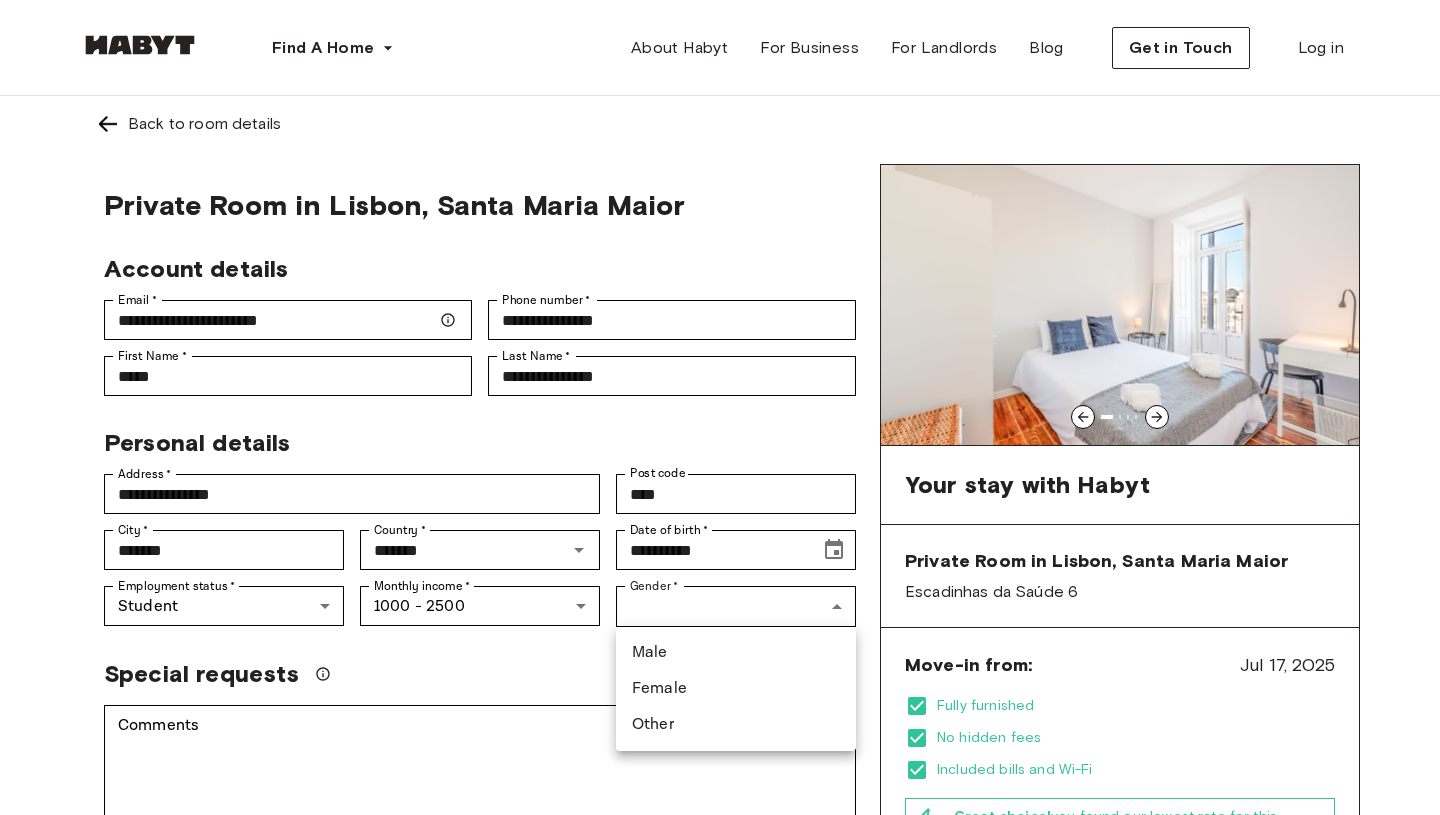 click at bounding box center (720, 407) 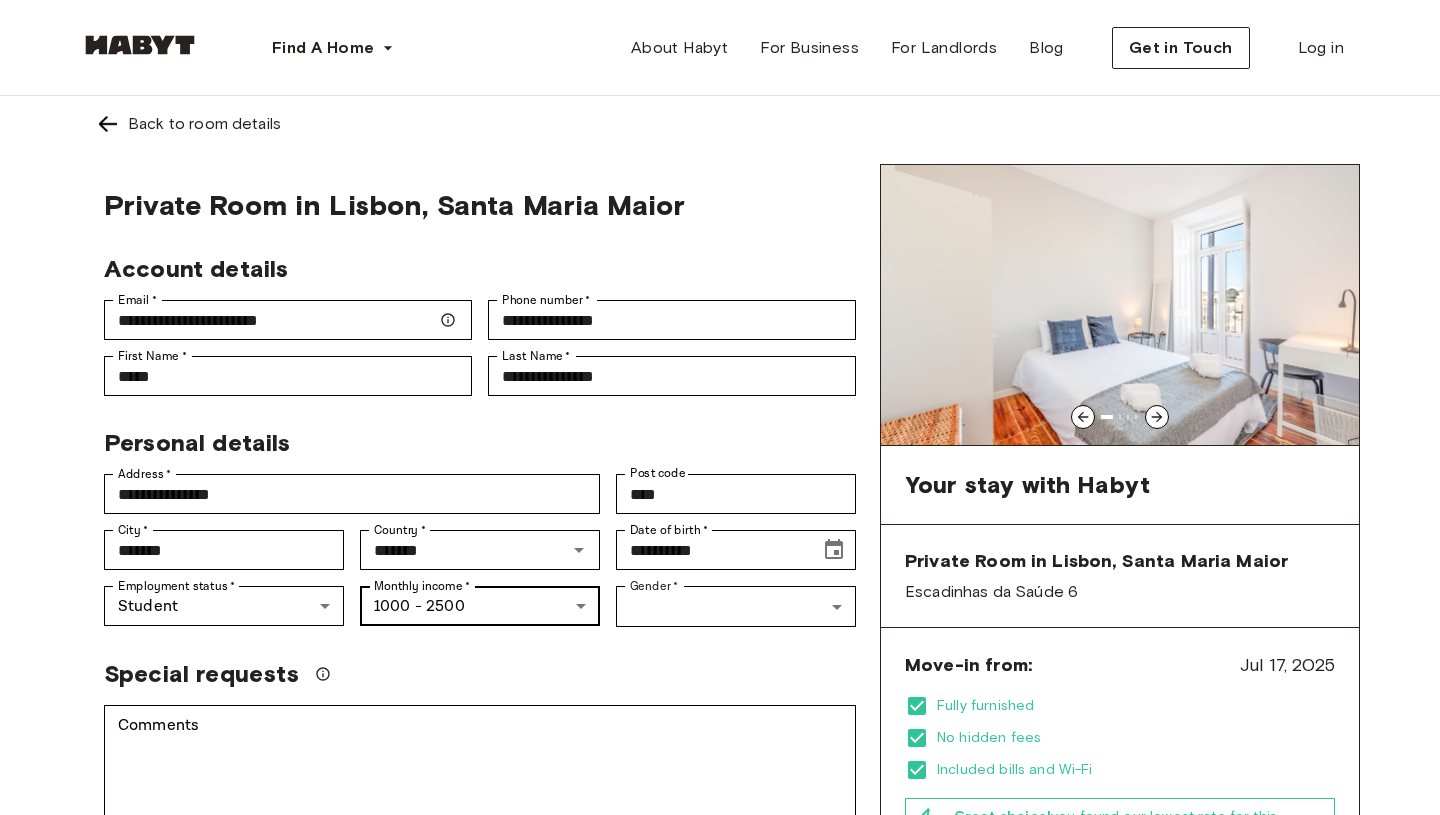 click on "**********" at bounding box center (720, 1158) 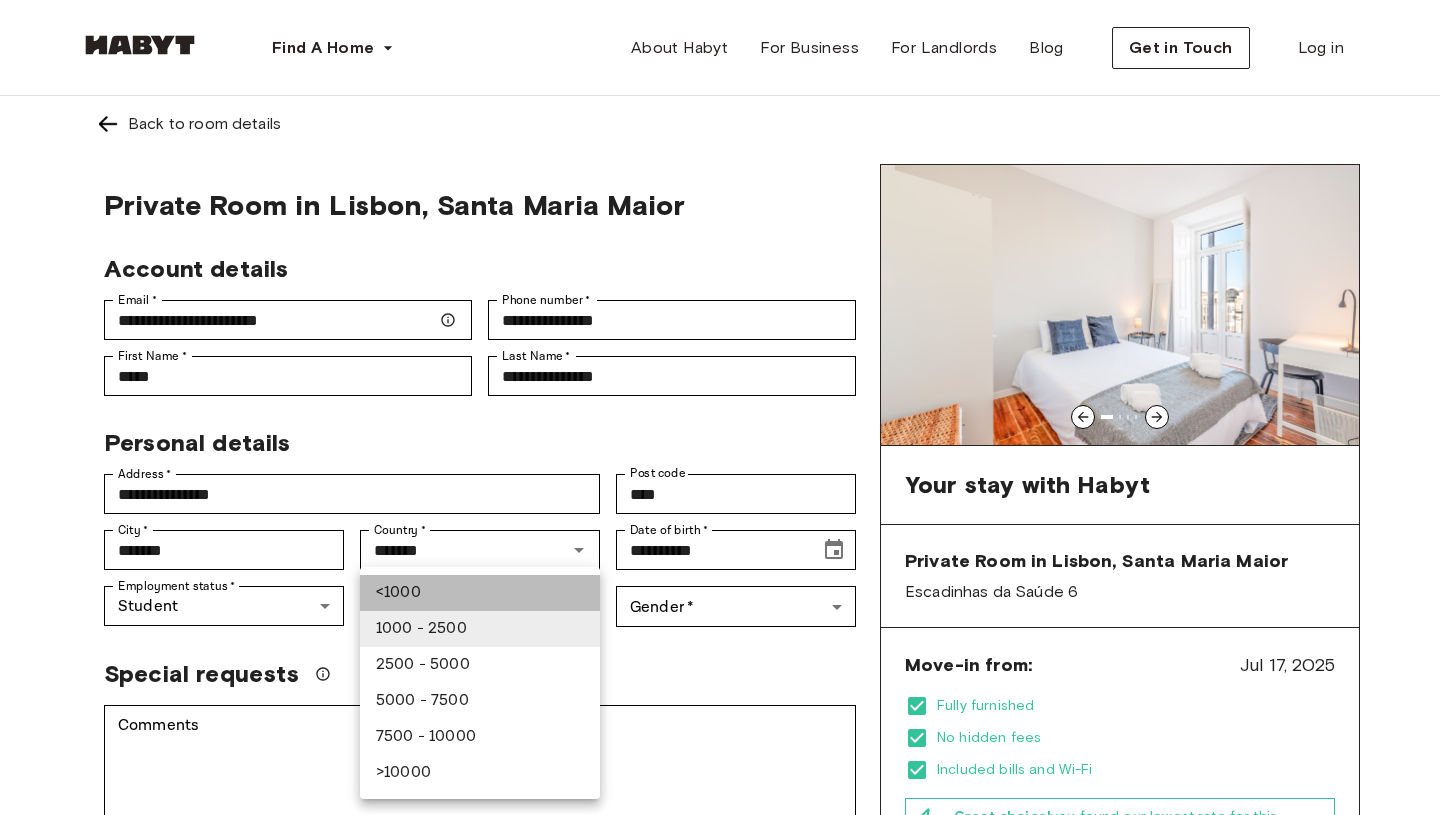 click on "<1000" at bounding box center (480, 593) 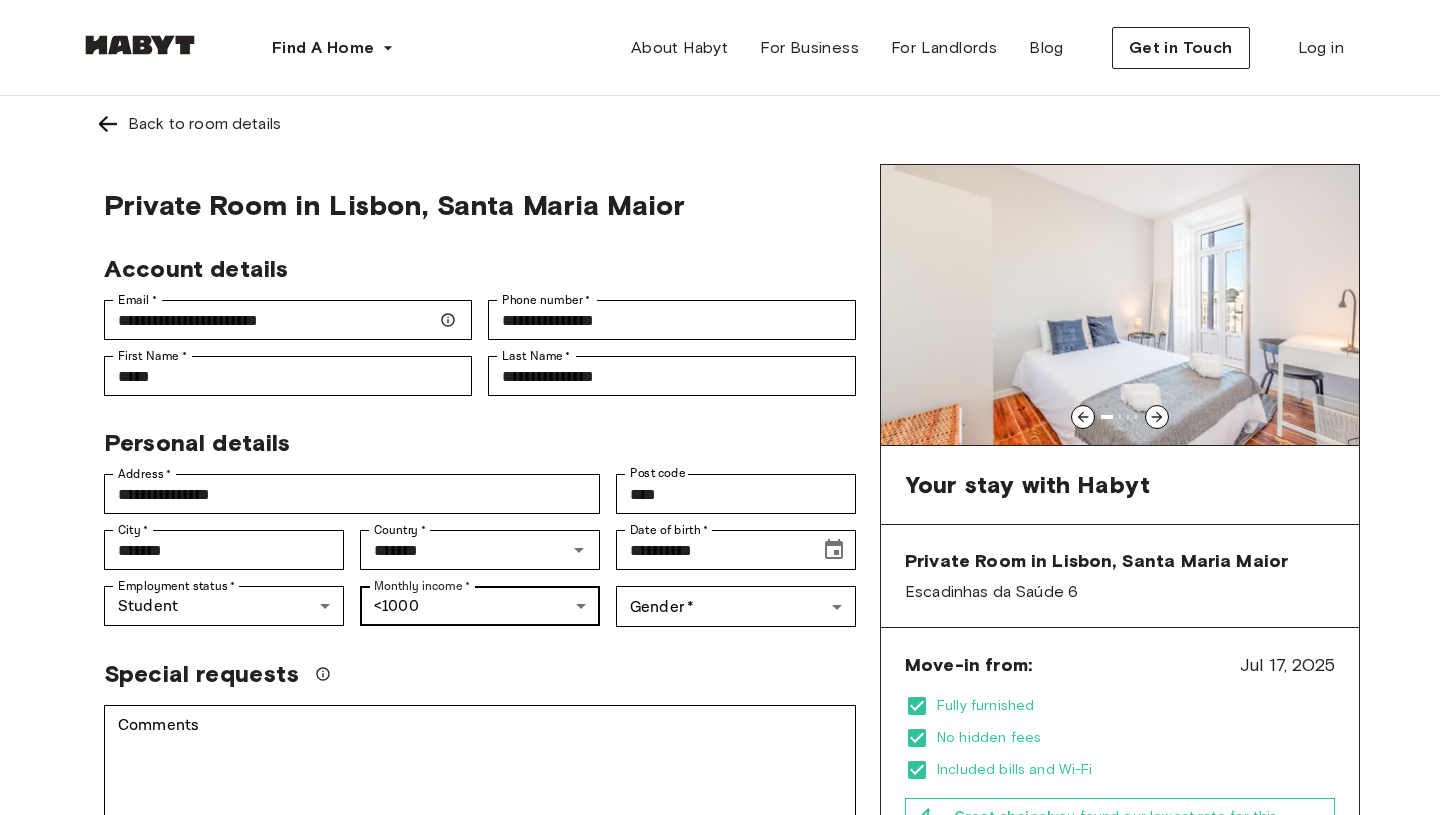 click on "**********" at bounding box center (720, 1158) 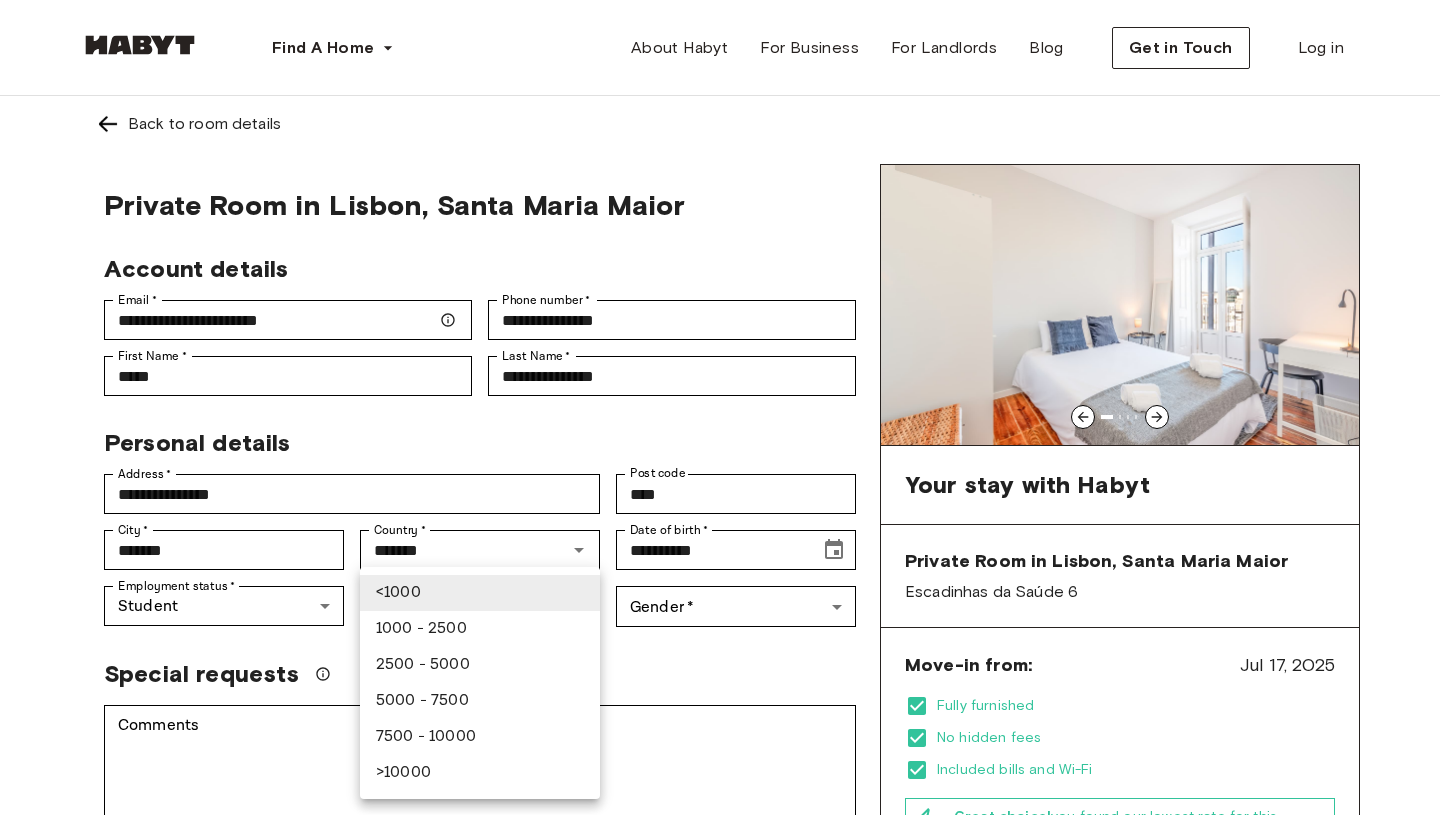 click at bounding box center [720, 407] 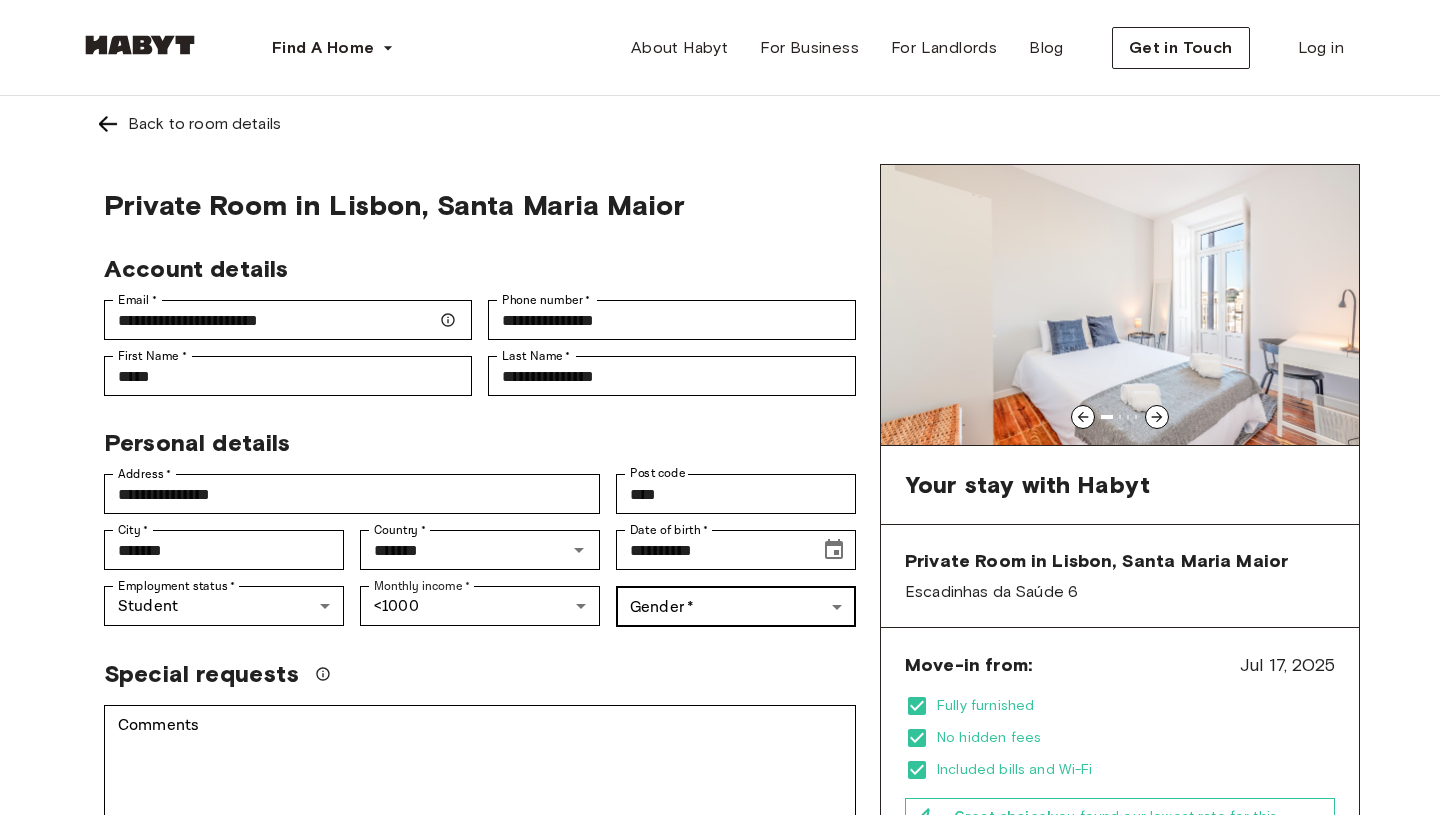 click on "**********" at bounding box center [720, 1158] 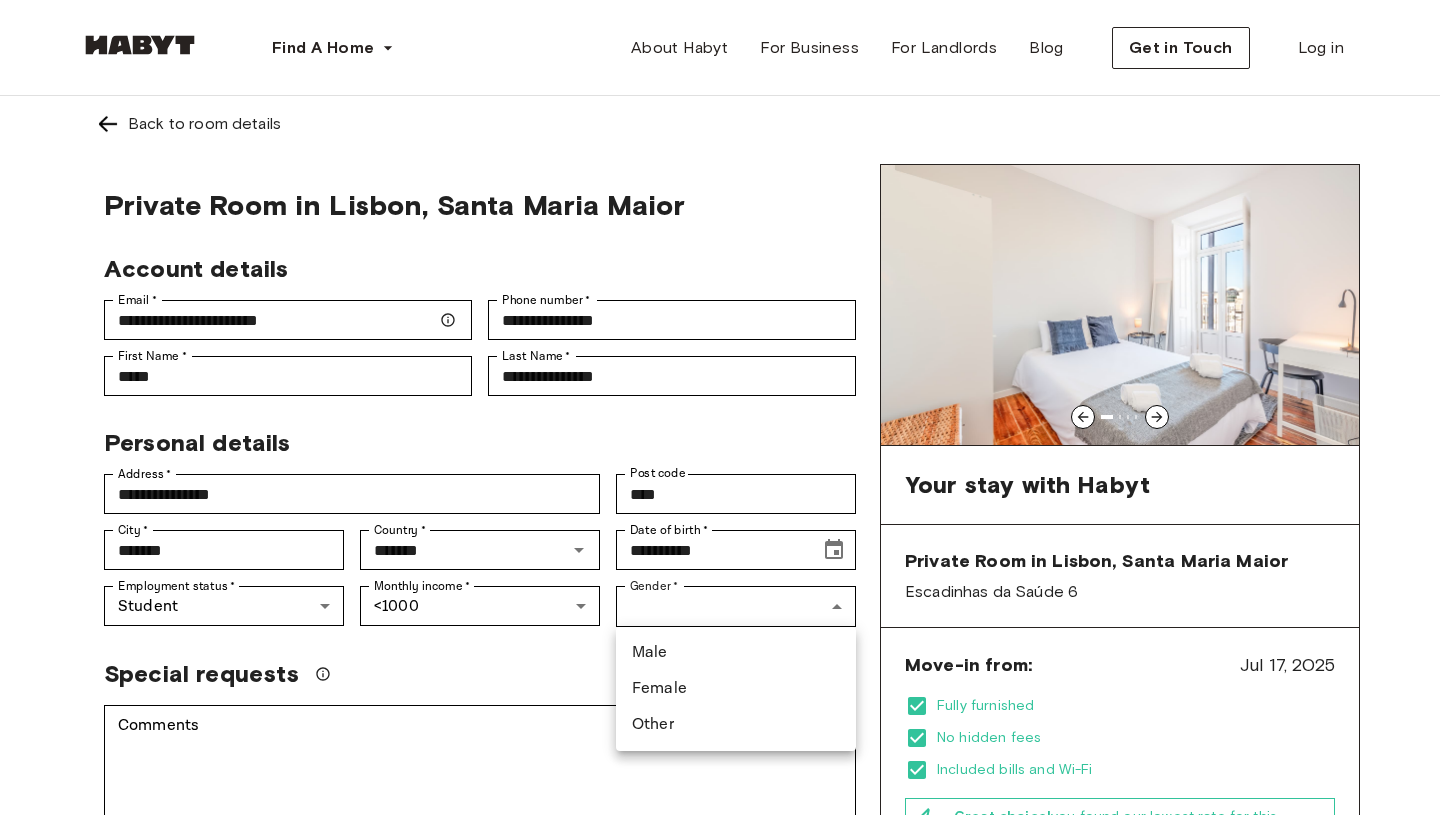 click on "Male" at bounding box center (736, 653) 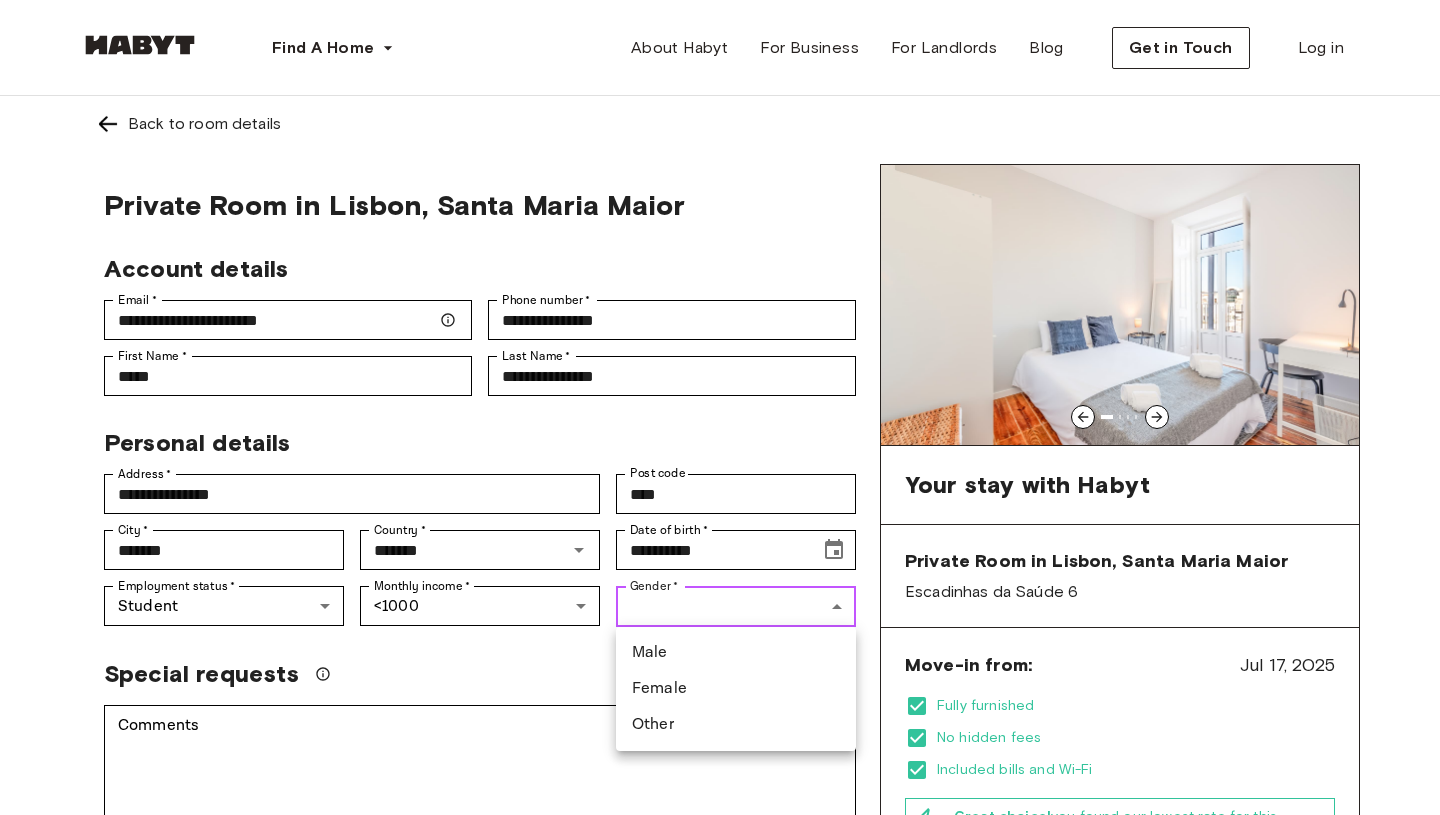 type on "****" 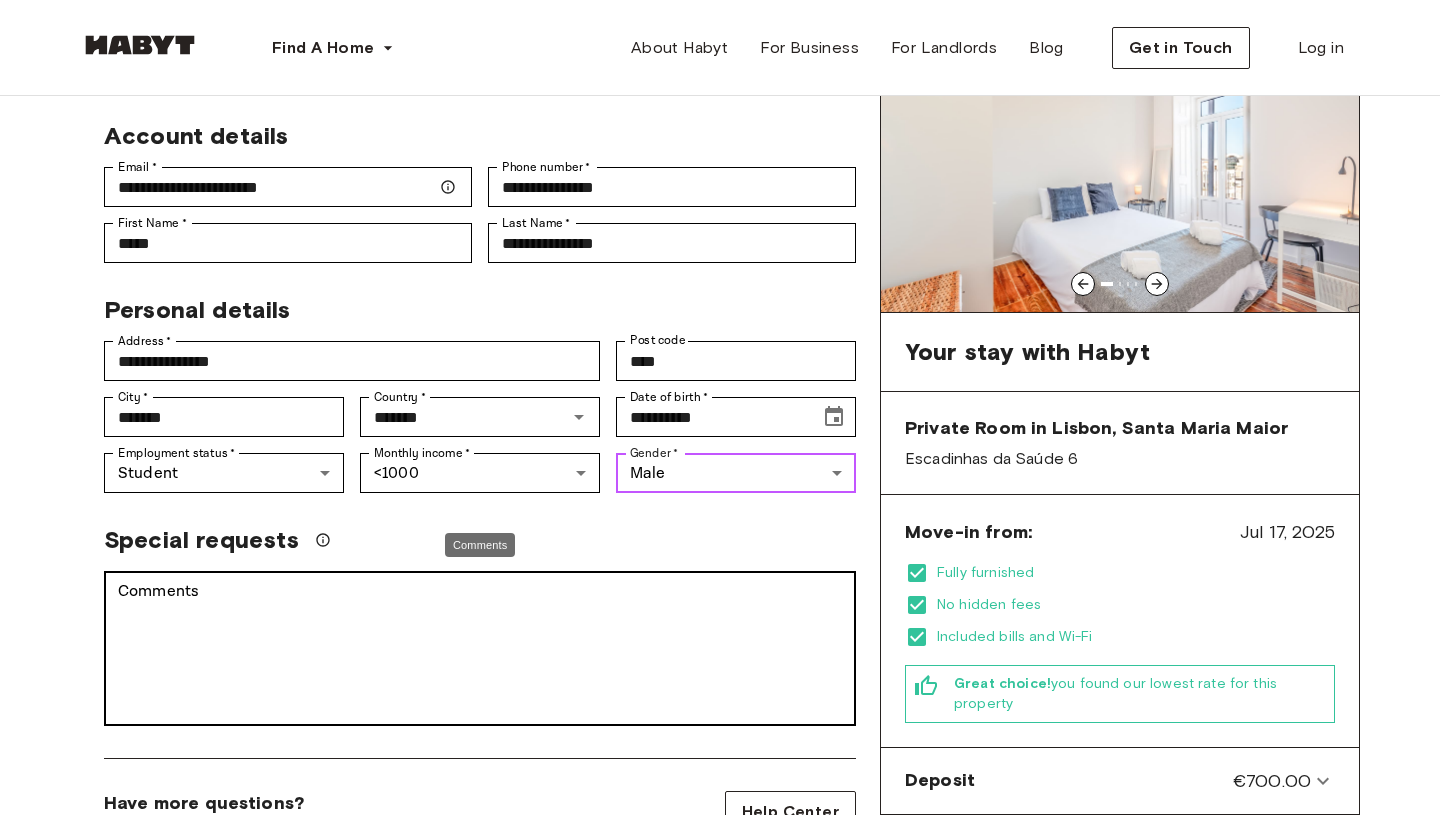 scroll, scrollTop: 137, scrollLeft: 0, axis: vertical 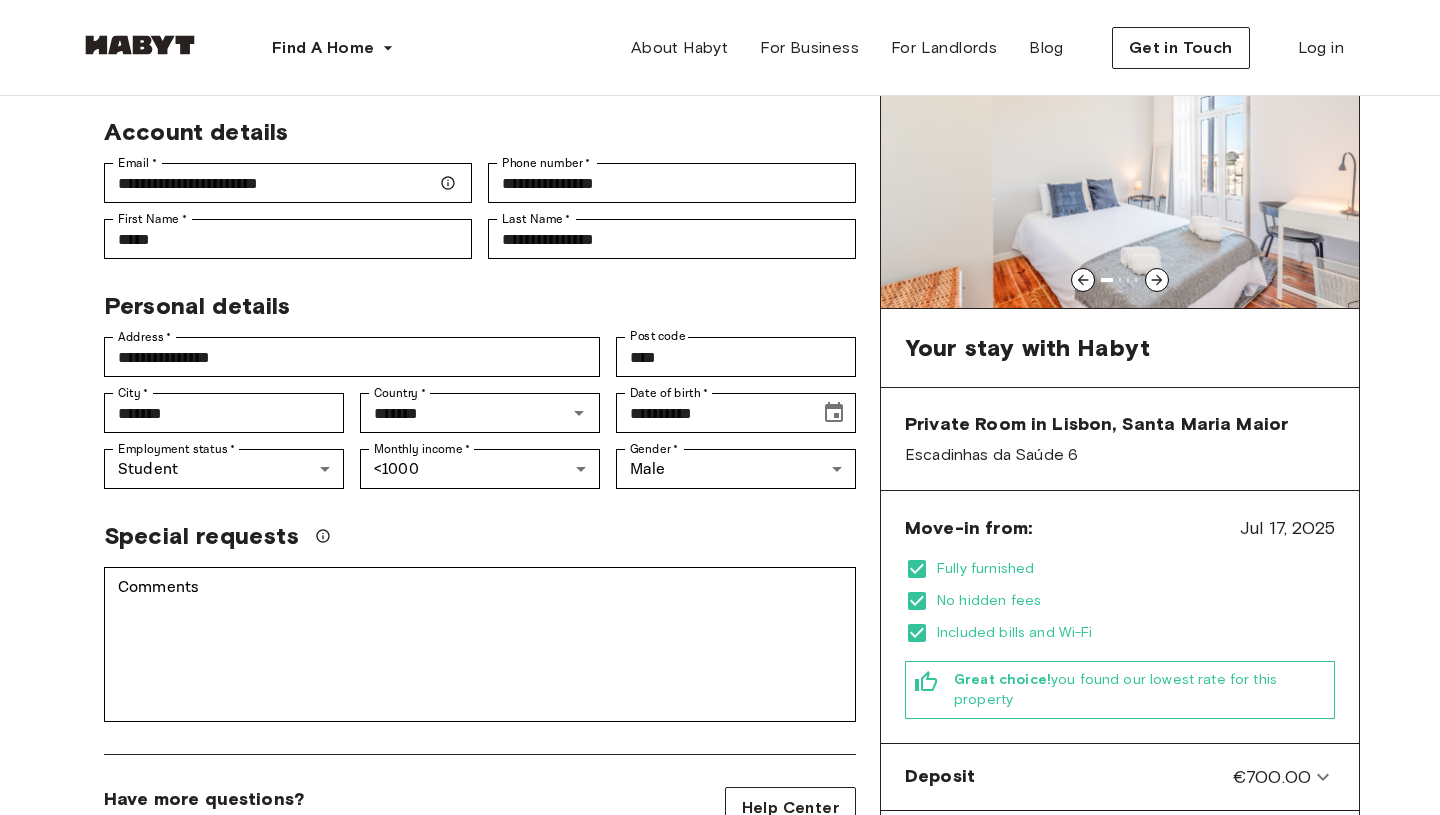 click on "Special requests" at bounding box center [201, 536] 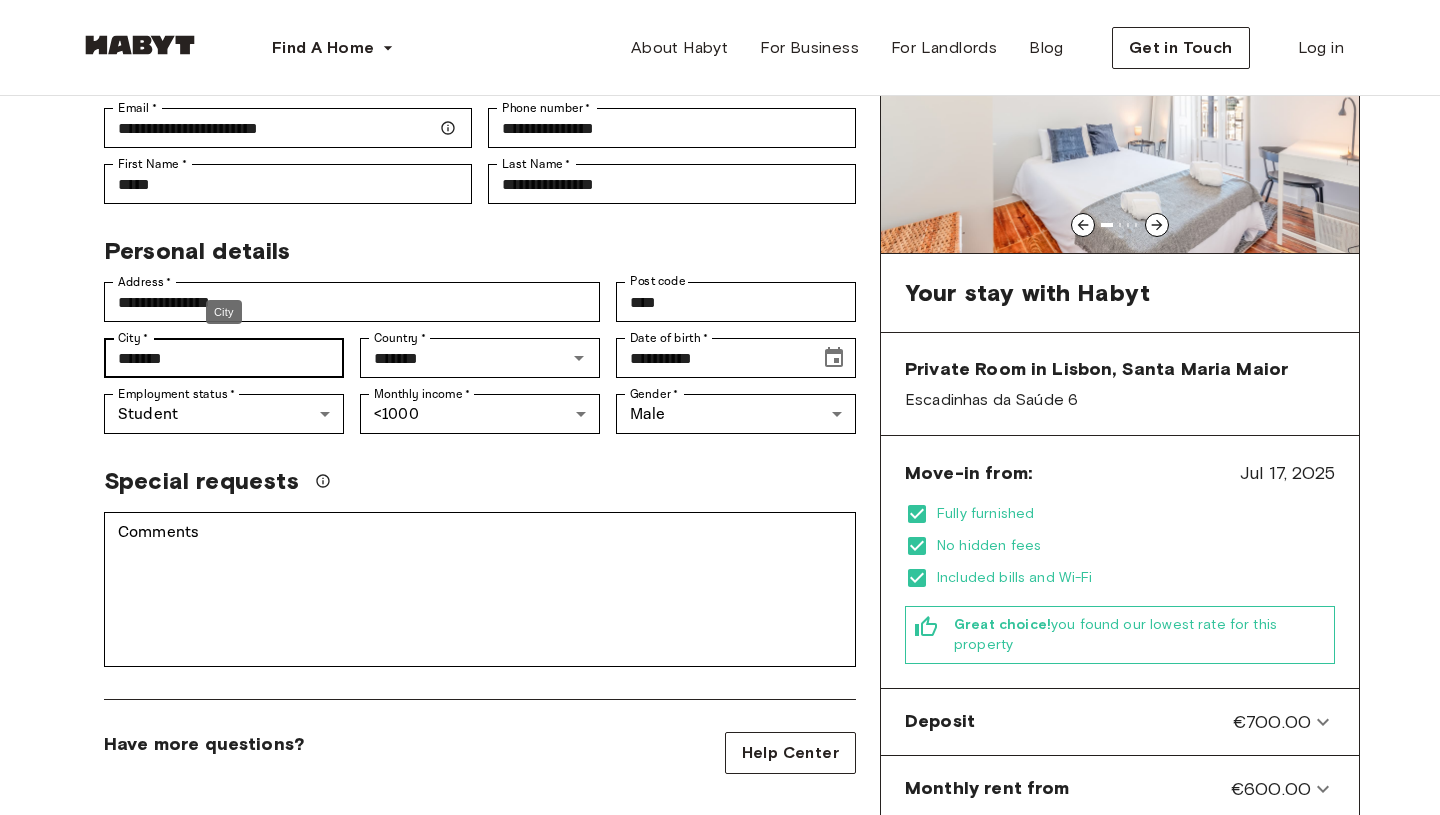 scroll, scrollTop: 200, scrollLeft: 0, axis: vertical 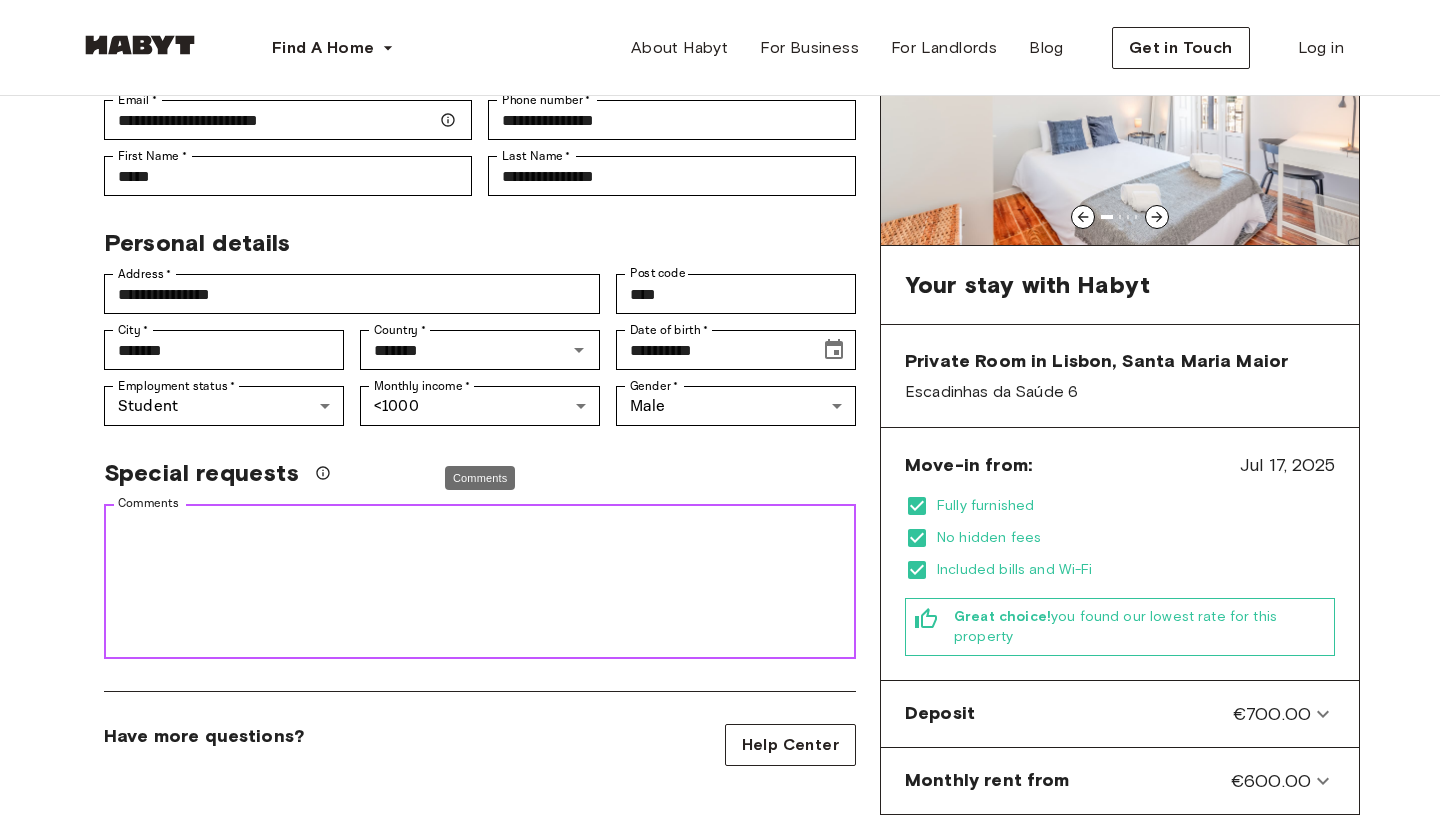 click on "Comments" at bounding box center (480, 582) 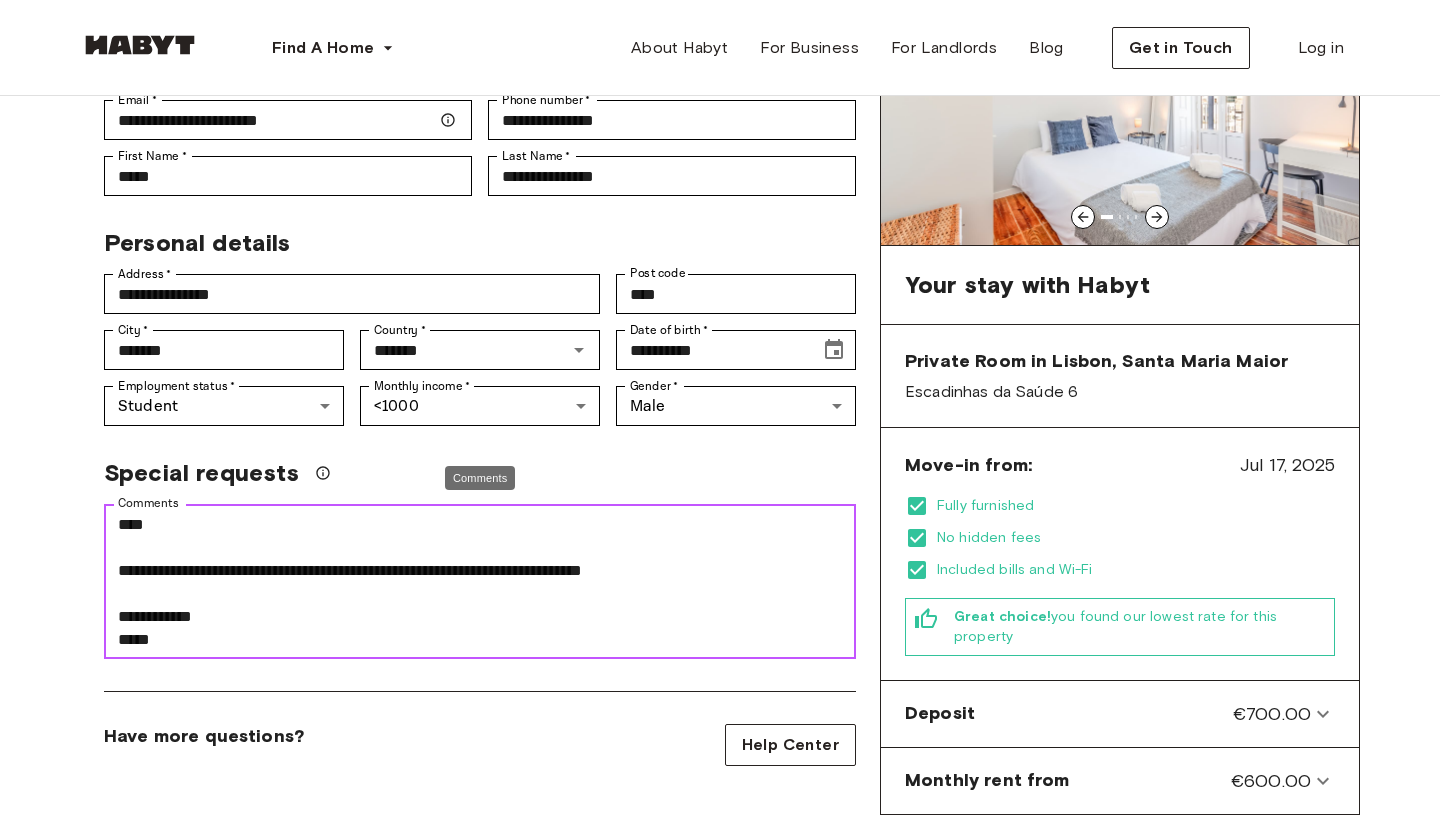 scroll, scrollTop: 211, scrollLeft: 0, axis: vertical 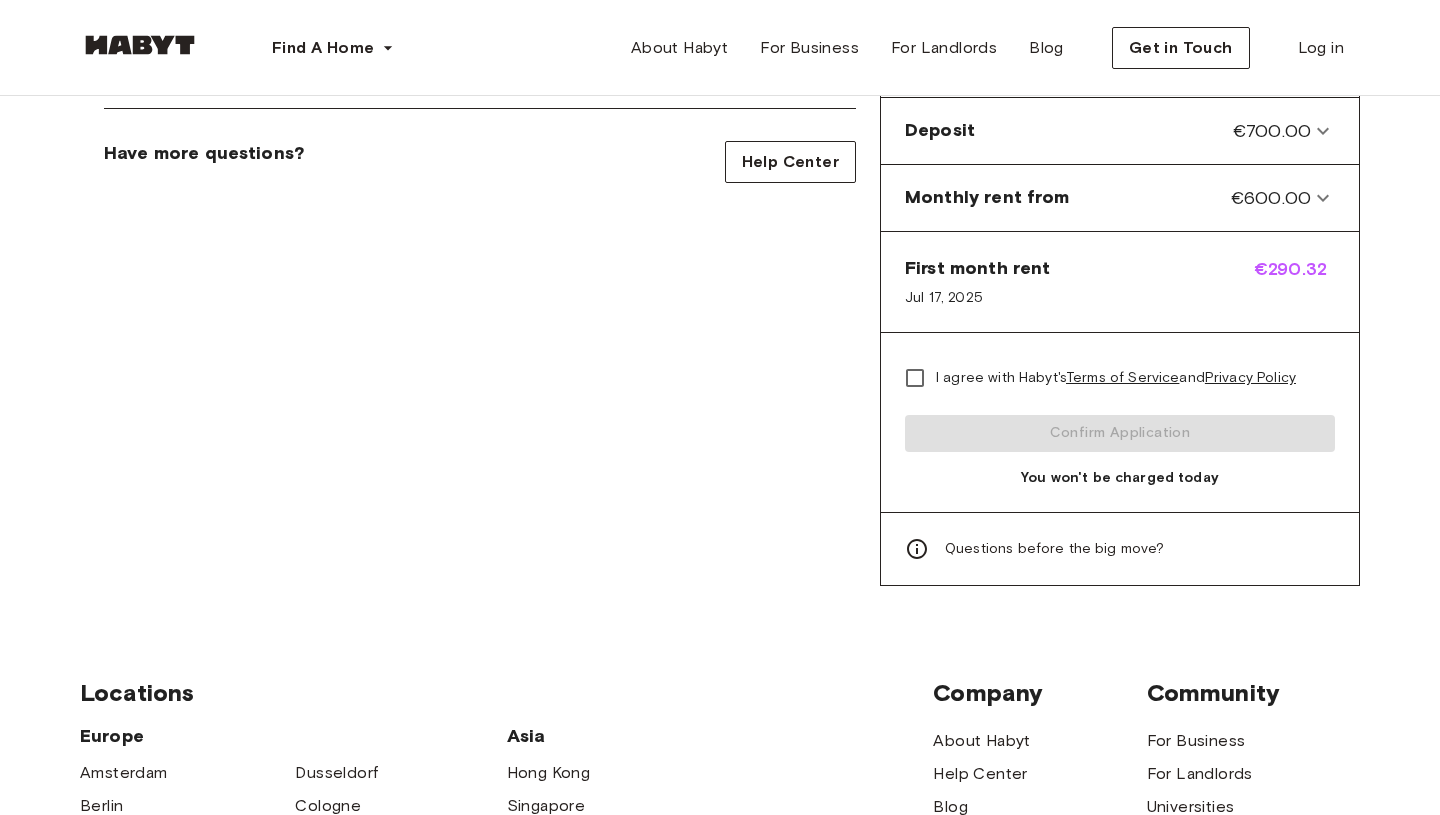 type on "**********" 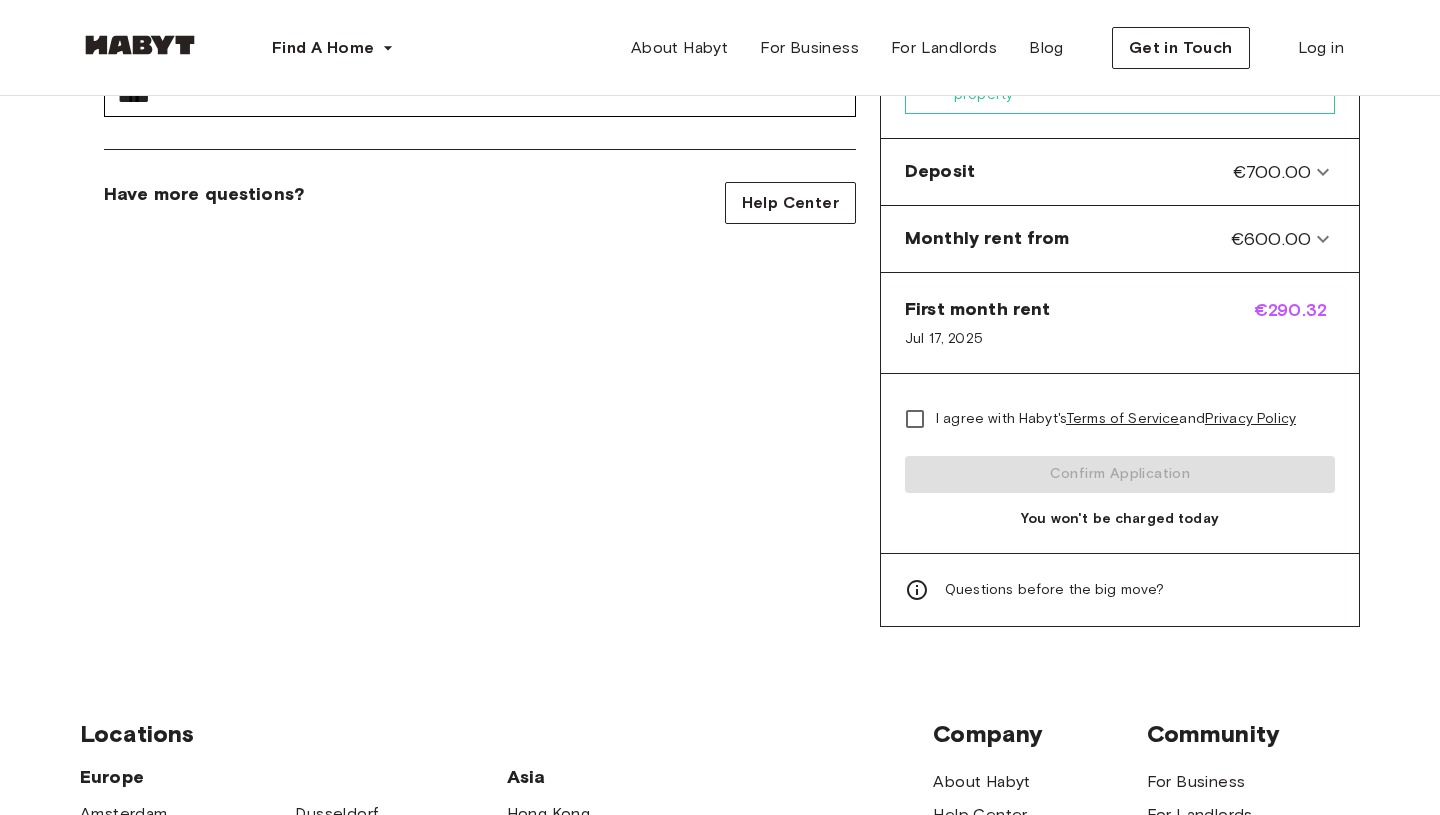 click on "I agree with Habyt's  Terms of Service  and  Privacy Policy Confirm Application You won't be charged today" at bounding box center (1120, 463) 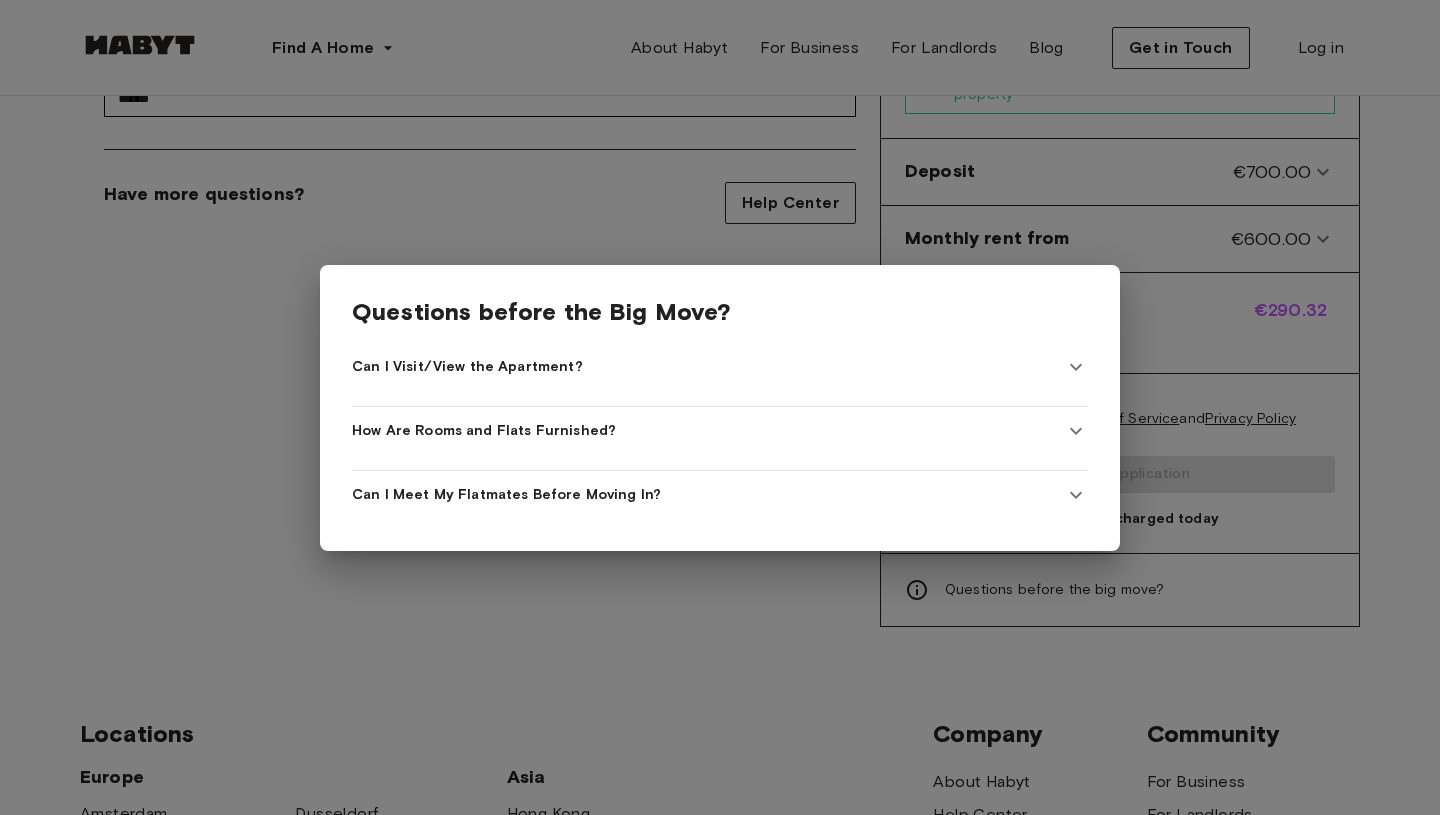click on "Can I Visit/View the Apartment?" at bounding box center [720, 367] 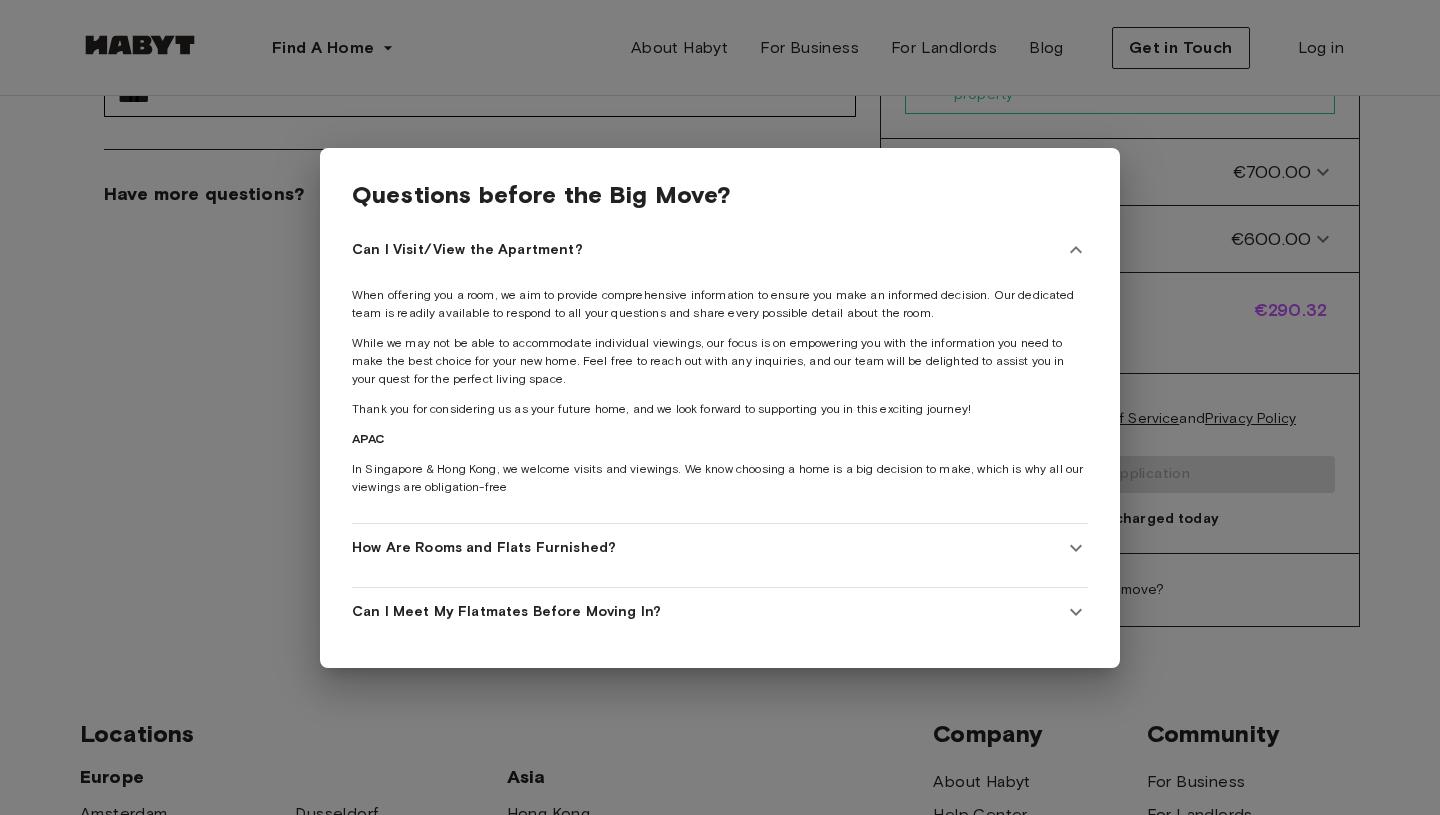 click on "Can I Visit/View the Apartment?" at bounding box center (720, 250) 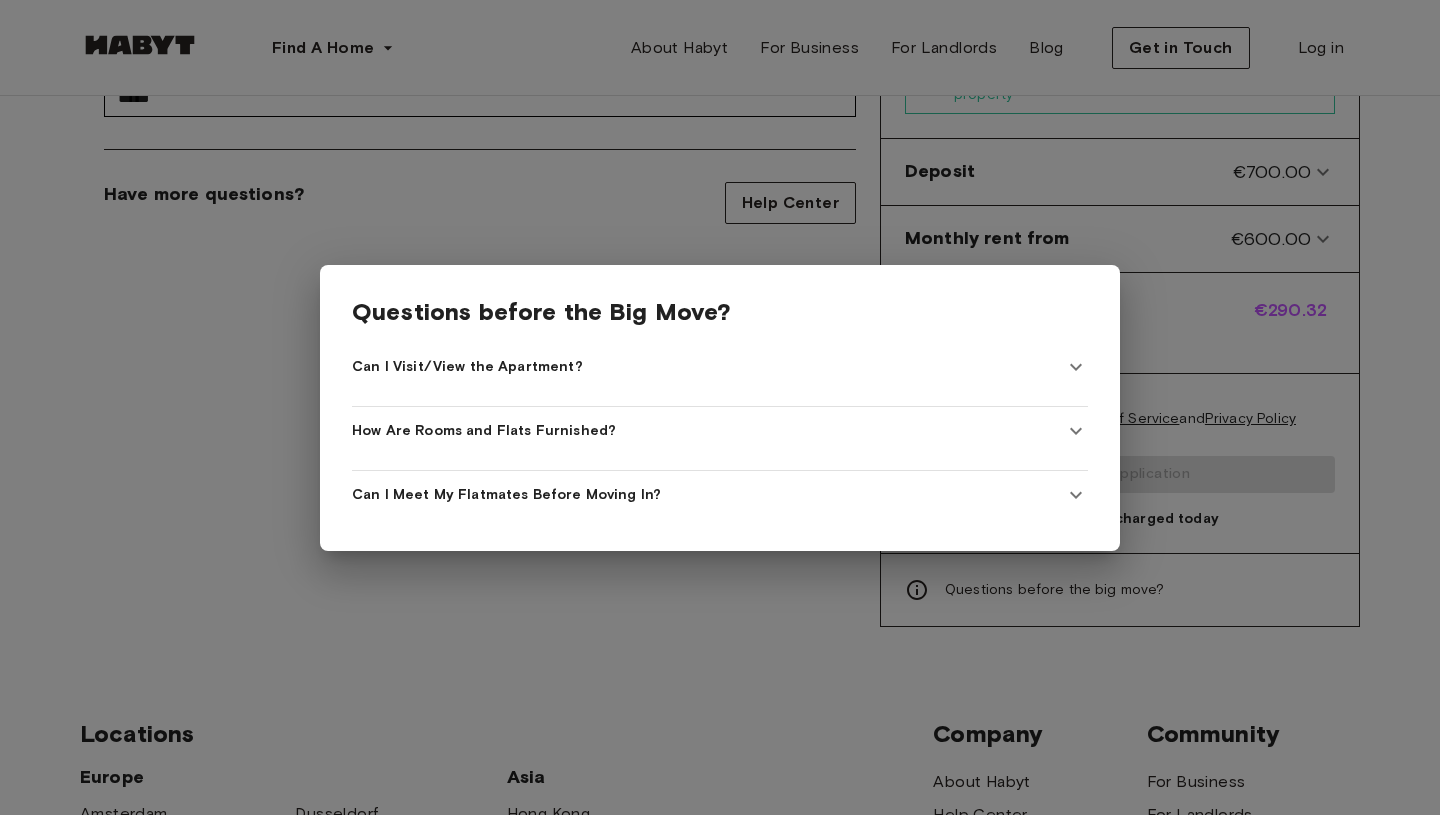 click on "How Are Rooms and Flats Furnished?" at bounding box center [484, 431] 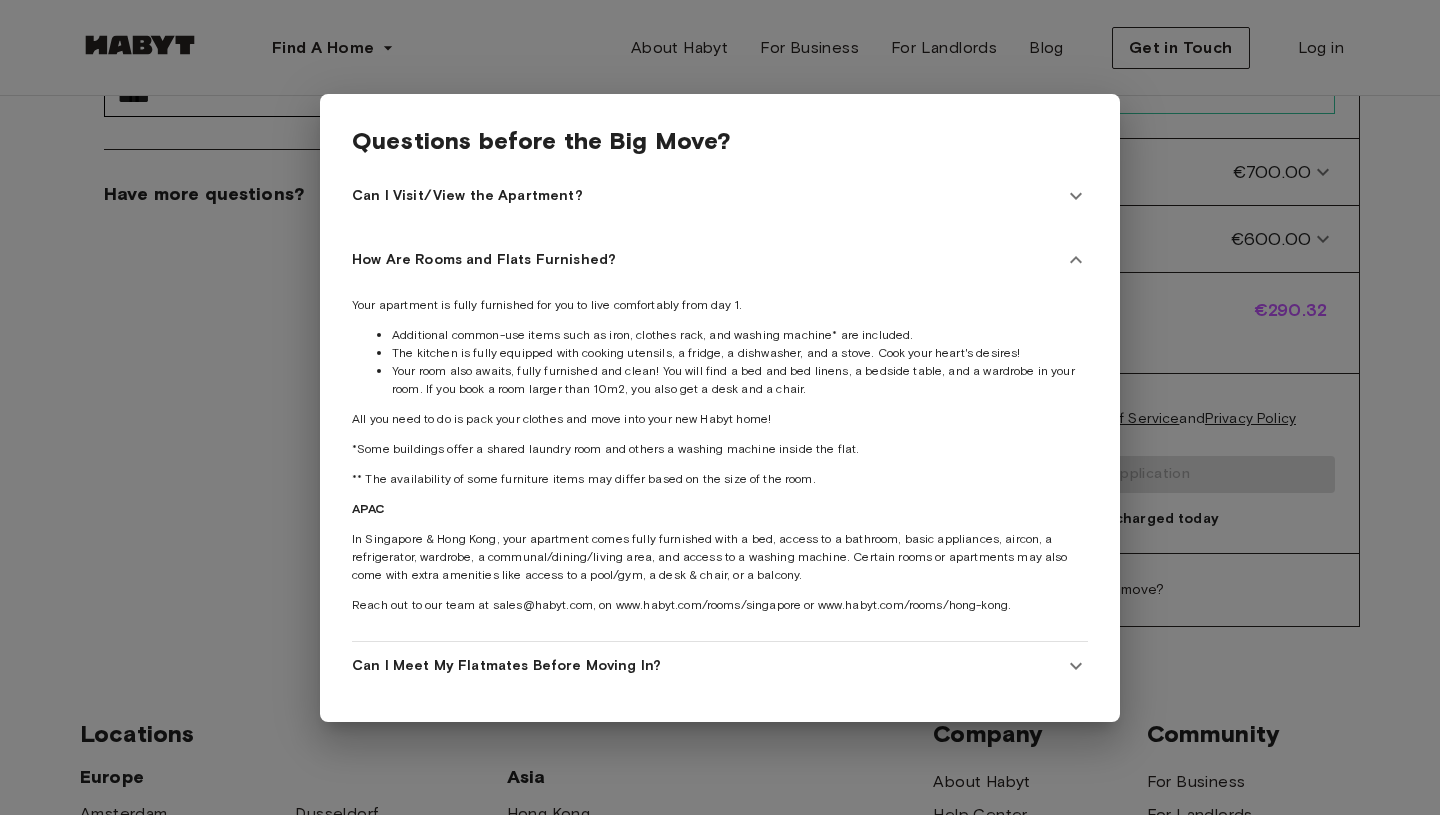 click on "How Are Rooms and Flats Furnished?" at bounding box center [484, 260] 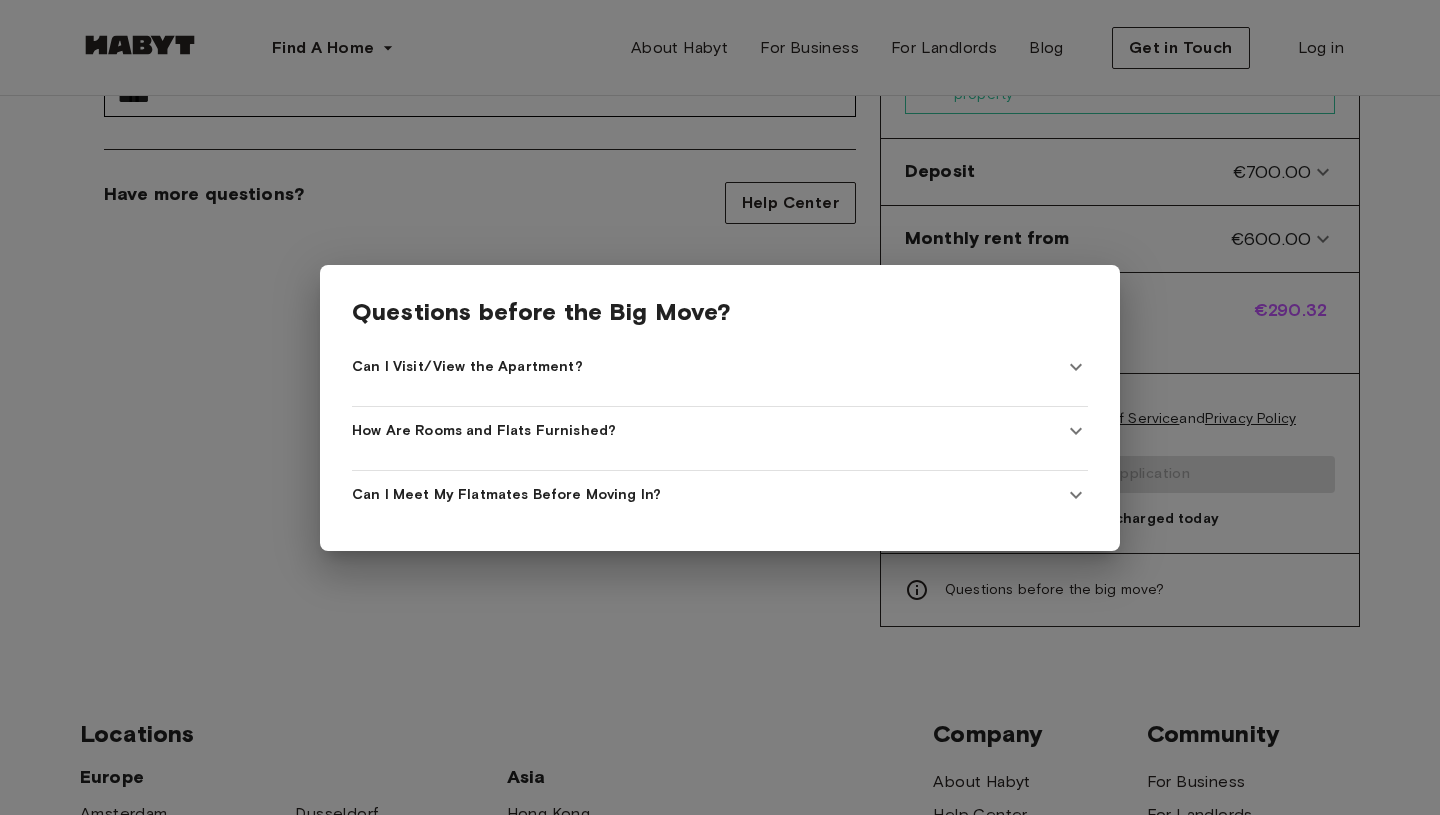 click on "Questions before the Big Move? Can I Visit/View the Apartment? When offering you a room, we aim to provide comprehensive information to ensure you make an informed decision. Our dedicated team is readily available to respond to all your questions and share every possible detail about the room. While we may not be able to accommodate individual viewings, our focus is on empowering you with the information you need to make the best choice for your new home. Feel free to reach out with any inquiries, and our team will be delighted to assist you in your quest for the perfect living space. Thank you for considering us as your future home, and we look forward to supporting you in this exciting journey! APAC In Singapore & Hong Kong, we welcome visits and viewings. We know choosing a home is a big decision to make, which is why all our viewings are obligation-free How Are Rooms and Flats Furnished? Your apartment is fully furnished for you to live comfortably from day 1. APAC APAC" at bounding box center (720, 408) 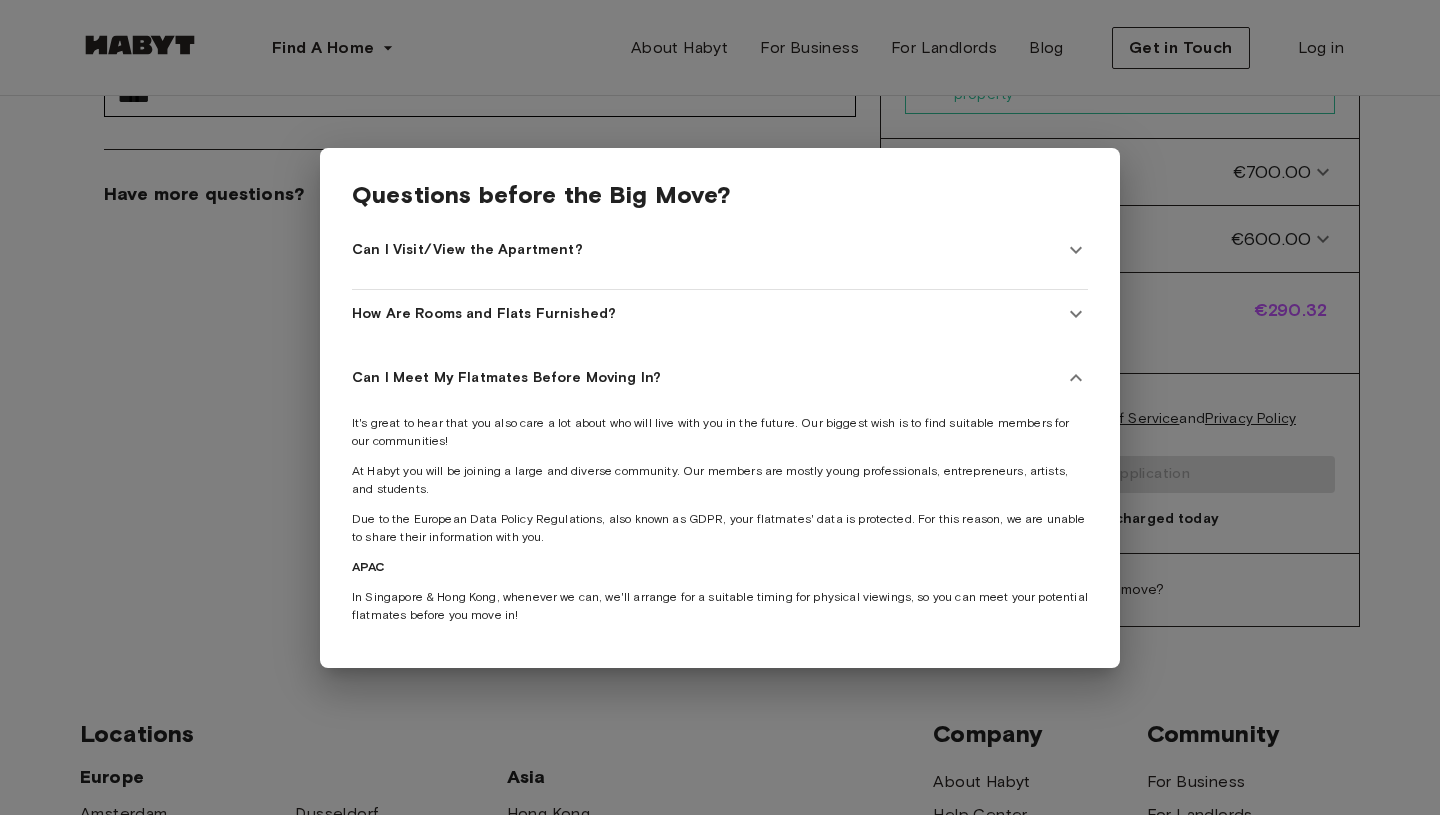 click on "It's great to hear that you also care a lot about who will live with you in the future. Our biggest wish is to find suitable members for our communities! At Habyt you will be joining a large and diverse community. Our members are mostly young professionals, entrepreneurs, artists, and students.  Due to the European Data Policy Regulations, also known as GDPR, your flatmates' data is protected. For this reason, we are unable to share their information with you. APAC In Singapore & Hong Kong, whenever we can, we'll arrange for a suitable timing for physical viewings, so you can meet your potential flatmates before you move in!" at bounding box center [720, 519] 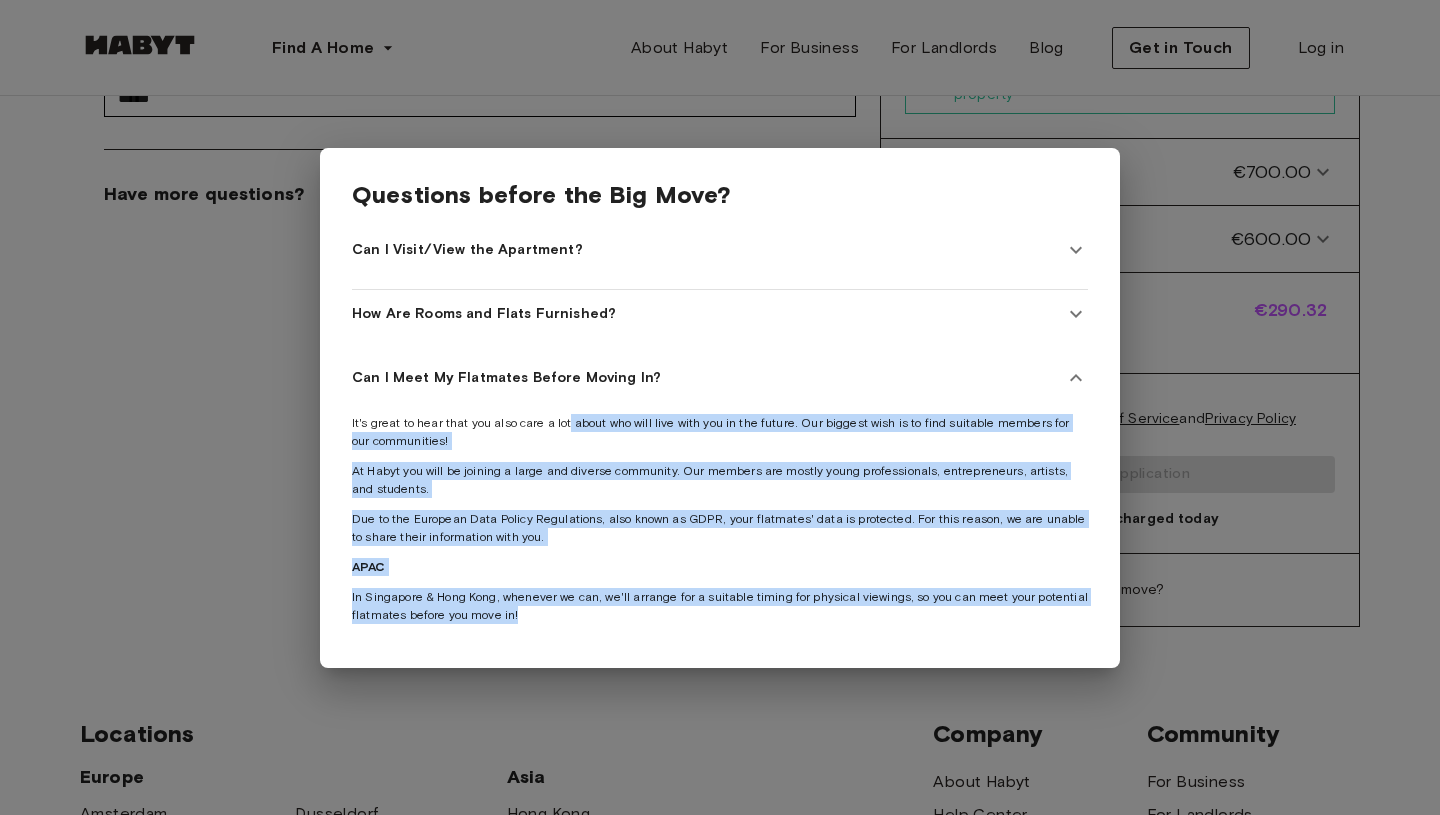 drag, startPoint x: 573, startPoint y: 423, endPoint x: 680, endPoint y: 611, distance: 216.3169 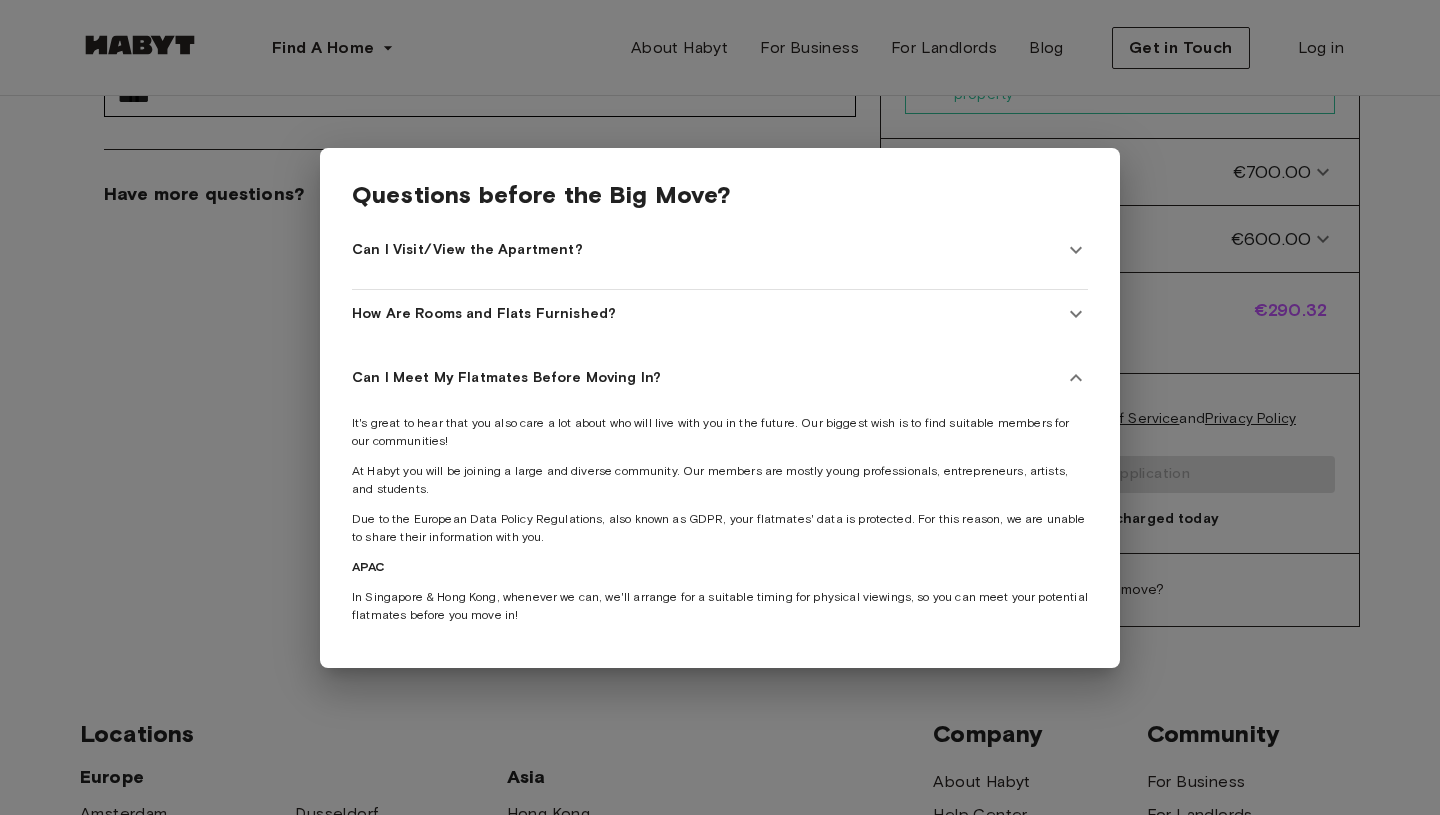 click at bounding box center [720, 407] 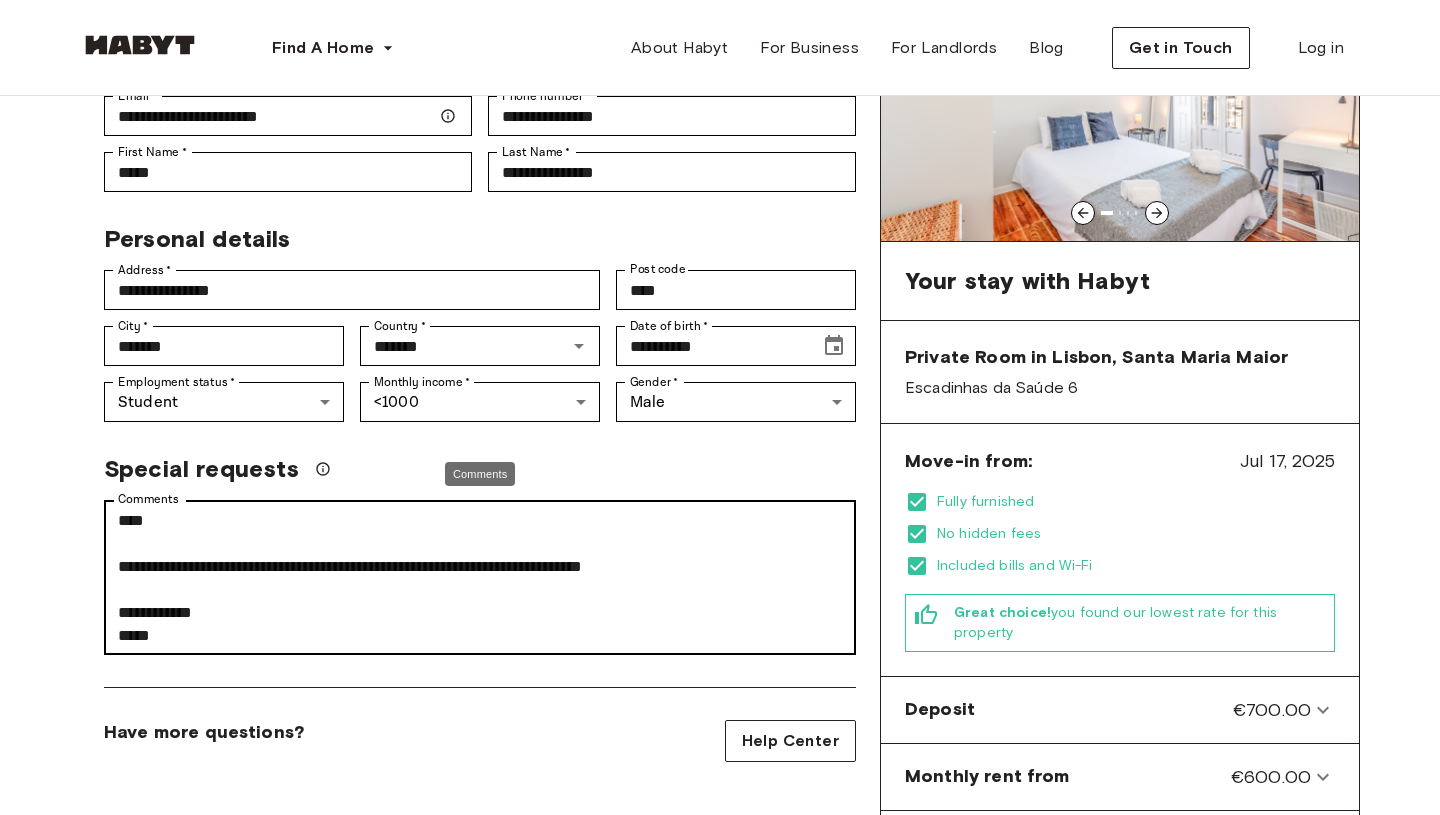 scroll, scrollTop: 0, scrollLeft: 0, axis: both 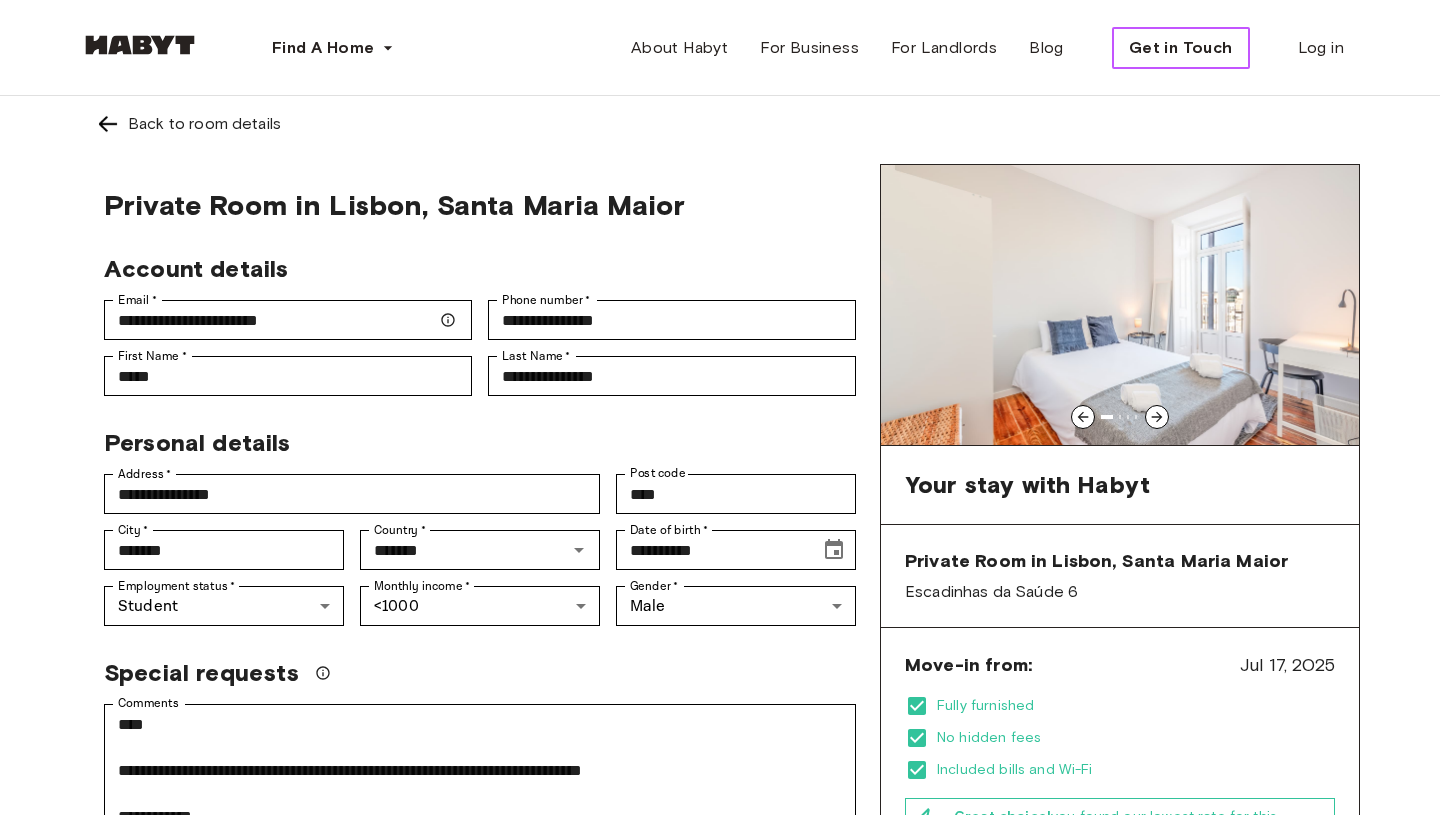 click on "Get in Touch" at bounding box center (1181, 48) 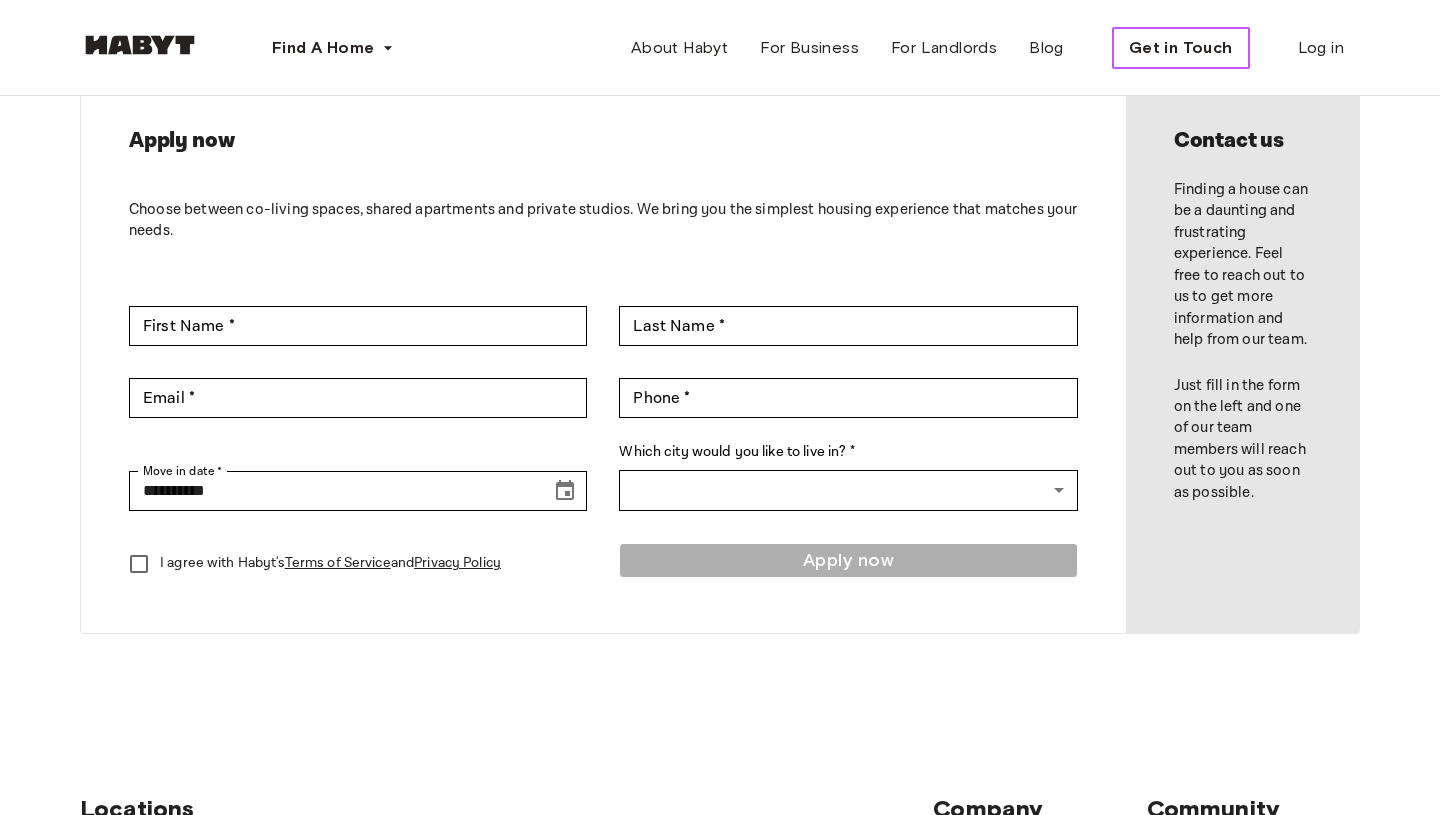 scroll, scrollTop: 321, scrollLeft: 0, axis: vertical 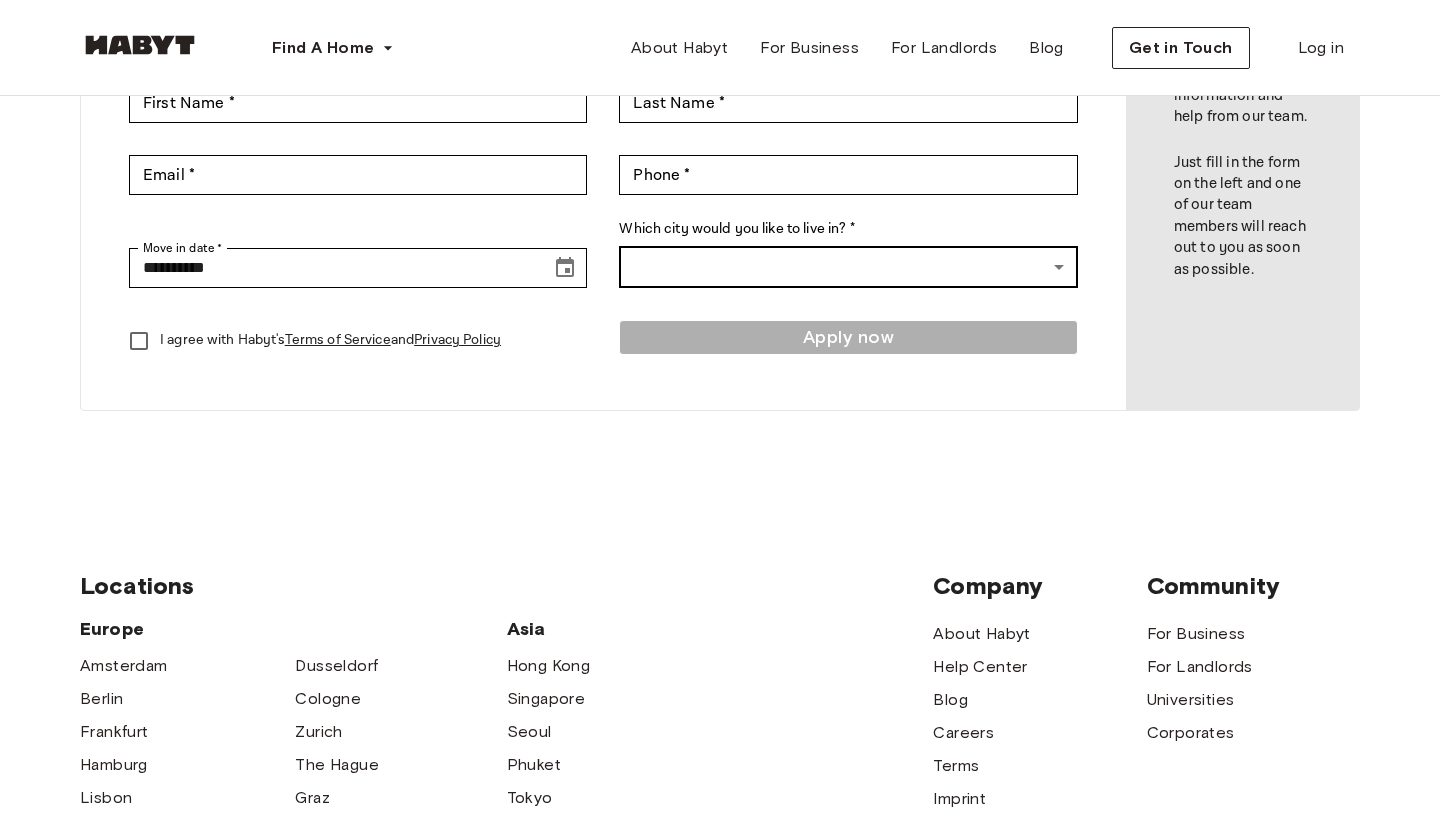 click on "**********" at bounding box center (720, 552) 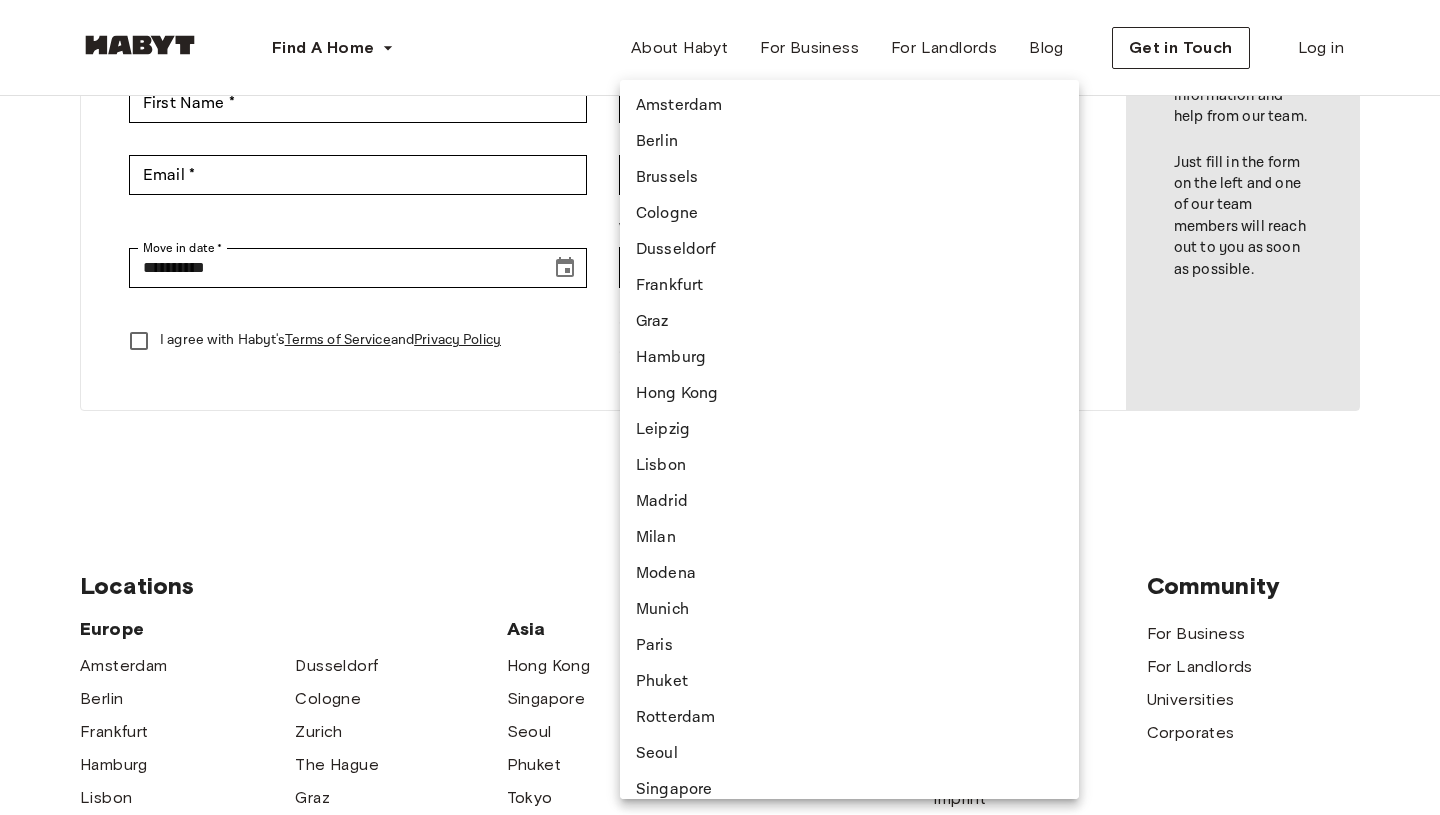 click at bounding box center [720, 407] 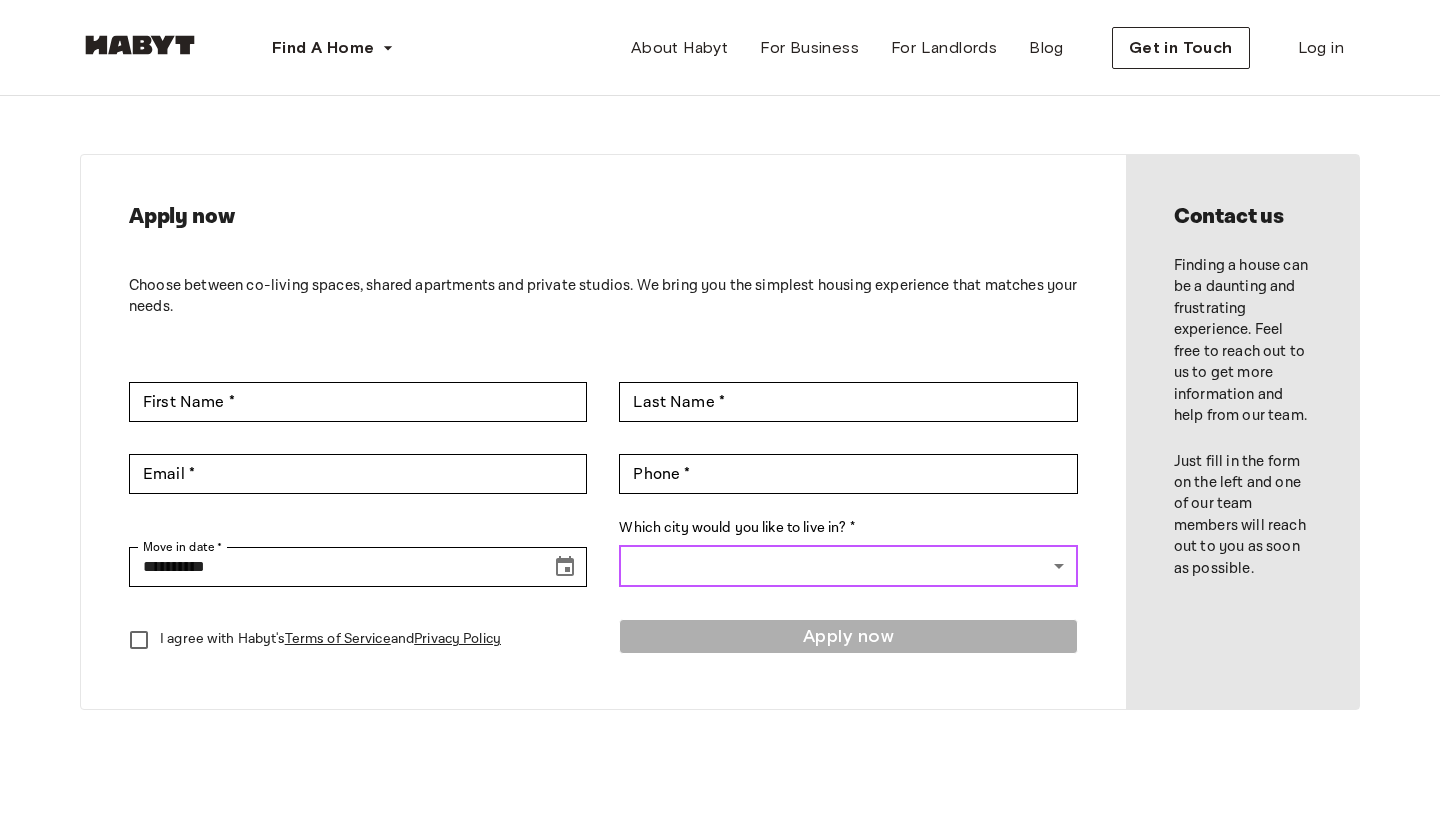 scroll, scrollTop: 19, scrollLeft: 0, axis: vertical 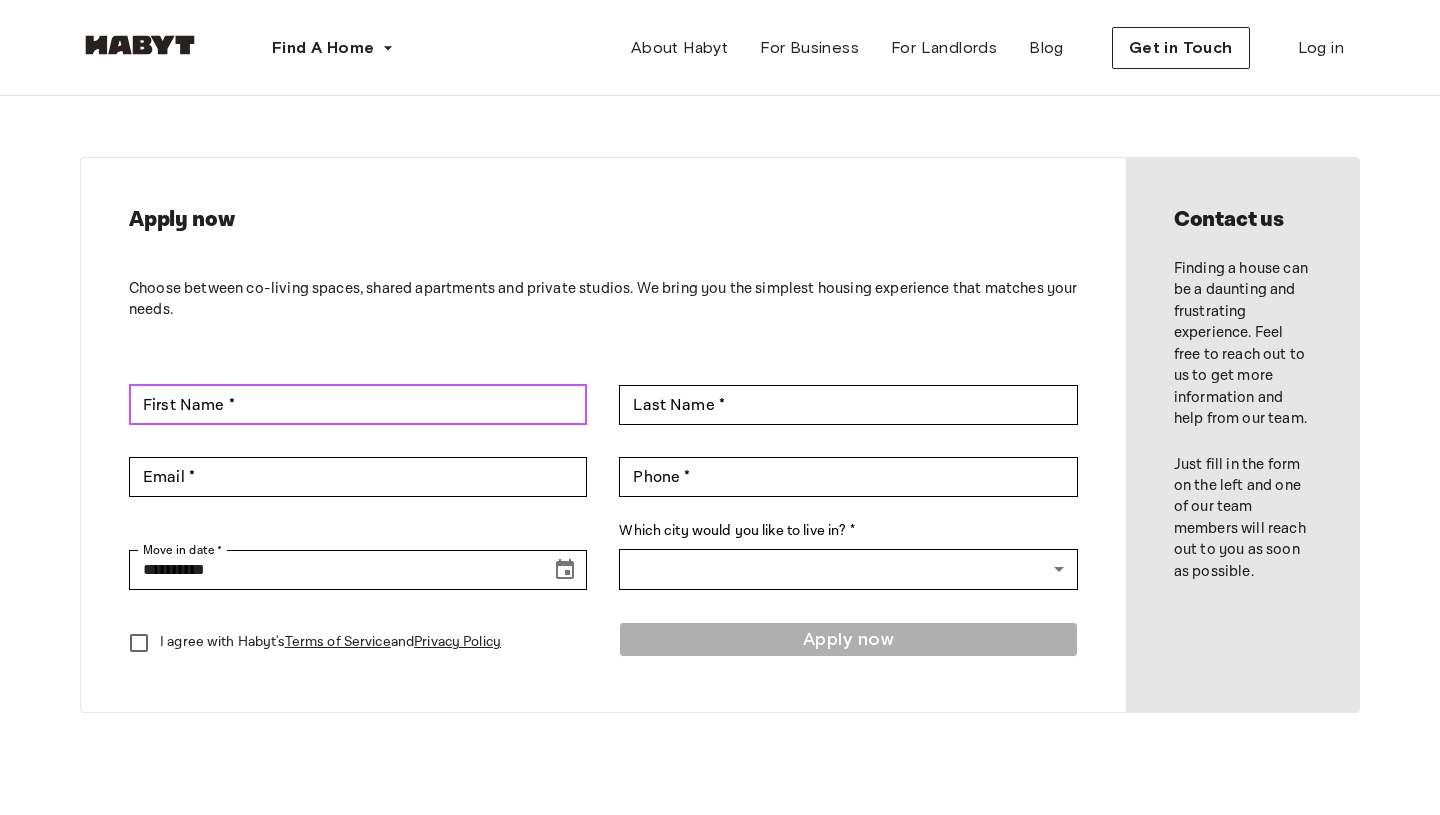click on "First Name *" at bounding box center (358, 405) 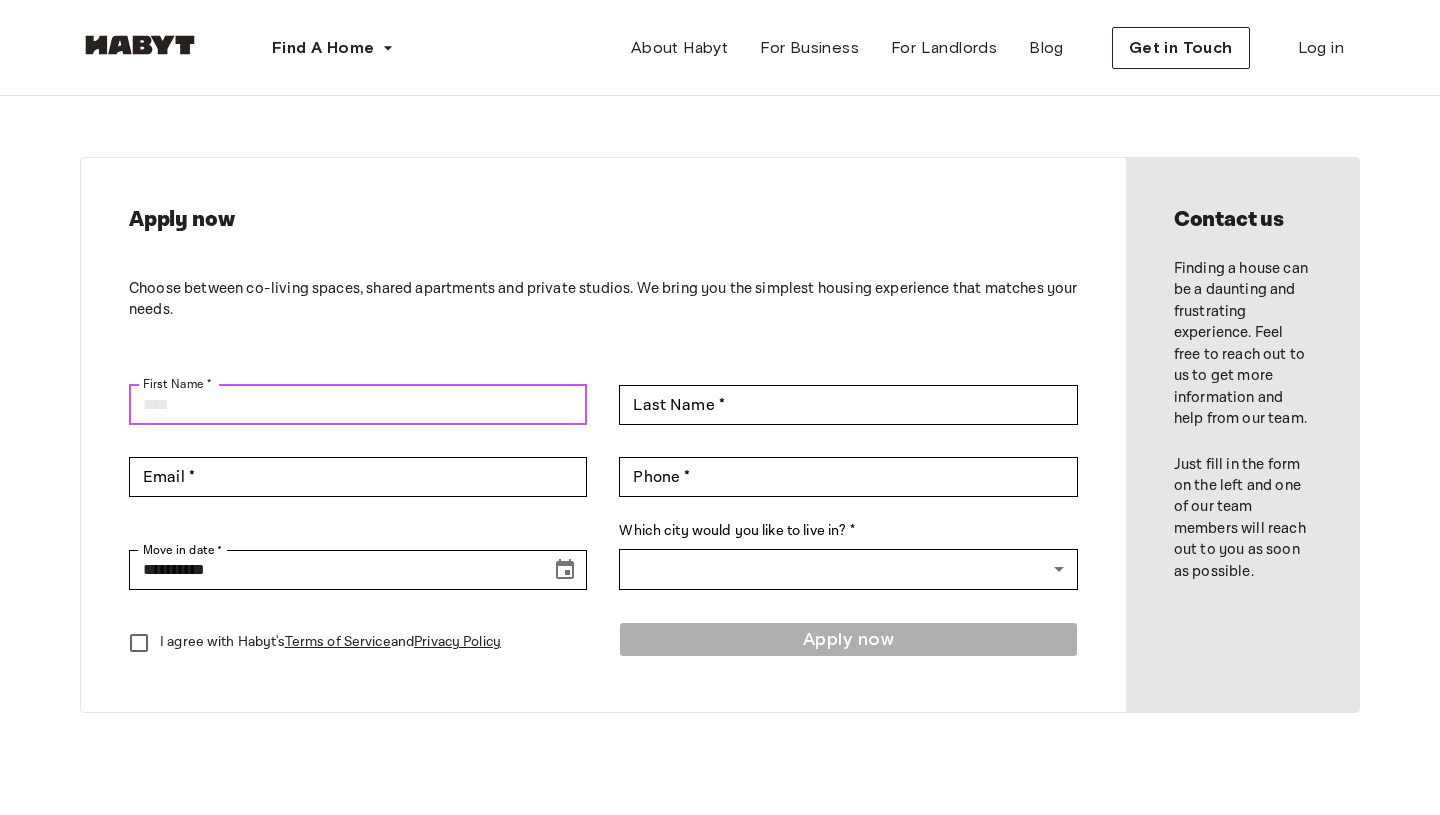 click on "First Name *" at bounding box center [358, 405] 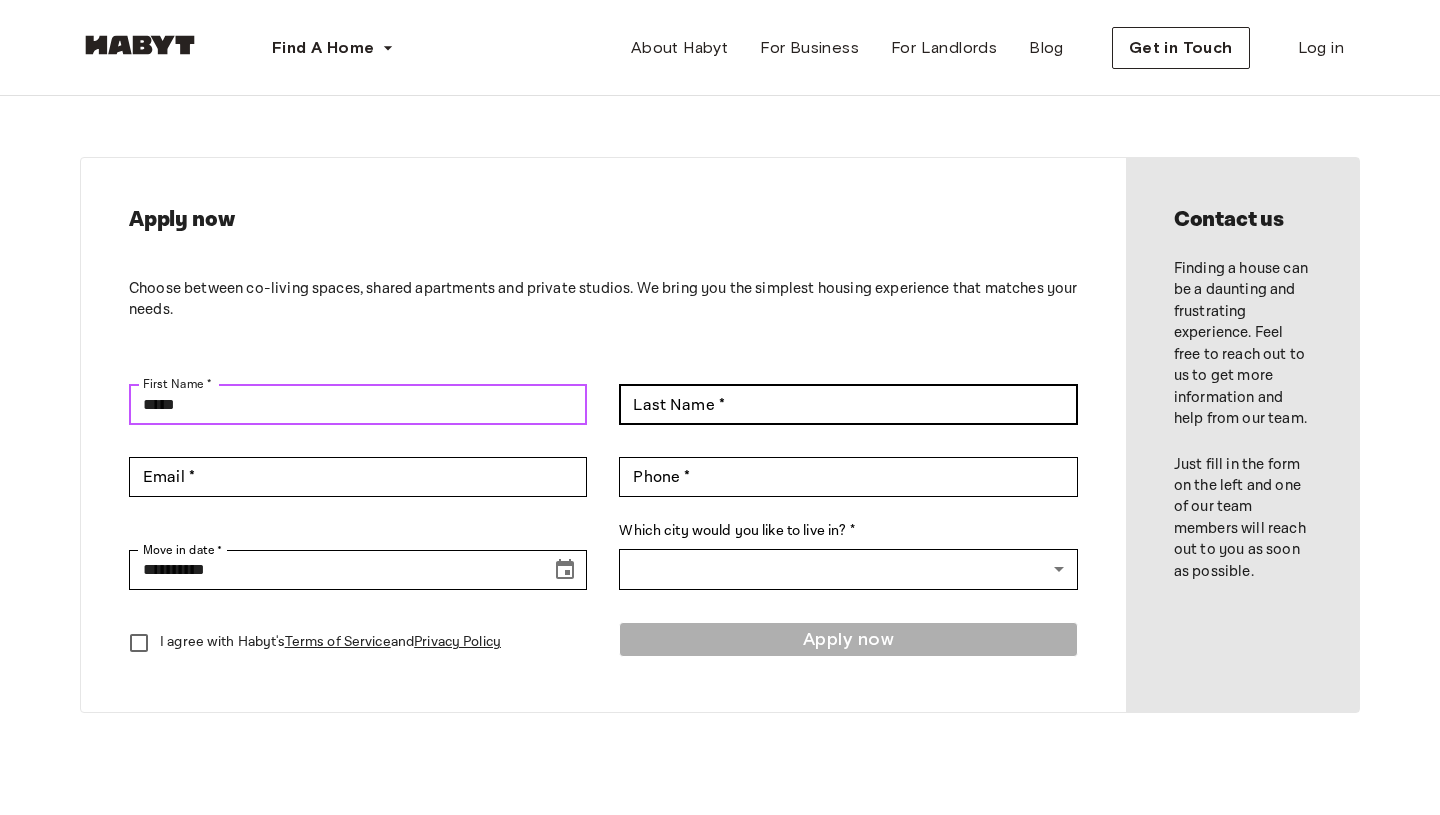 type on "*****" 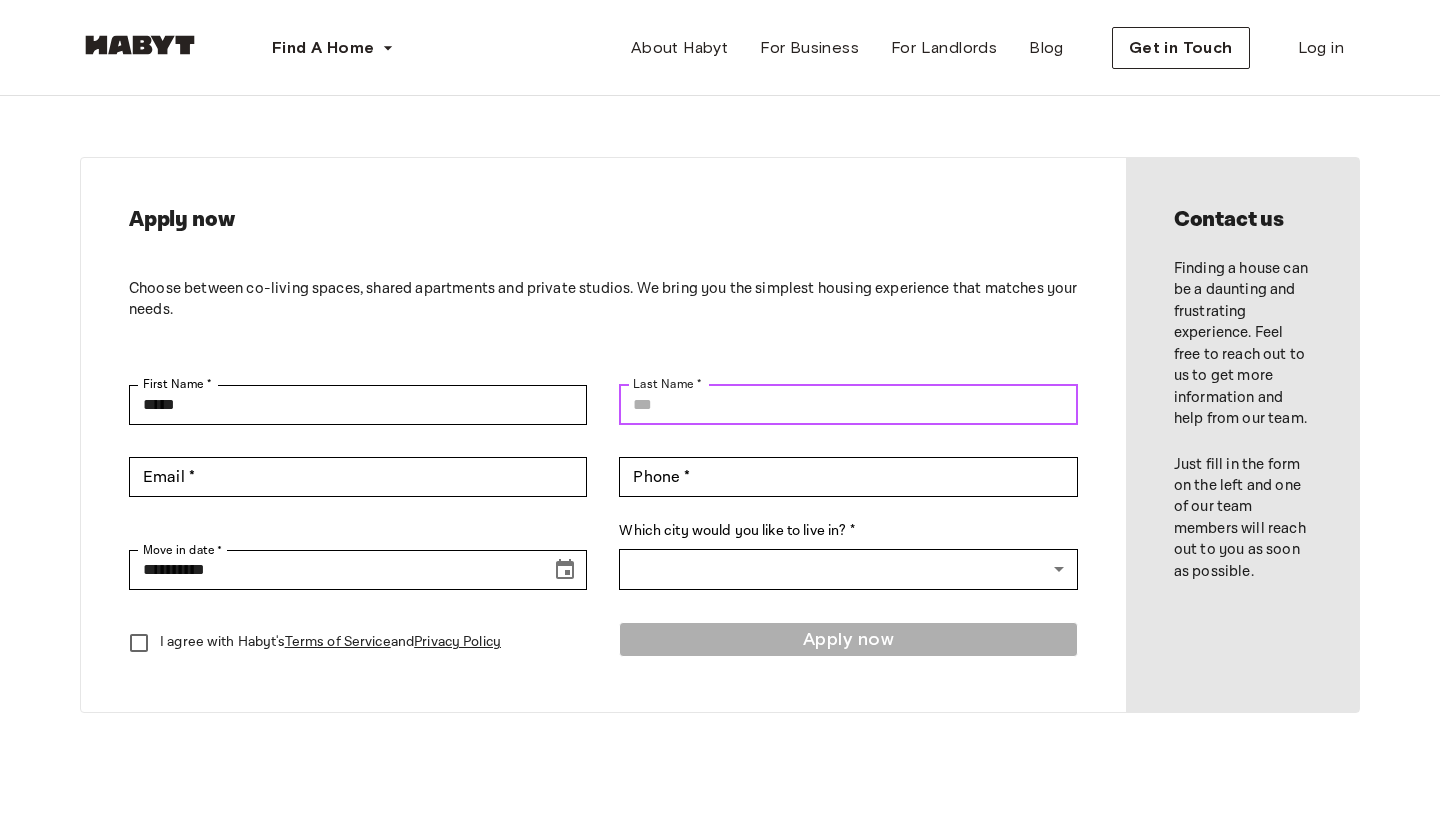 click on "Last Name *" at bounding box center [848, 405] 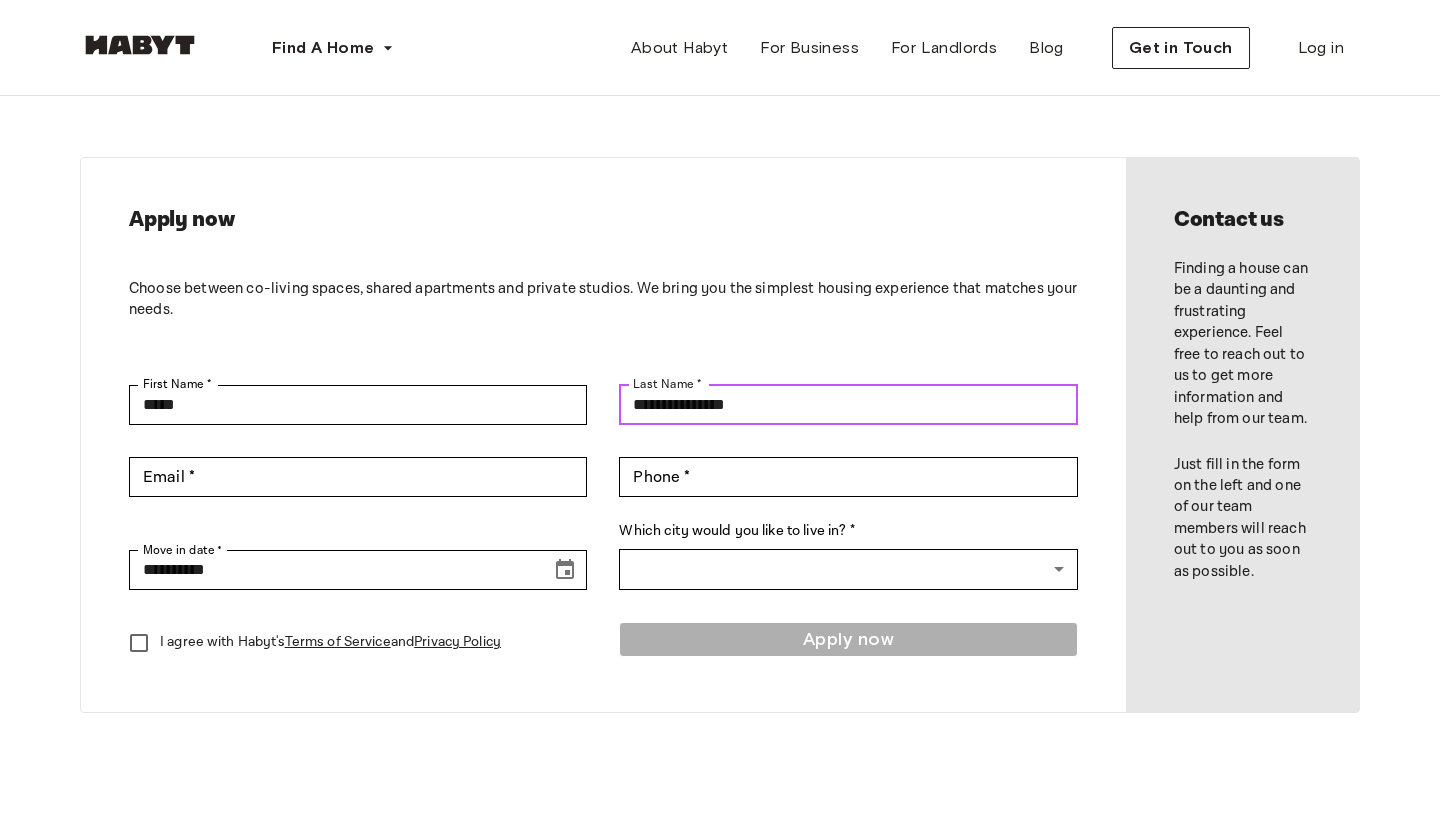 type on "**********" 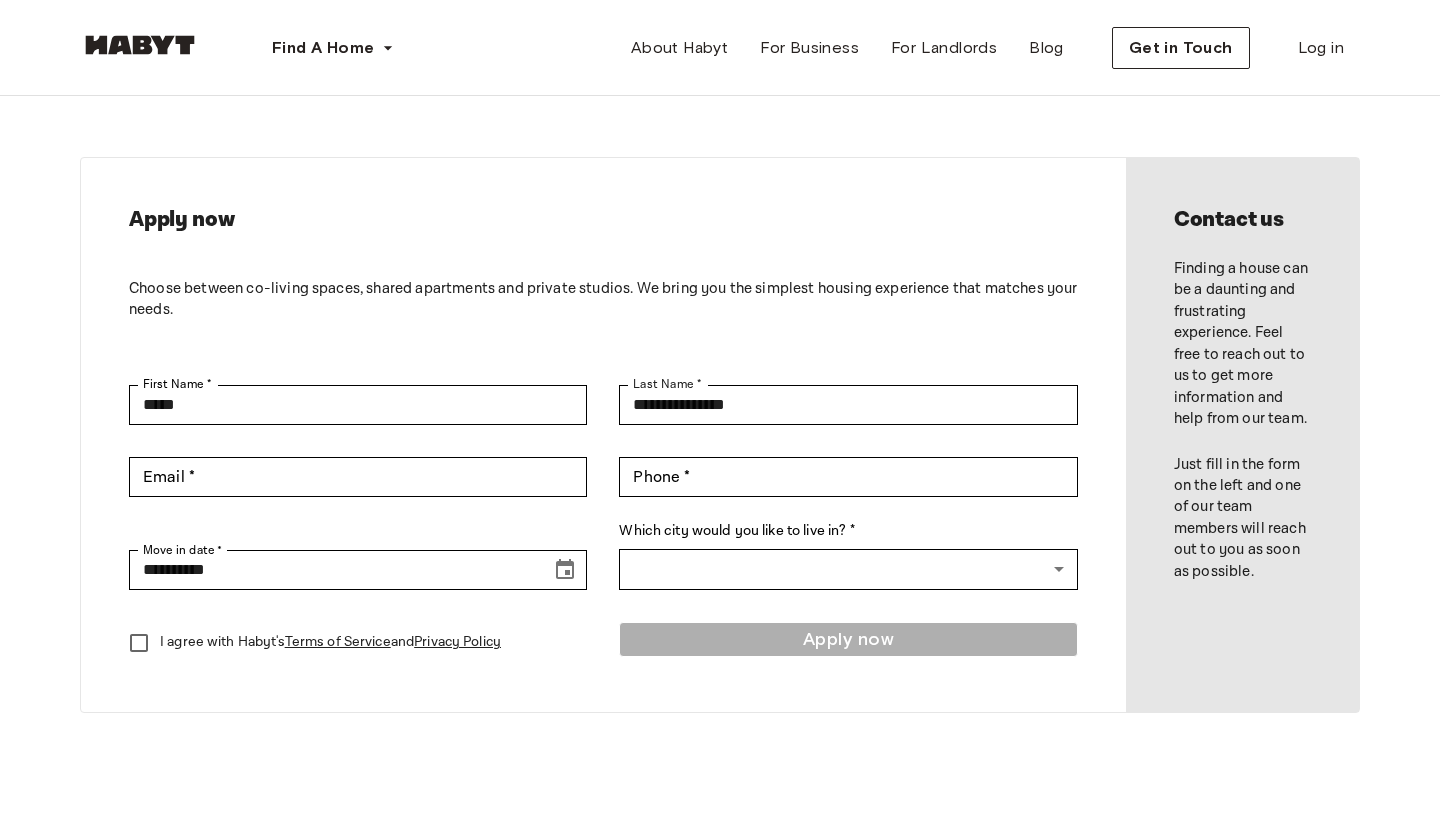 click on "**********" at bounding box center [603, 435] 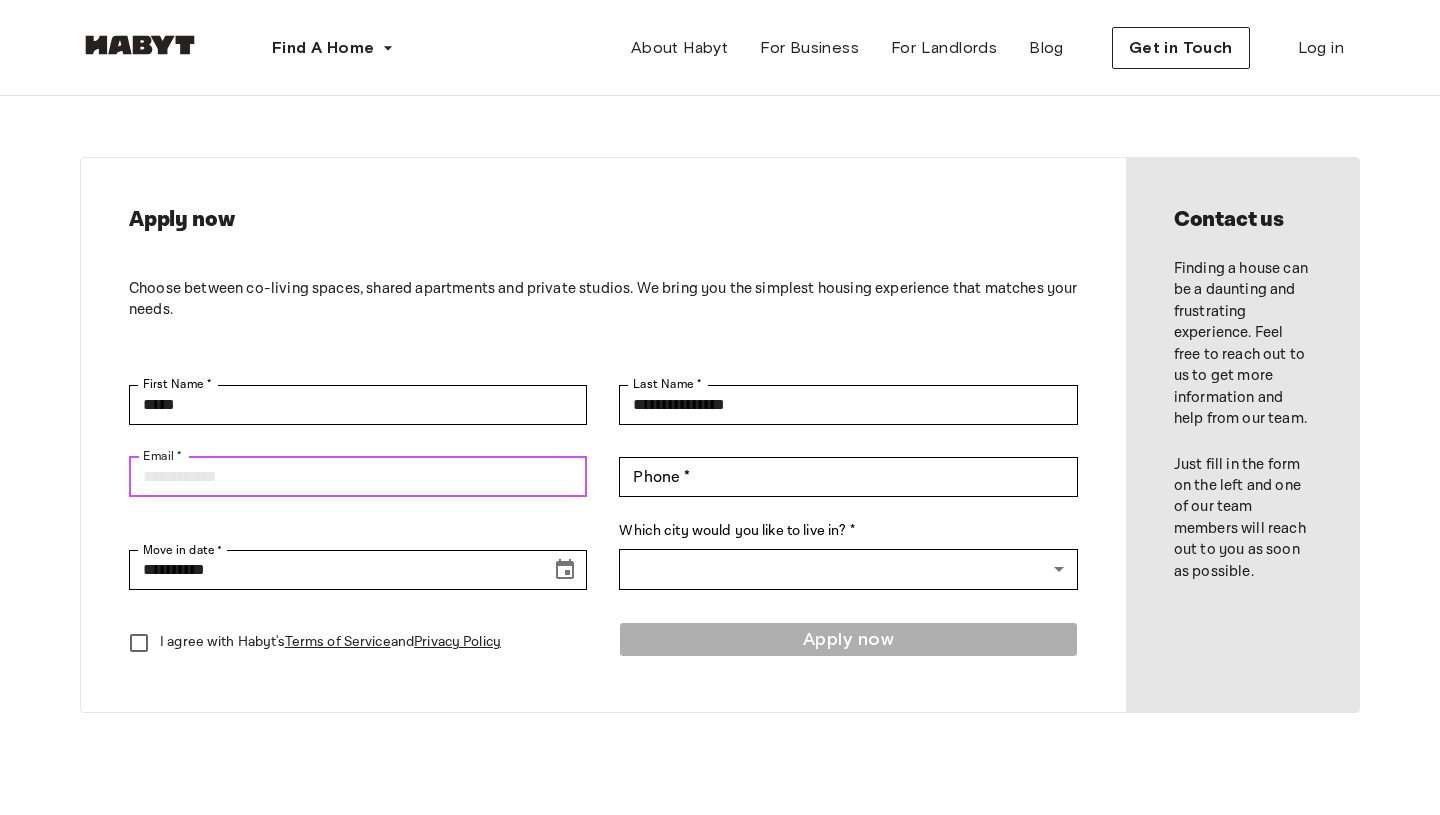 click on "Email *" at bounding box center [358, 477] 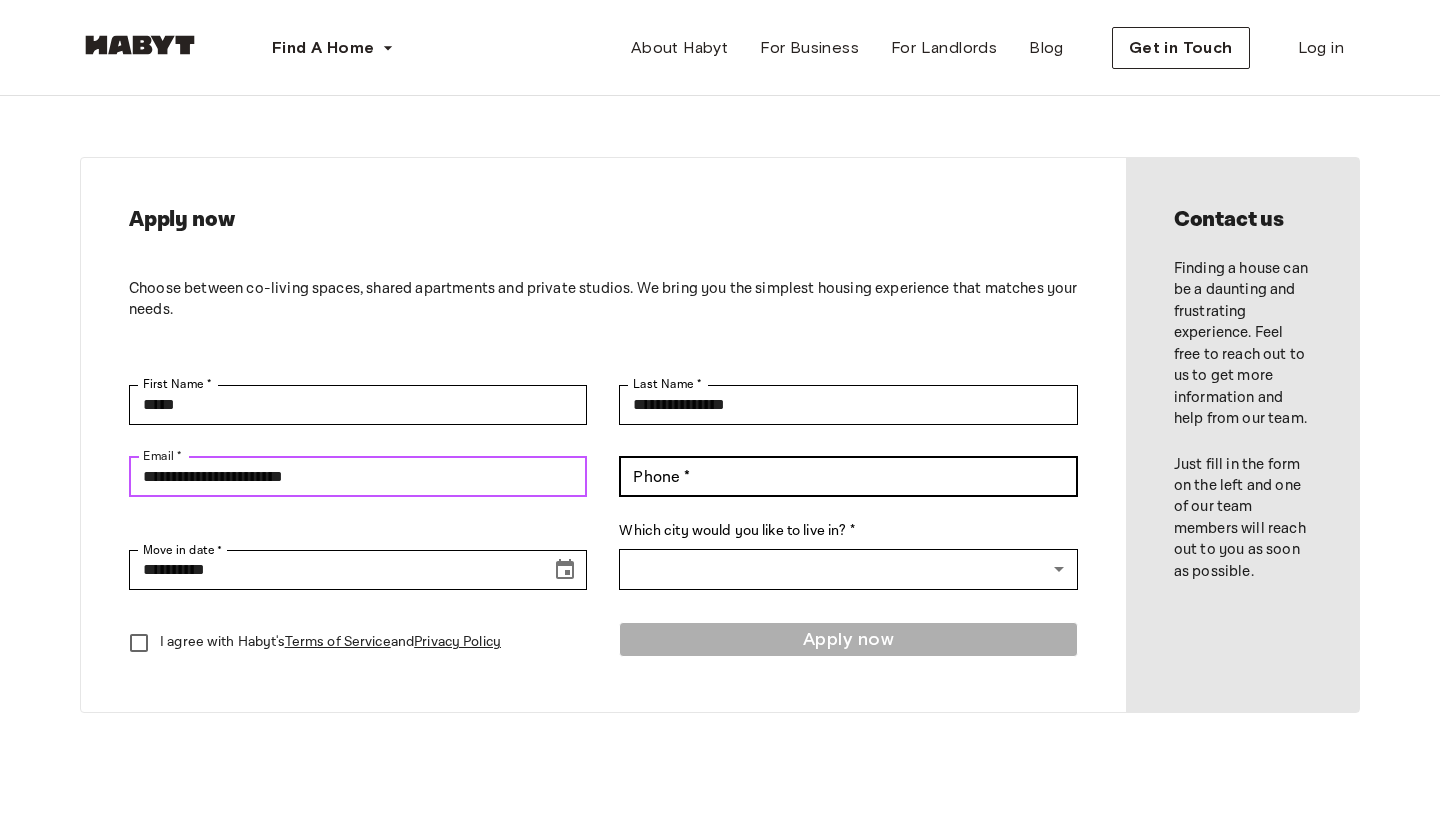 type on "**********" 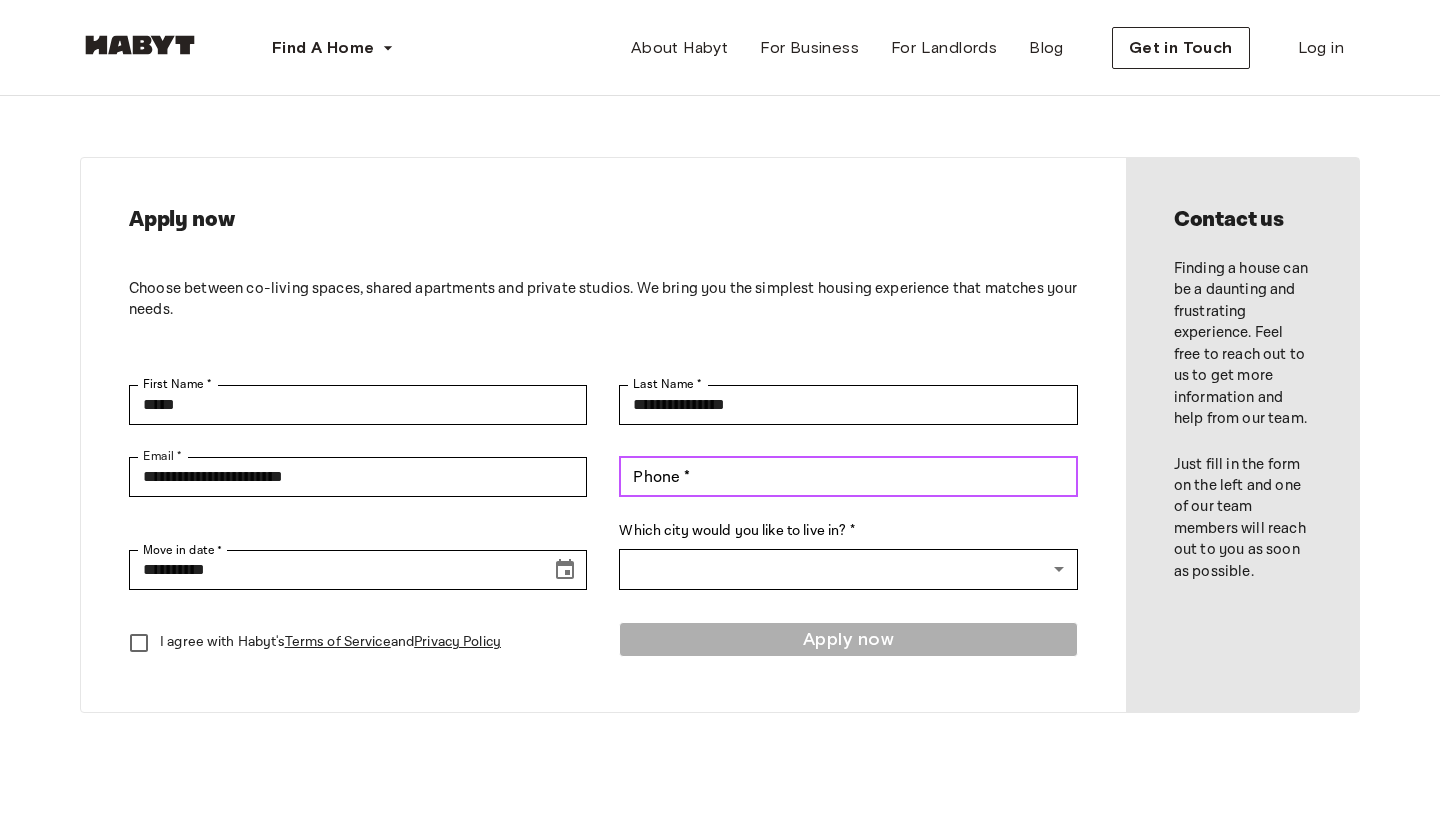 click on "Phone *" at bounding box center [848, 477] 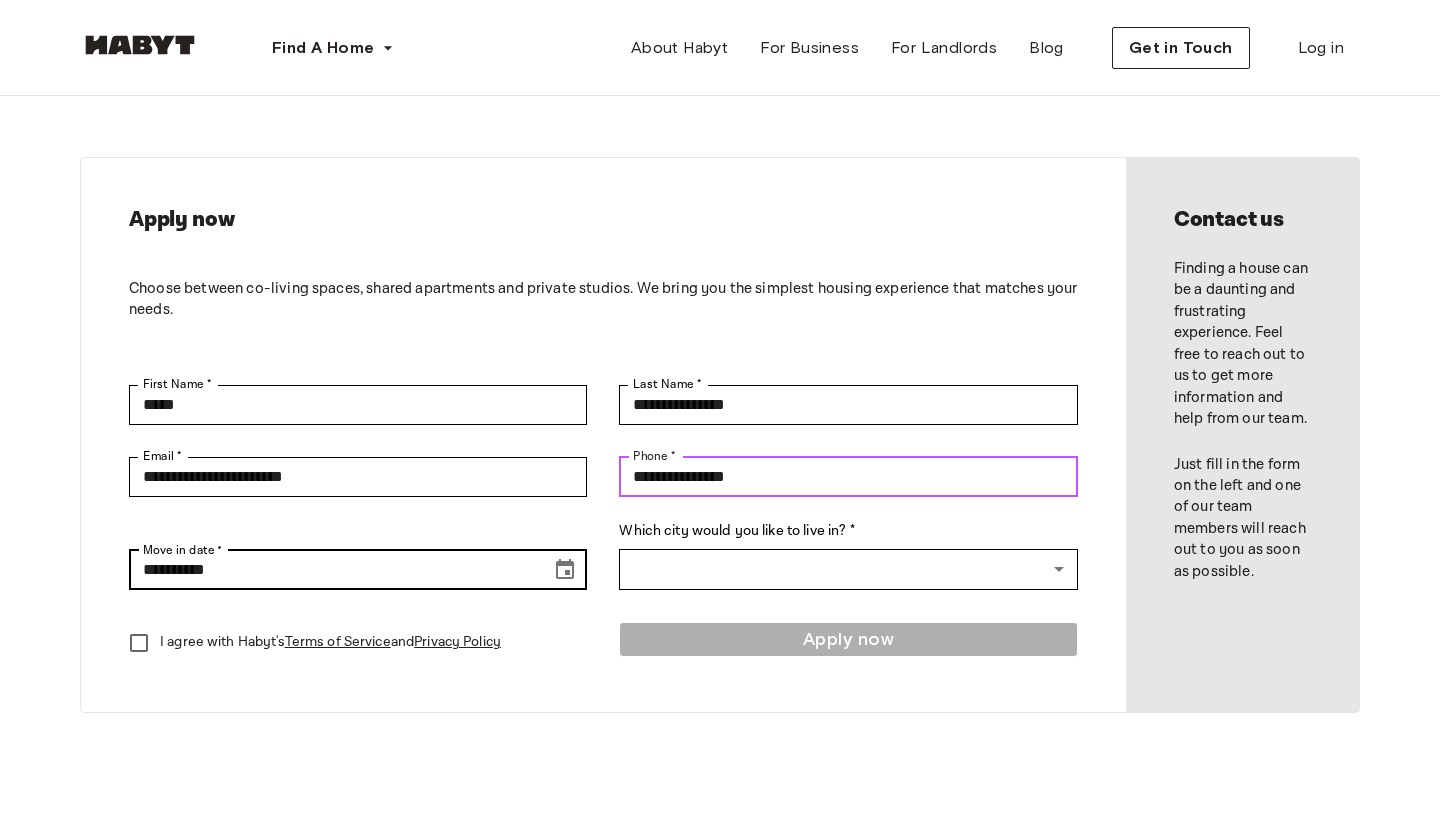 type on "**********" 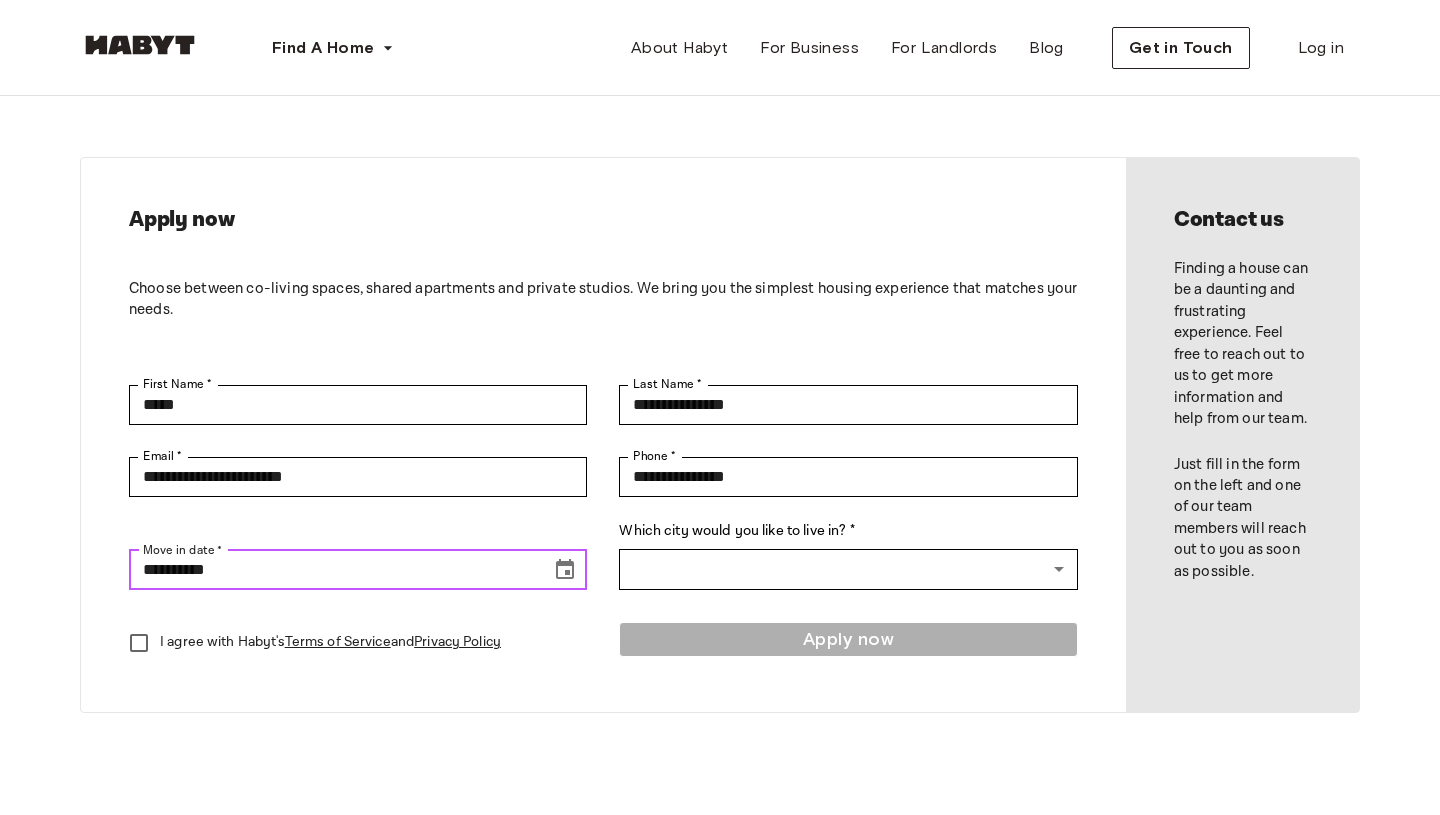 click on "**********" at bounding box center (333, 570) 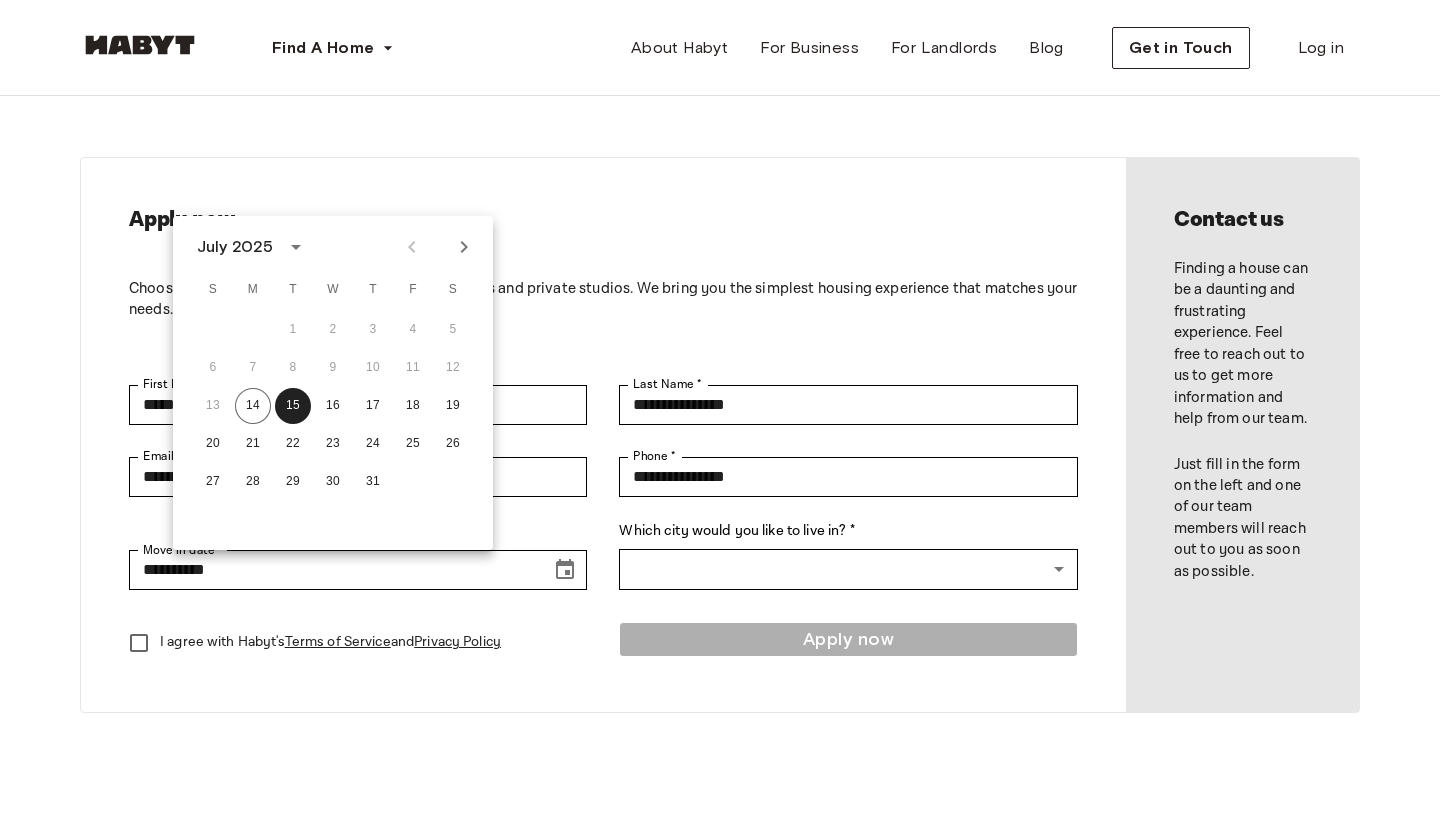 click 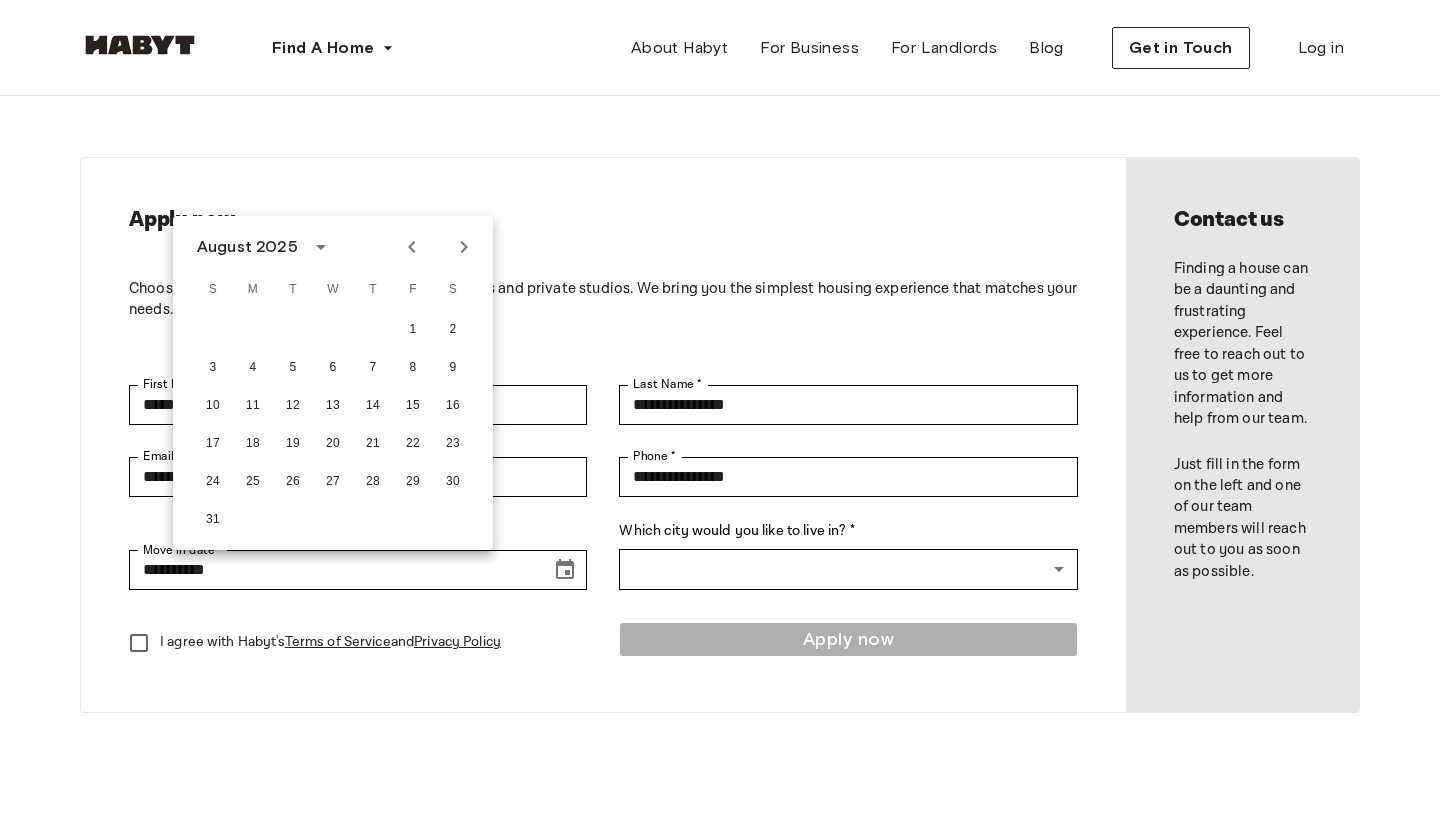 click 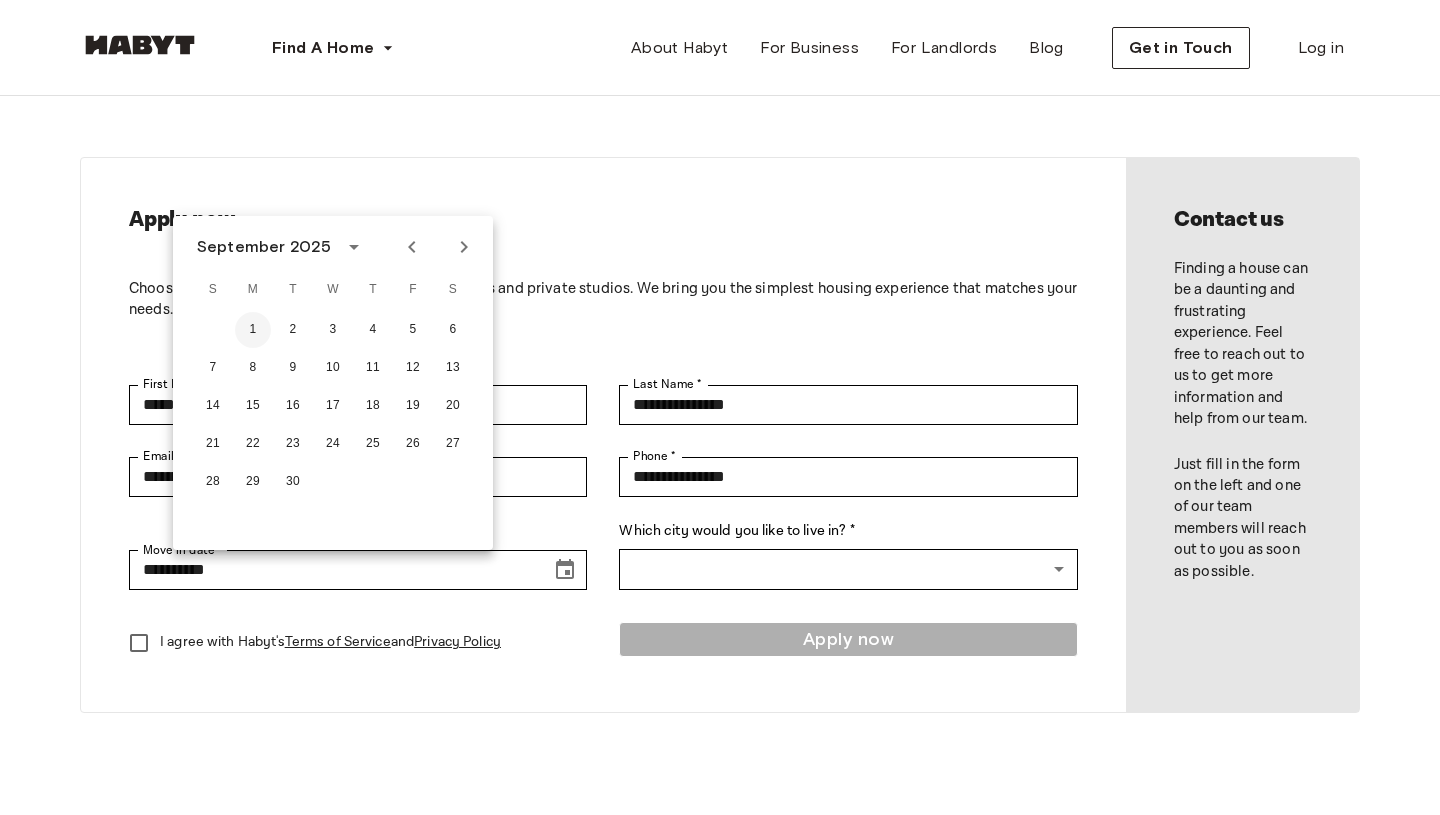 click on "1" at bounding box center [253, 330] 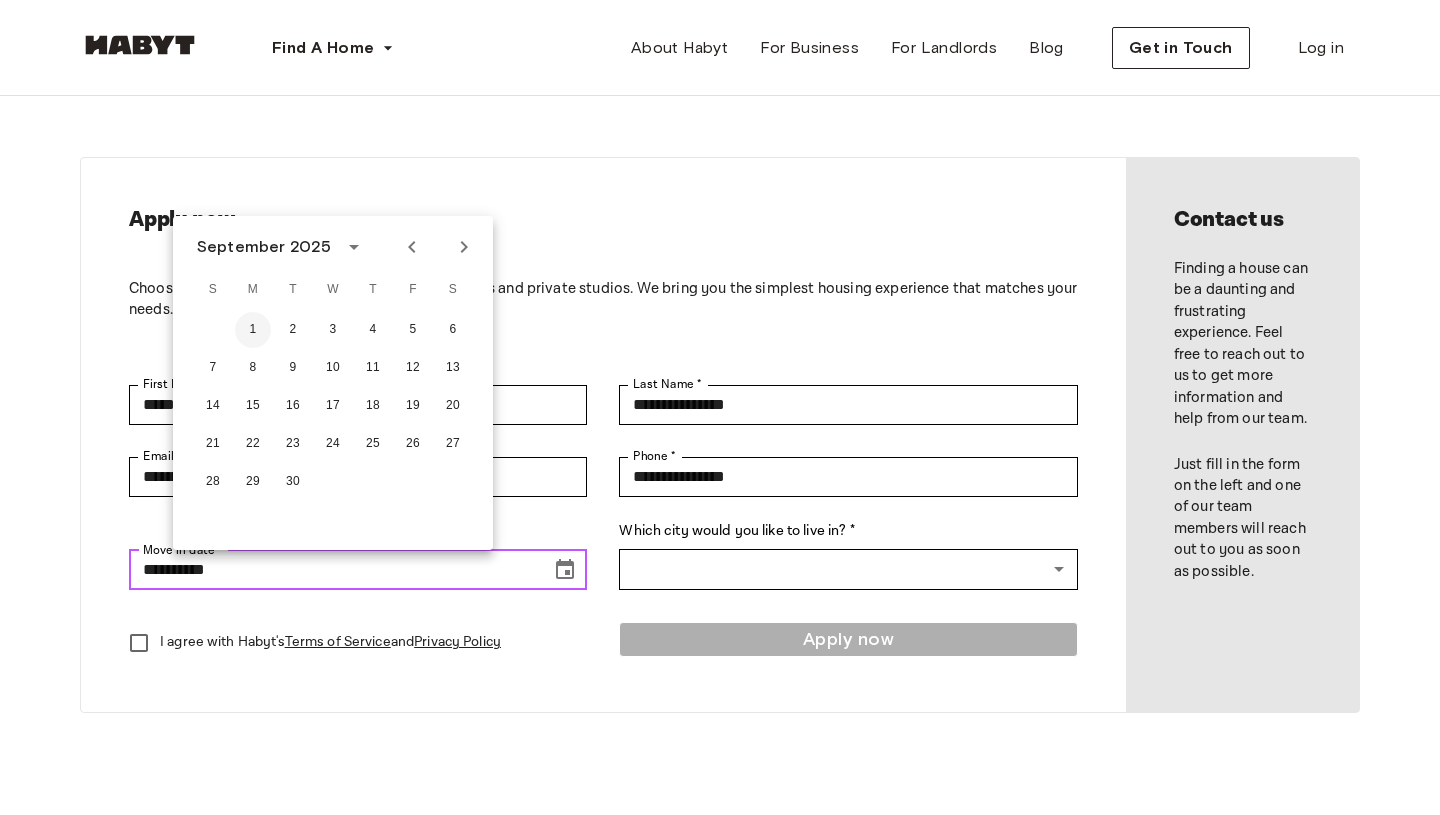 type on "**********" 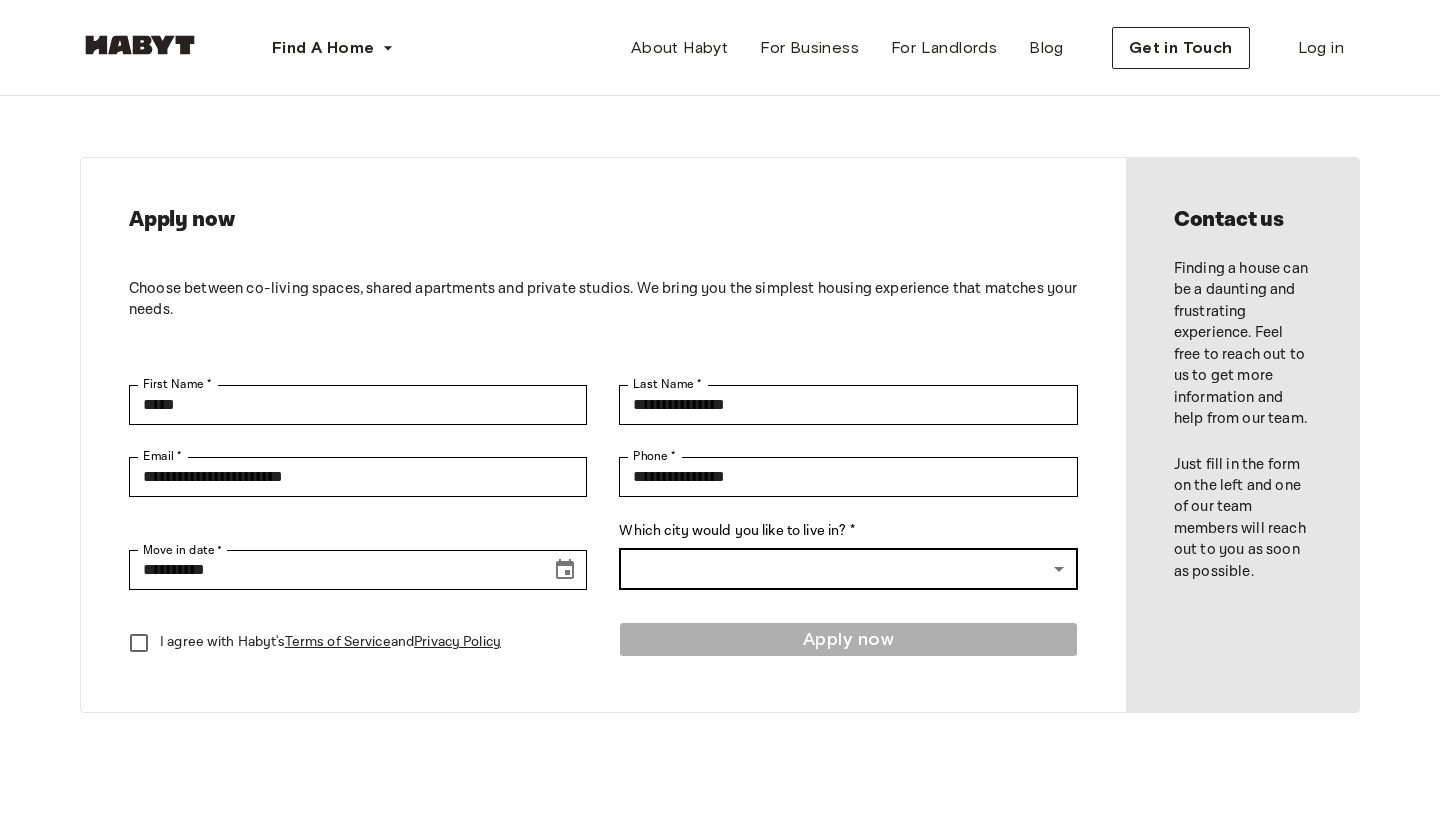 click on "**********" at bounding box center (720, 854) 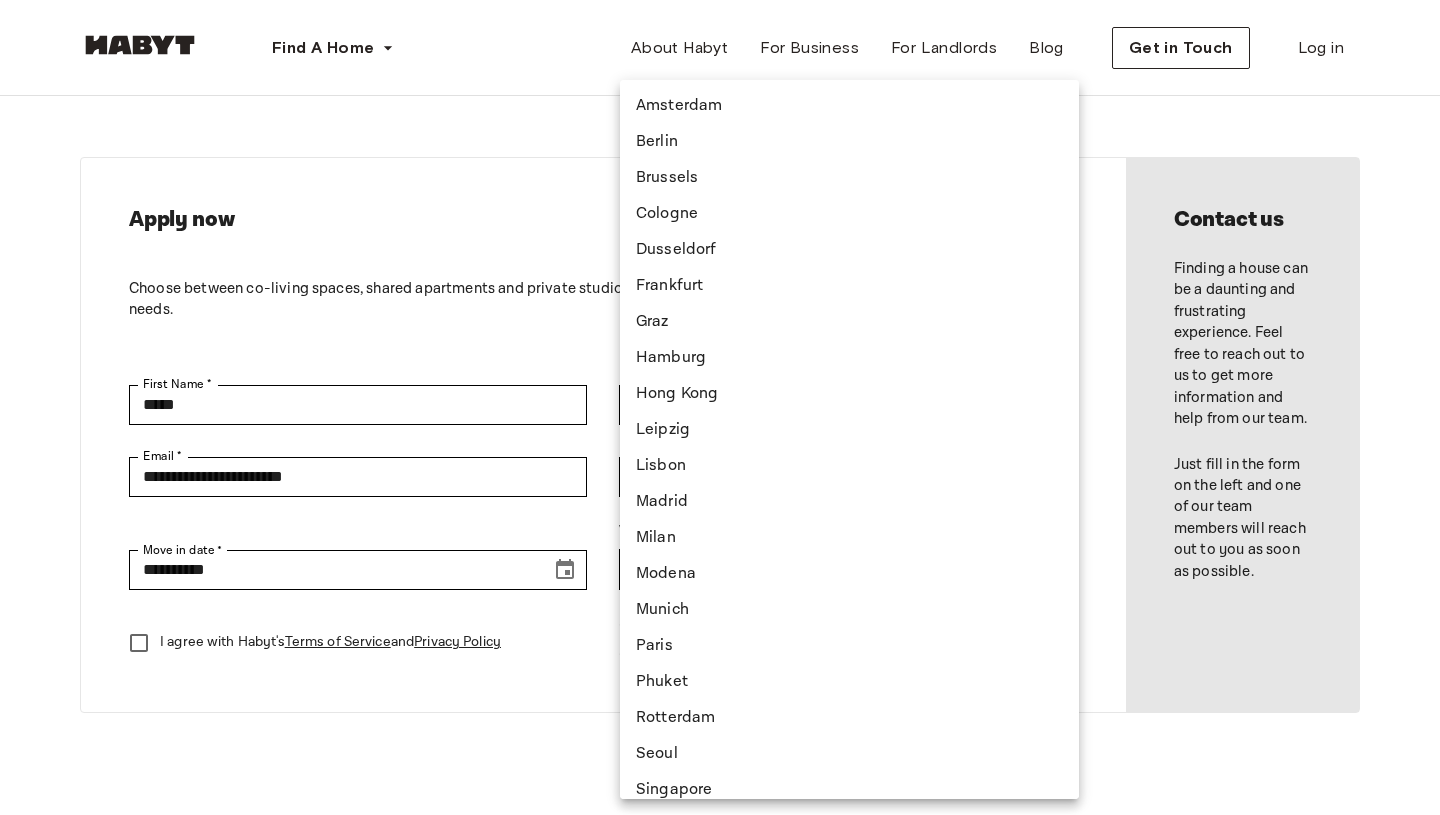 type 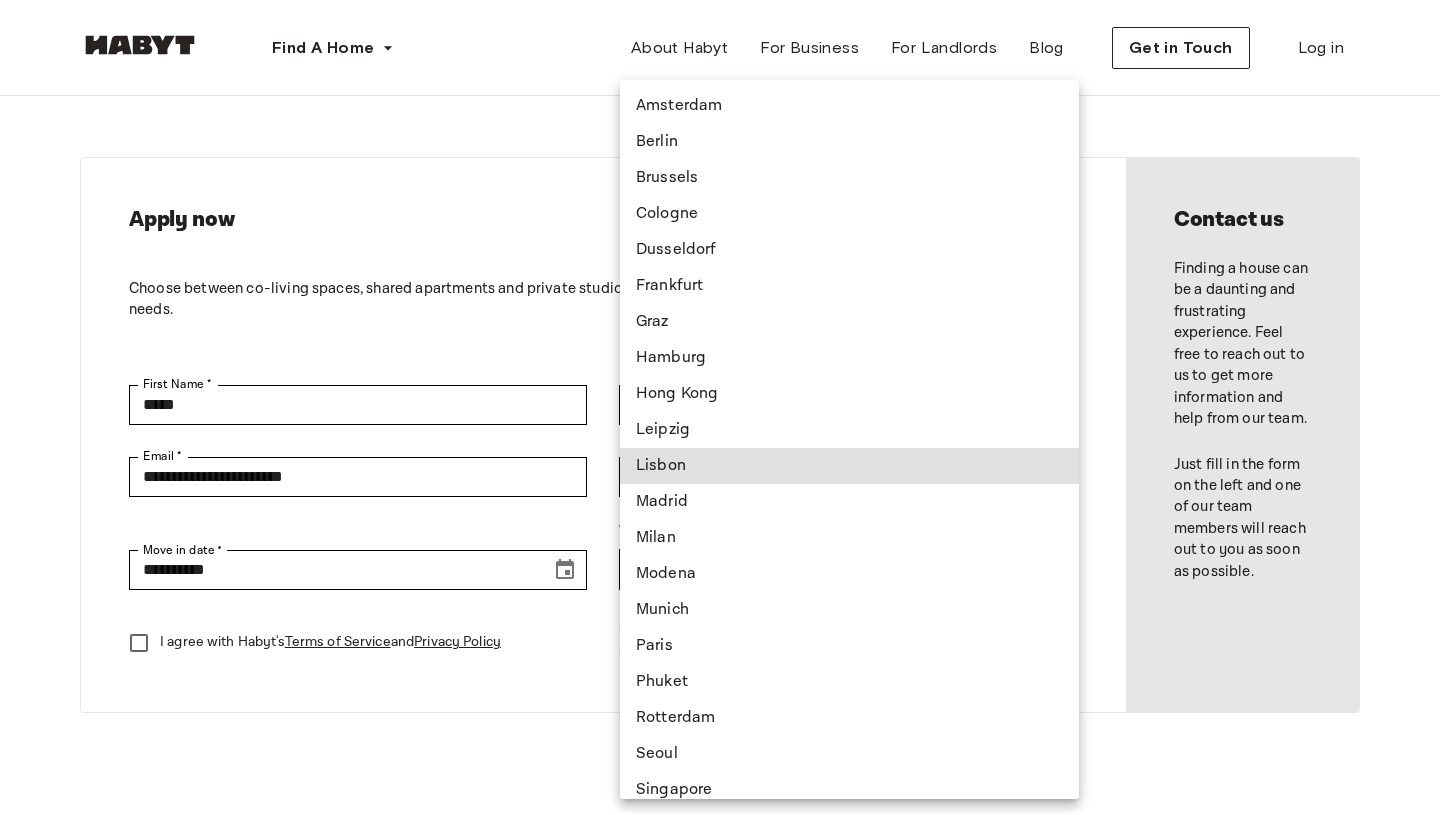 type 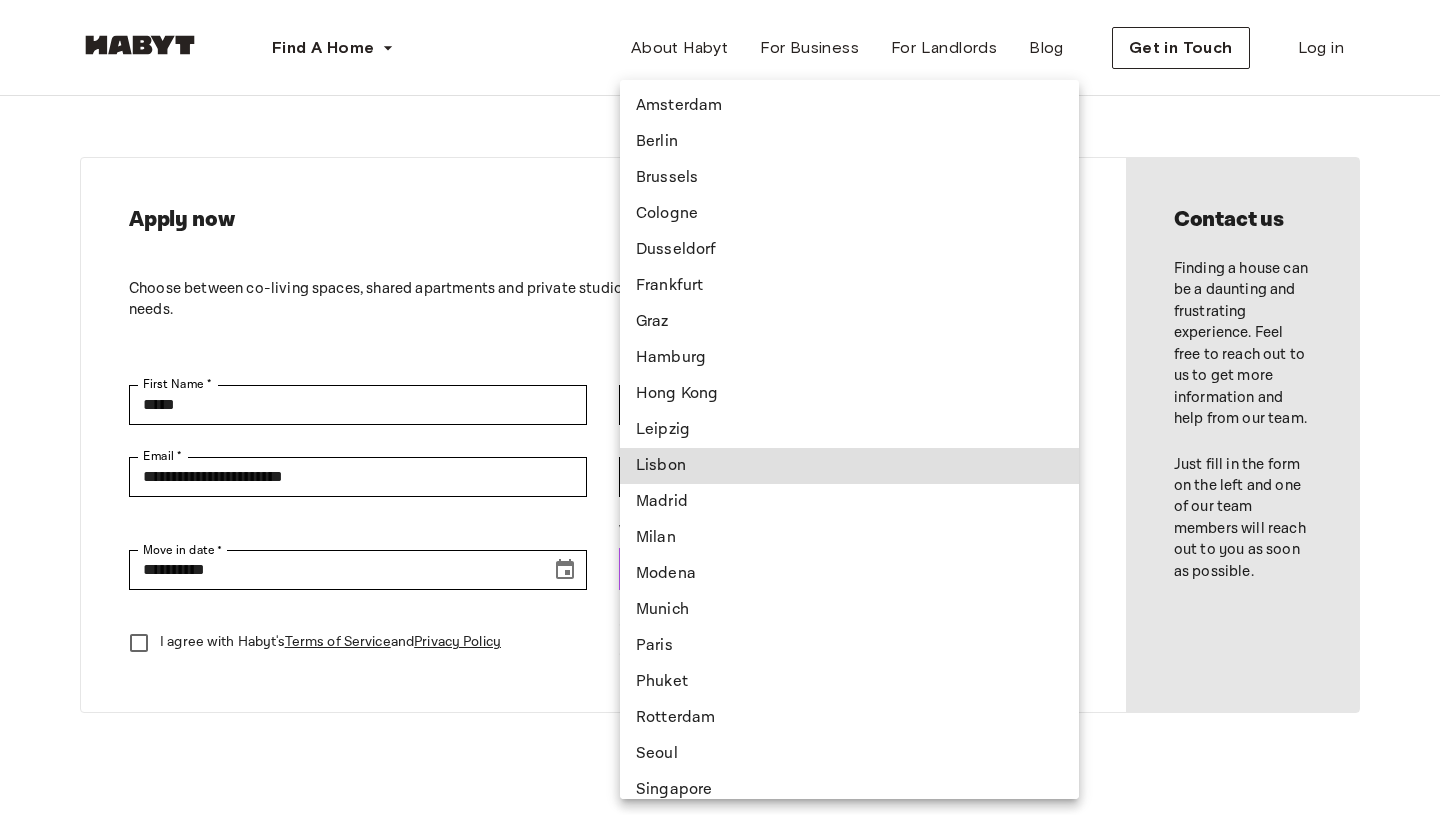 type on "******" 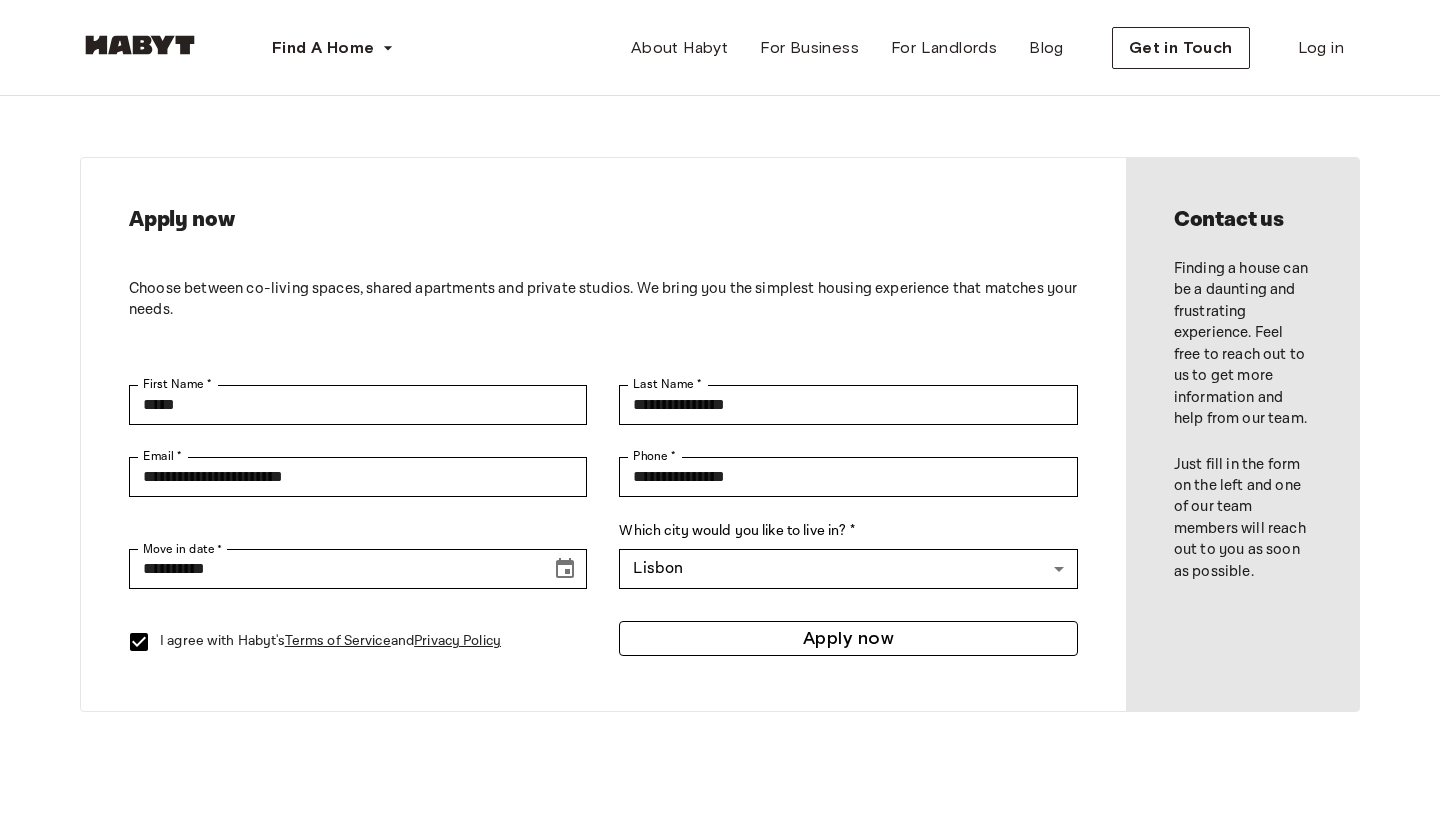 click on "Apply now" at bounding box center (848, 638) 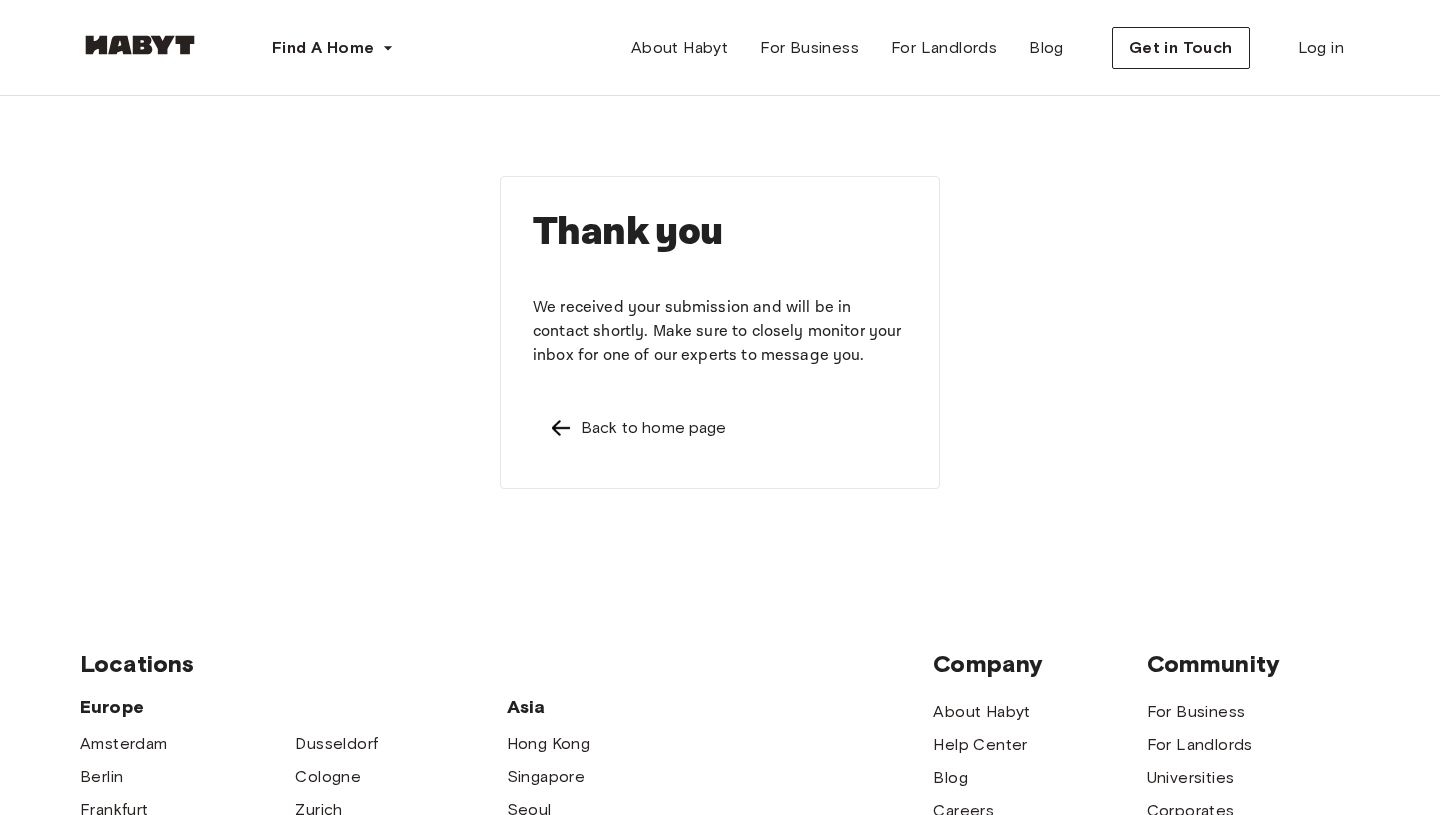 scroll, scrollTop: 22, scrollLeft: 0, axis: vertical 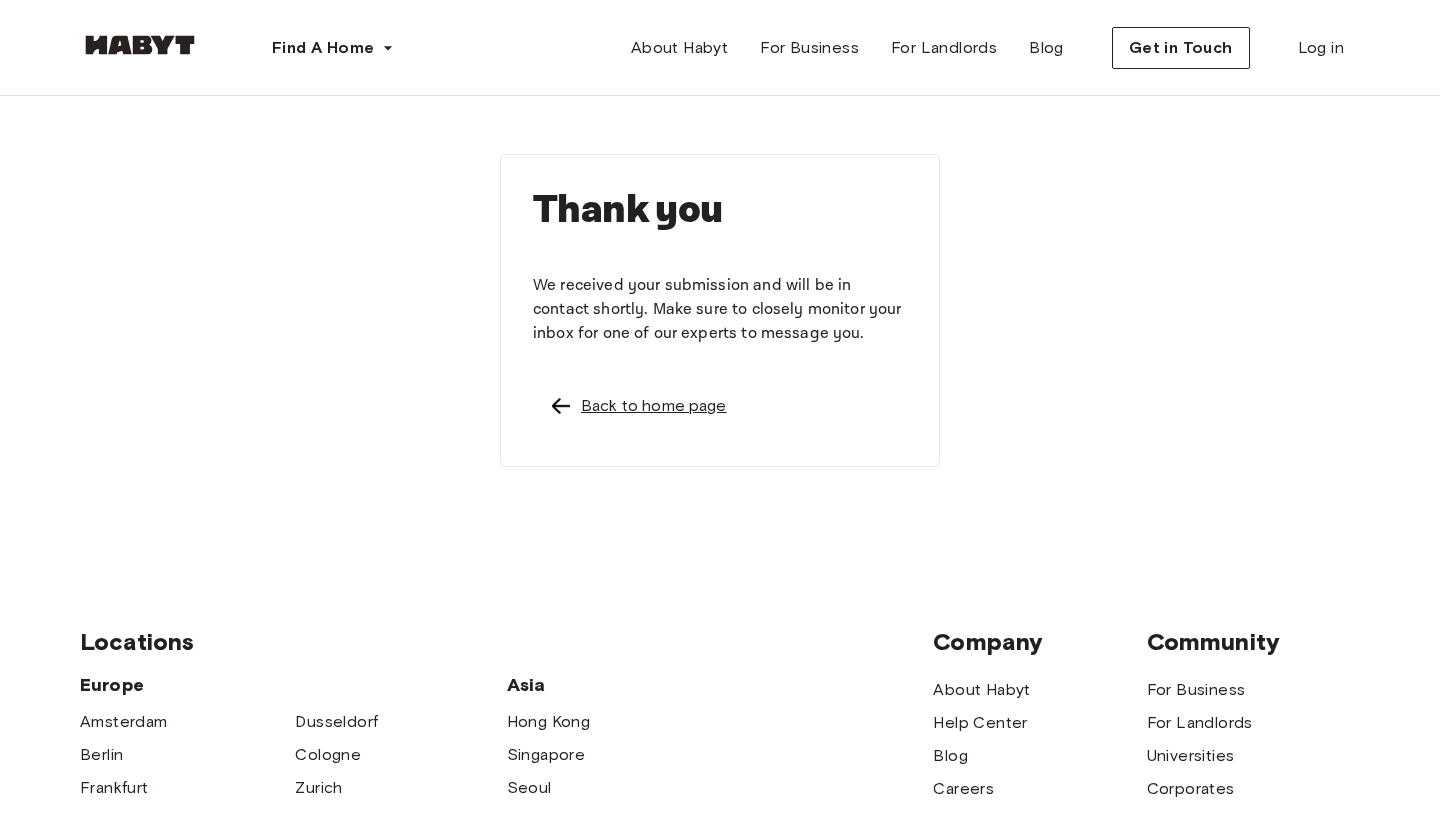 click on "Back to home page" at bounding box center [654, 406] 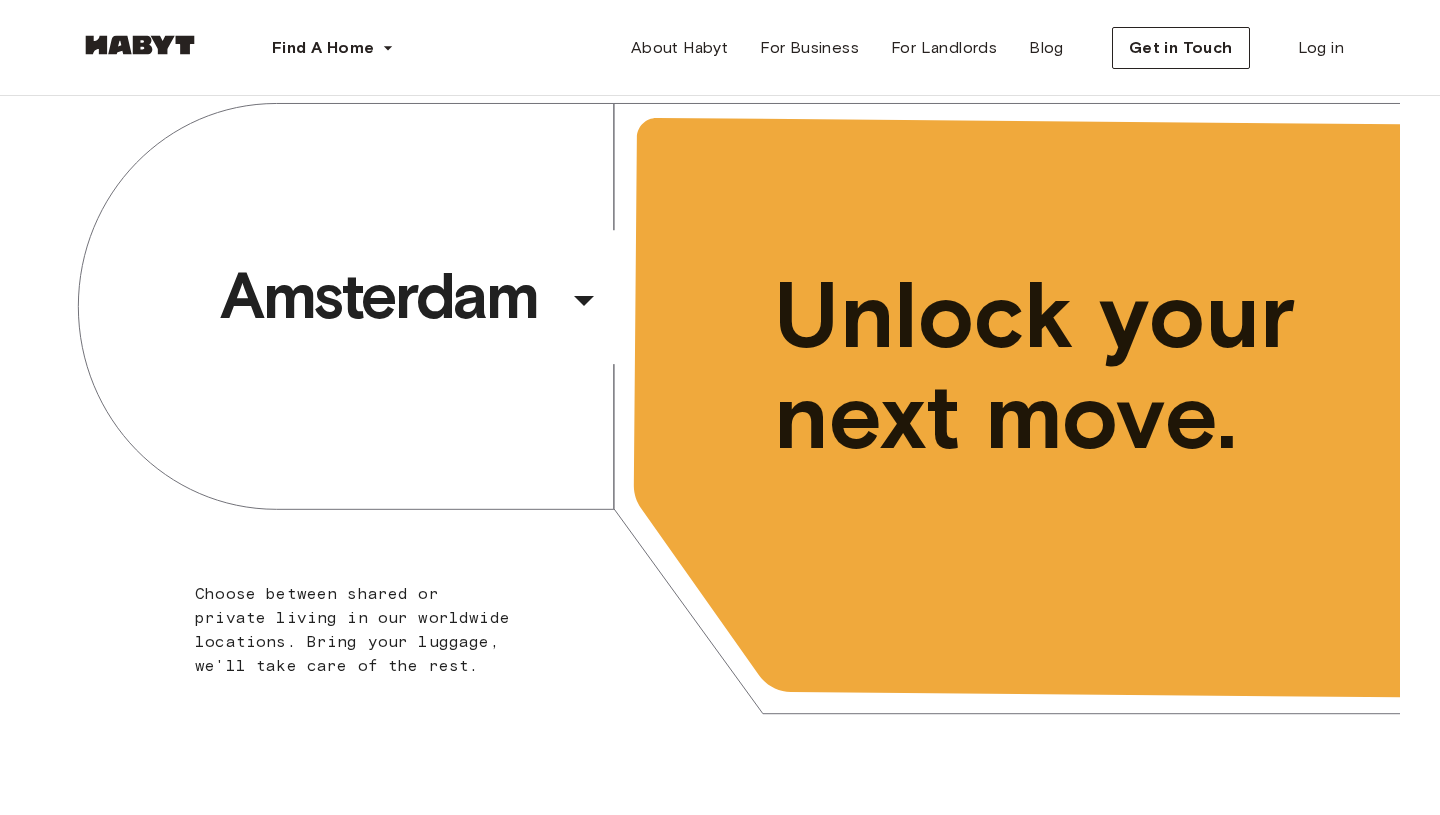 scroll, scrollTop: 0, scrollLeft: 0, axis: both 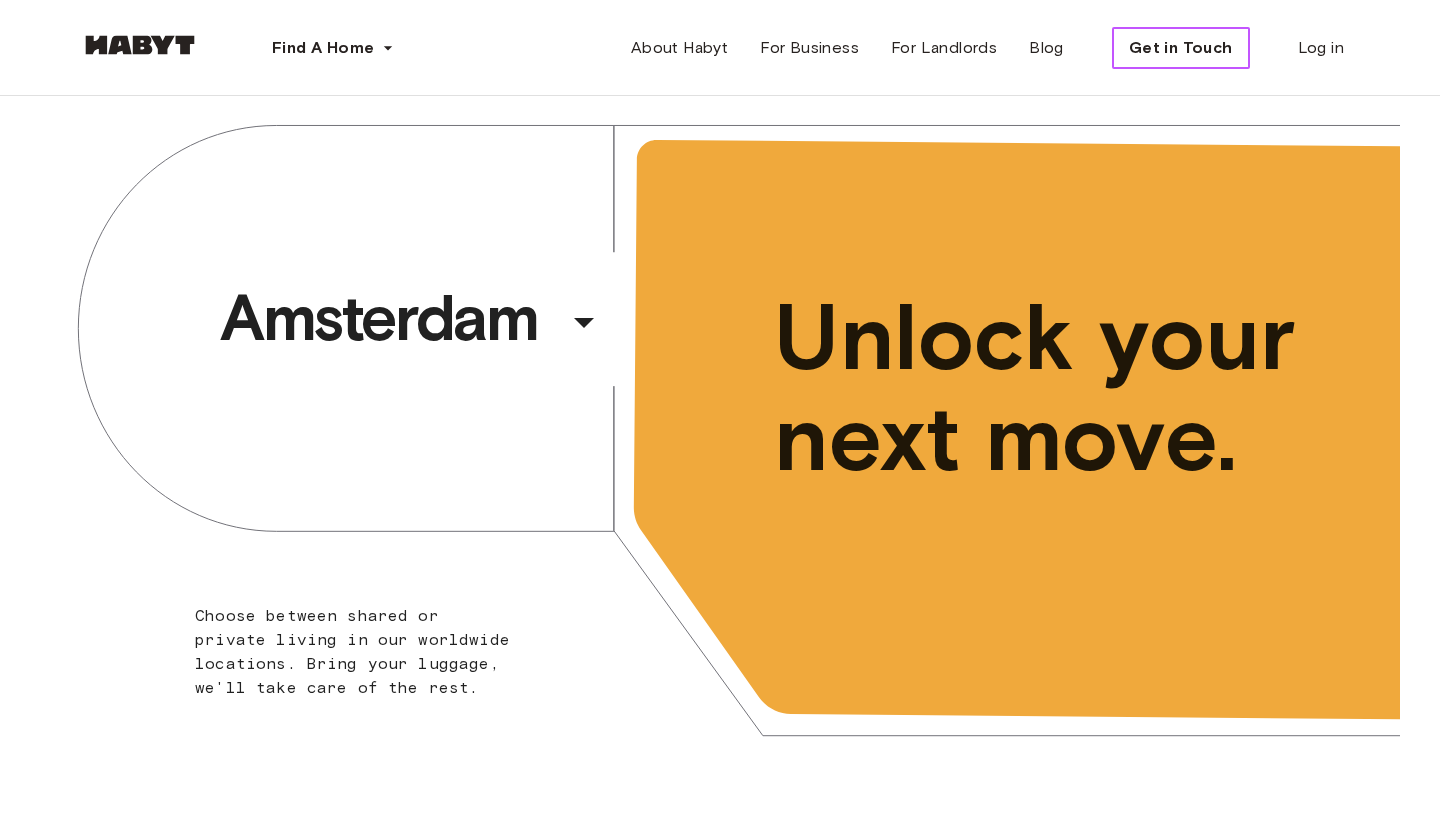 click on "Get in Touch" at bounding box center [1181, 48] 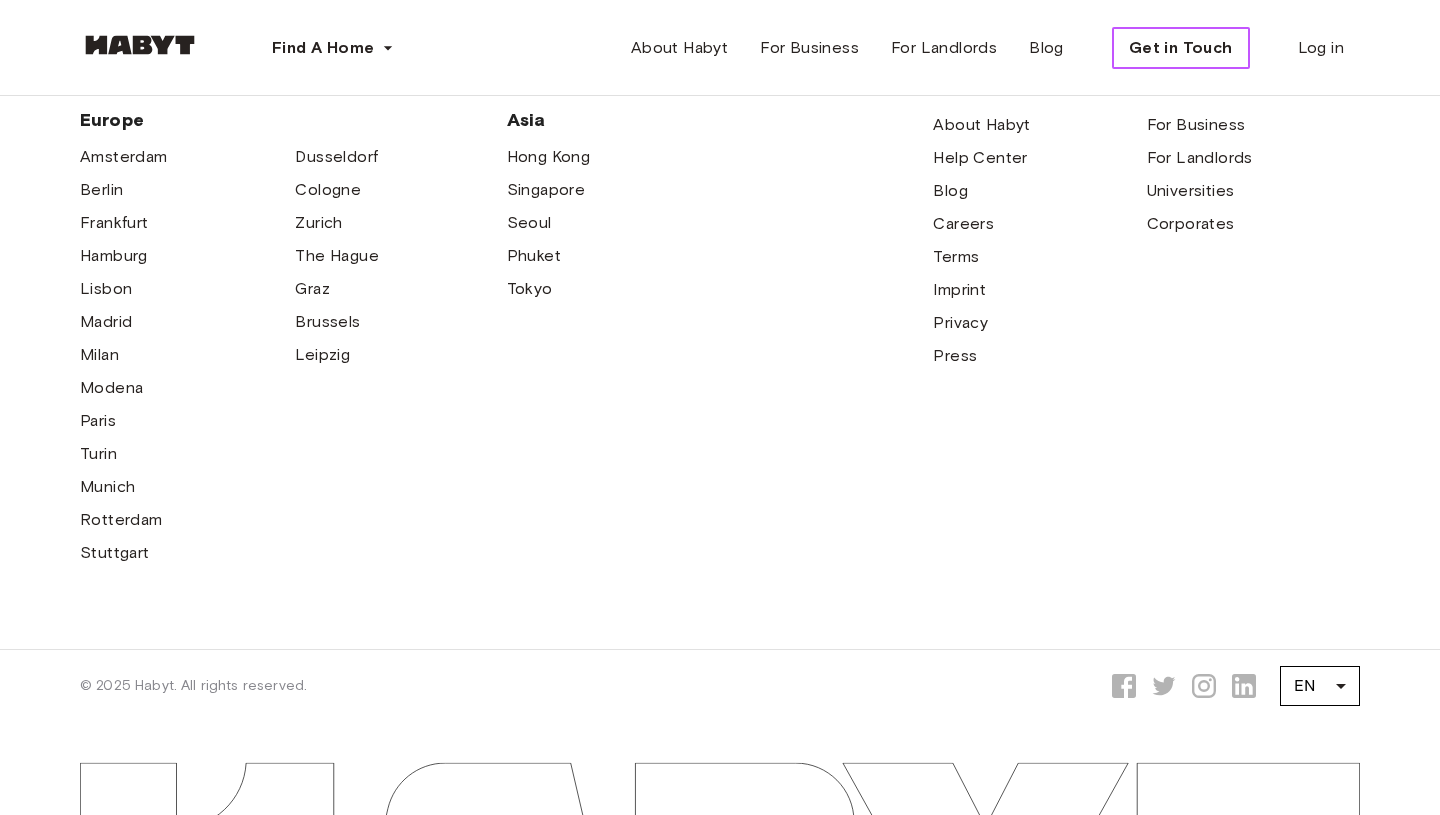 scroll, scrollTop: 808, scrollLeft: 0, axis: vertical 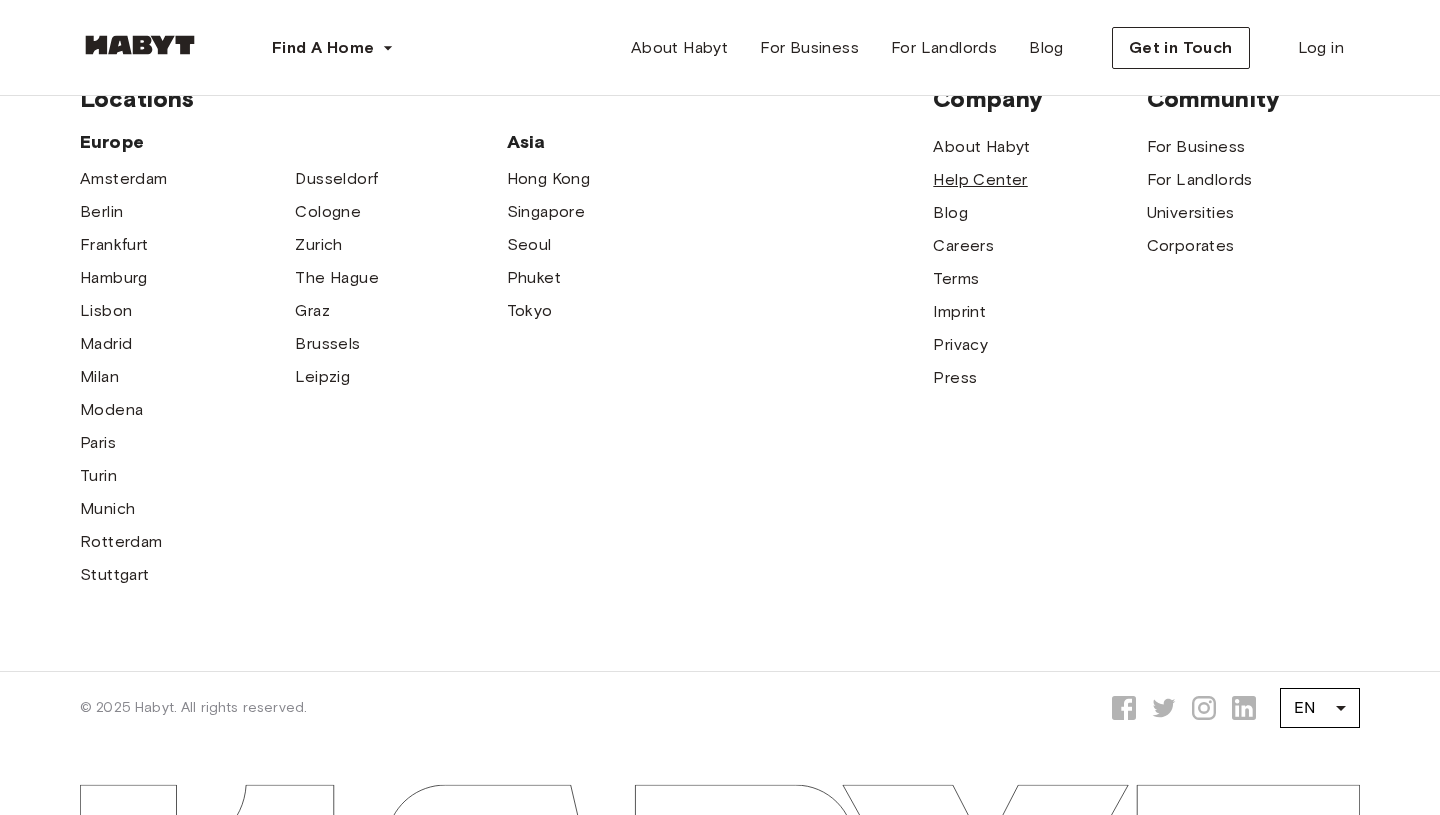 drag, startPoint x: 1025, startPoint y: 179, endPoint x: 999, endPoint y: 175, distance: 26.305893 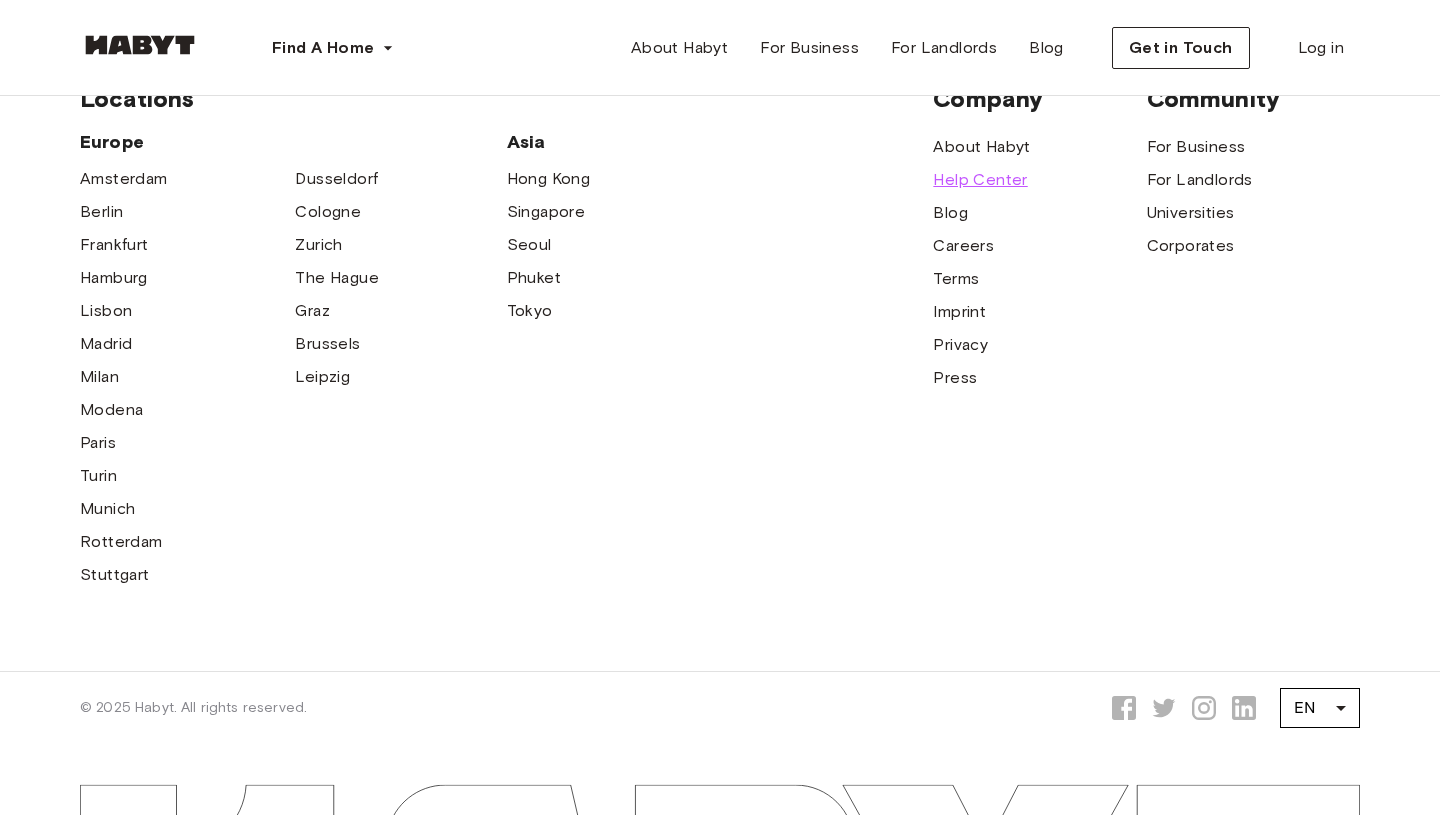 click on "Help Center" at bounding box center [980, 180] 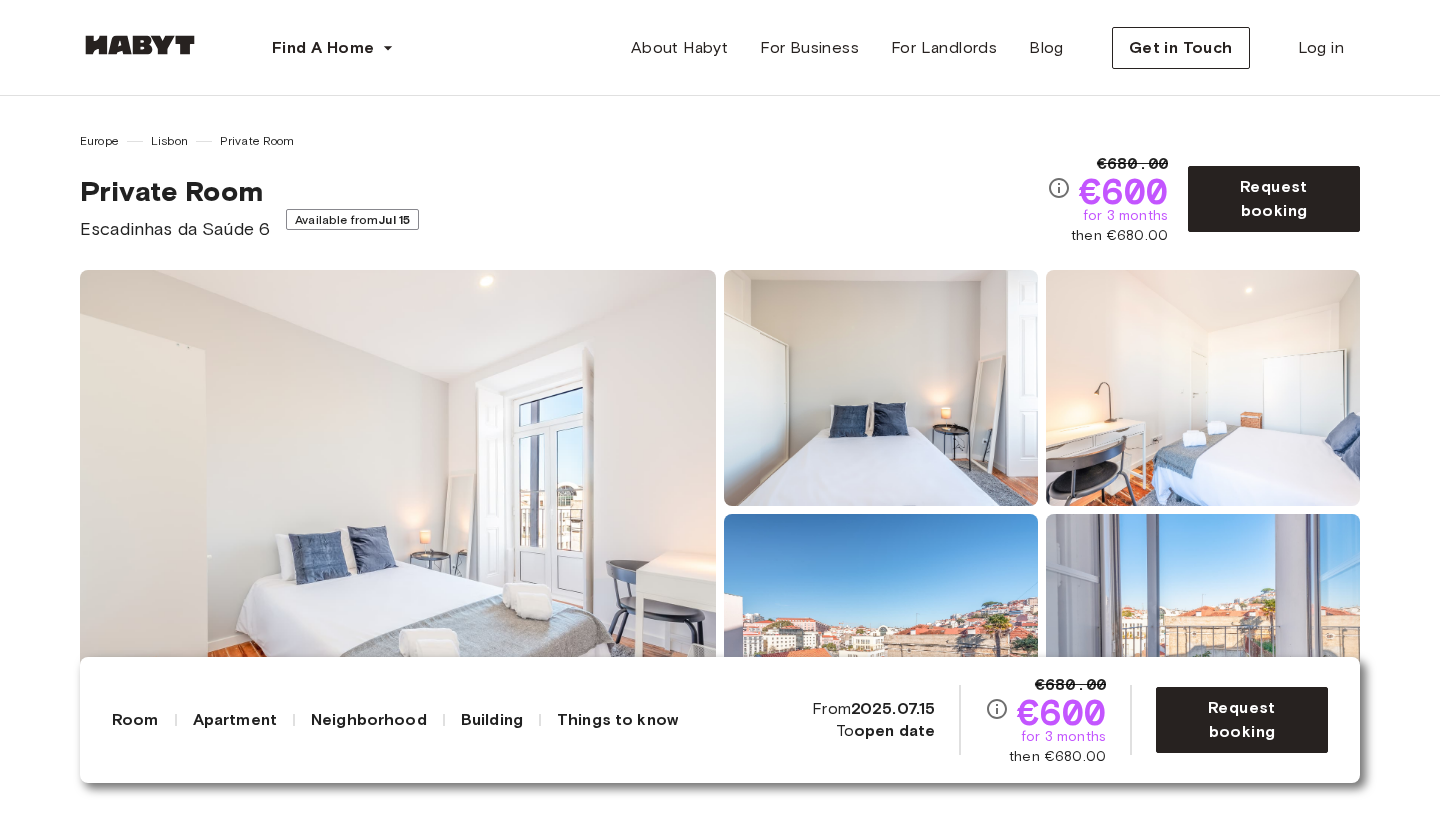 scroll, scrollTop: 0, scrollLeft: 0, axis: both 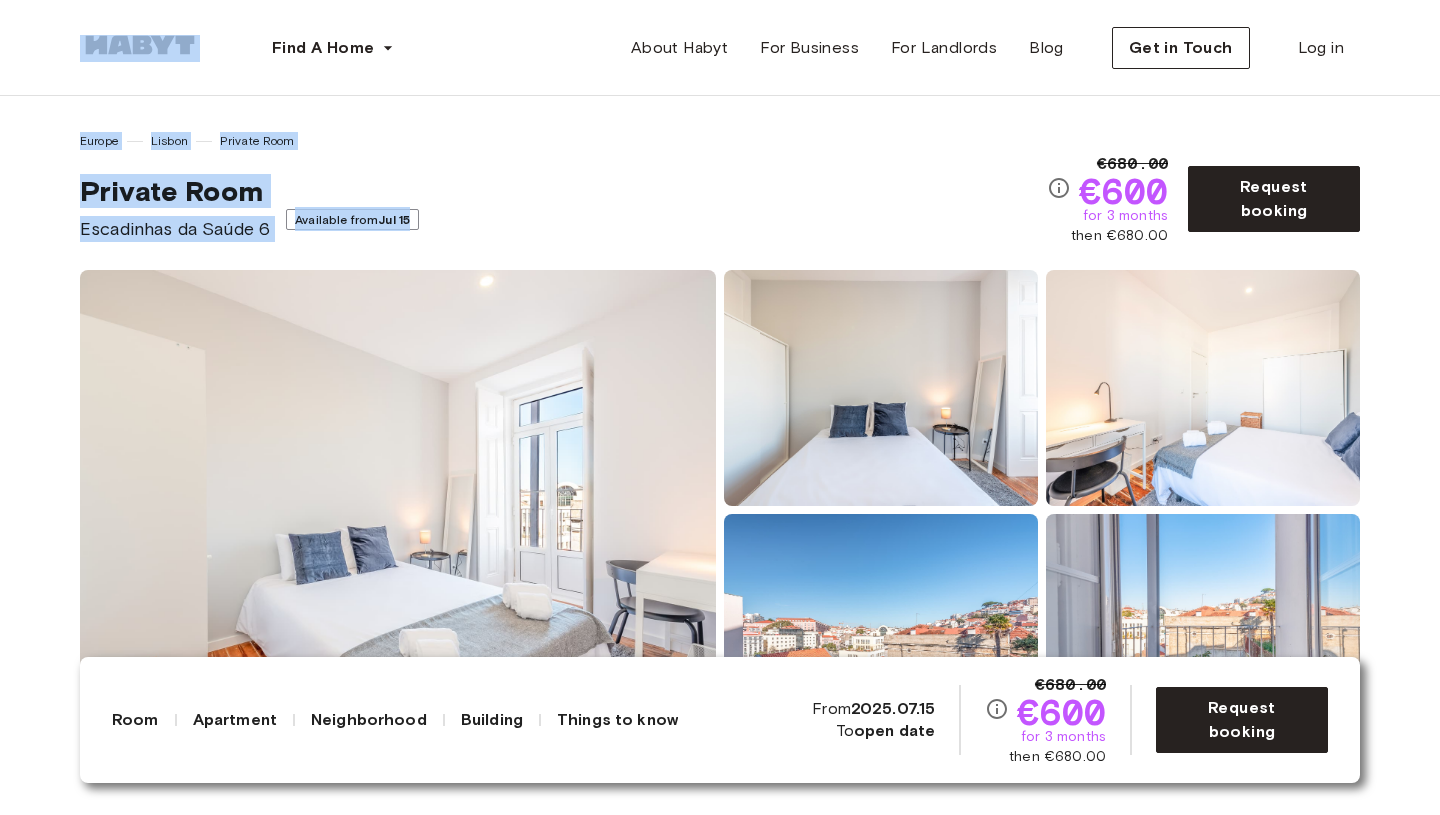 drag, startPoint x: 251, startPoint y: 221, endPoint x: 74, endPoint y: 55, distance: 242.66232 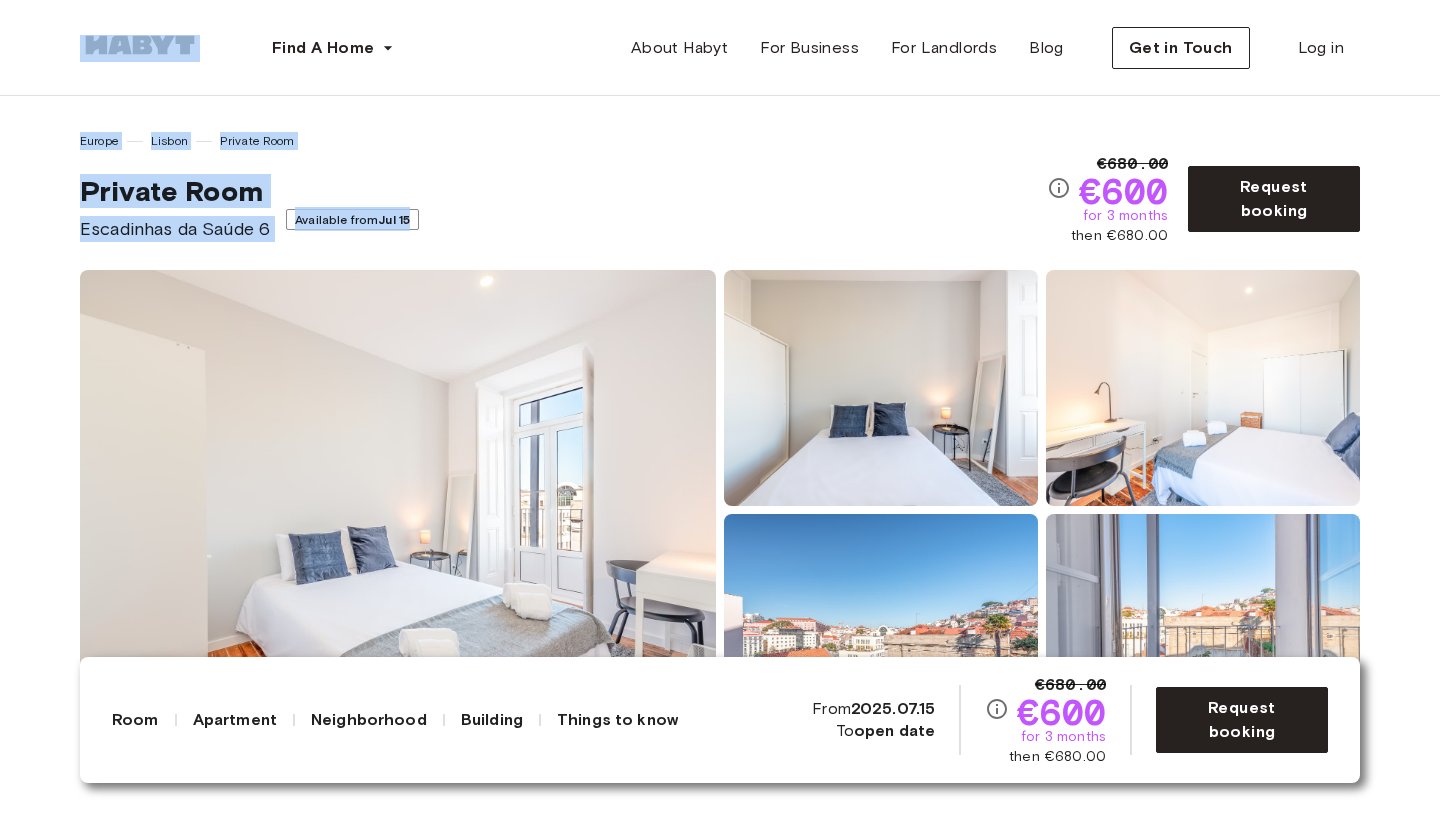 click on "Europe Lisbon Private Room Private Room Escadinhas da Saúde 6 Available from  [DATE] €[PRICE] €[PRICE] for 3 months then €[PRICE] Request booking Show all photos" at bounding box center (720, 423) 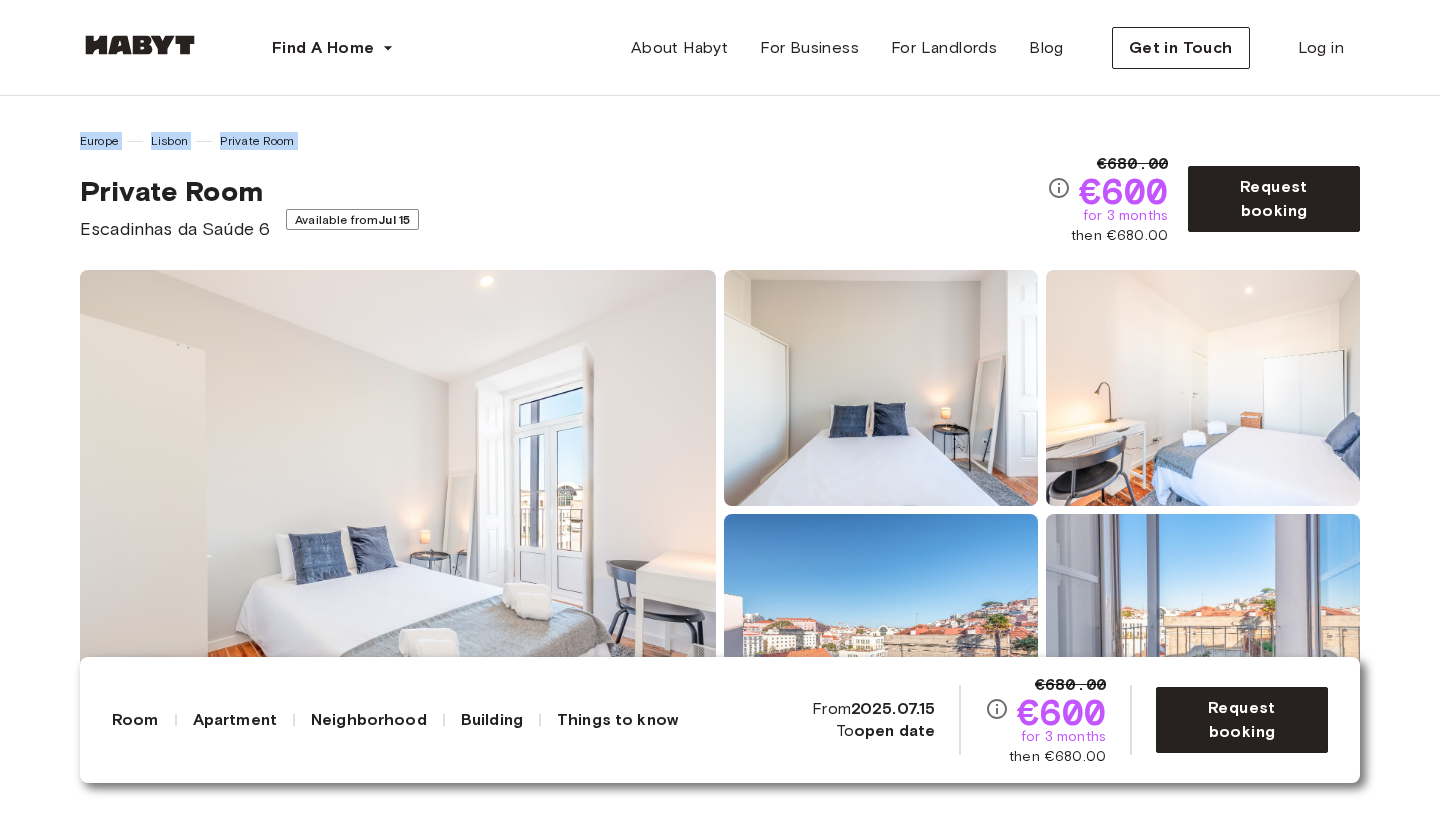 drag, startPoint x: 401, startPoint y: 71, endPoint x: 42, endPoint y: 165, distance: 371.10242 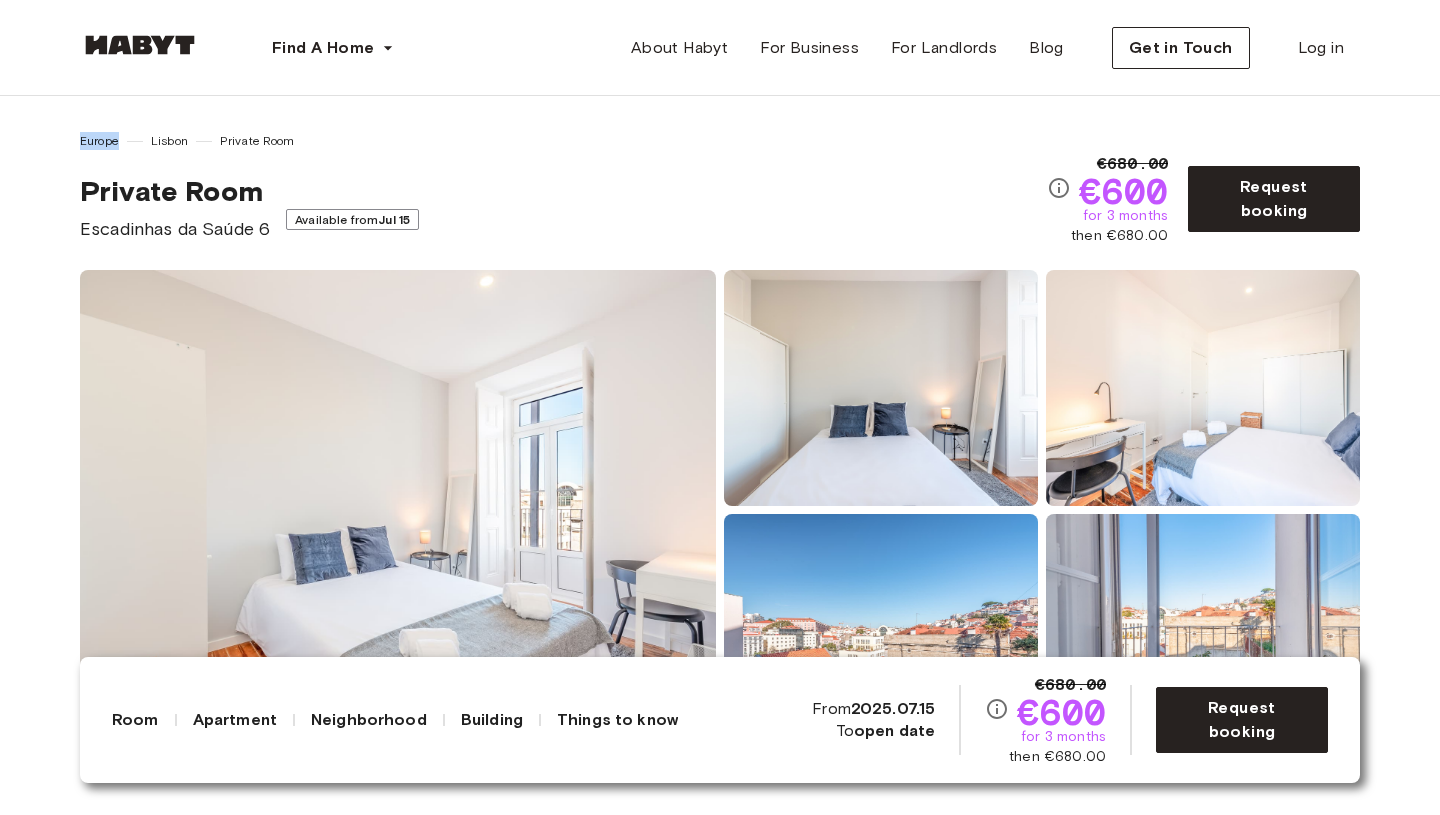 drag, startPoint x: 44, startPoint y: 151, endPoint x: 69, endPoint y: 135, distance: 29.681644 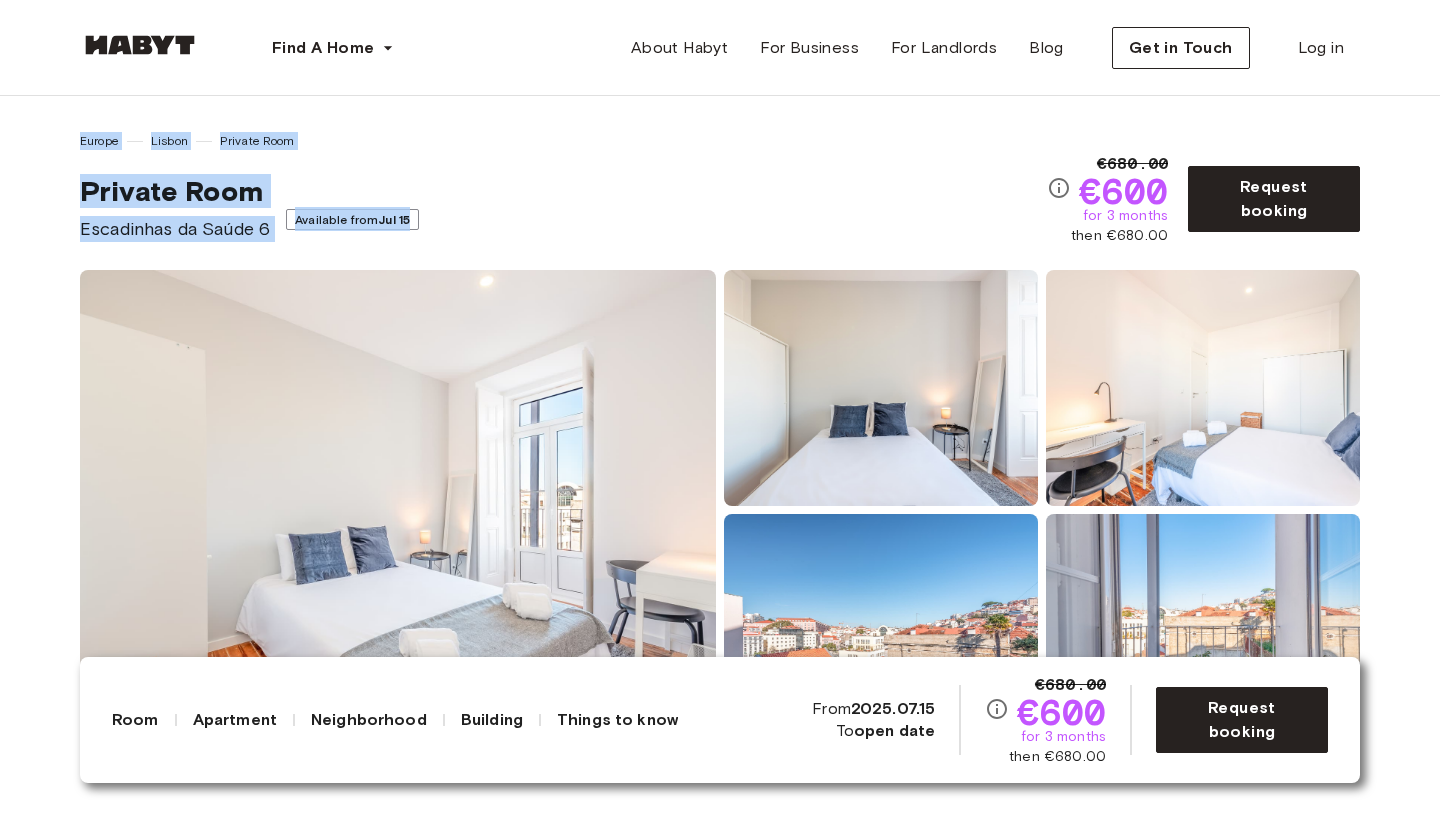 drag, startPoint x: 69, startPoint y: 142, endPoint x: 470, endPoint y: 234, distance: 411.41827 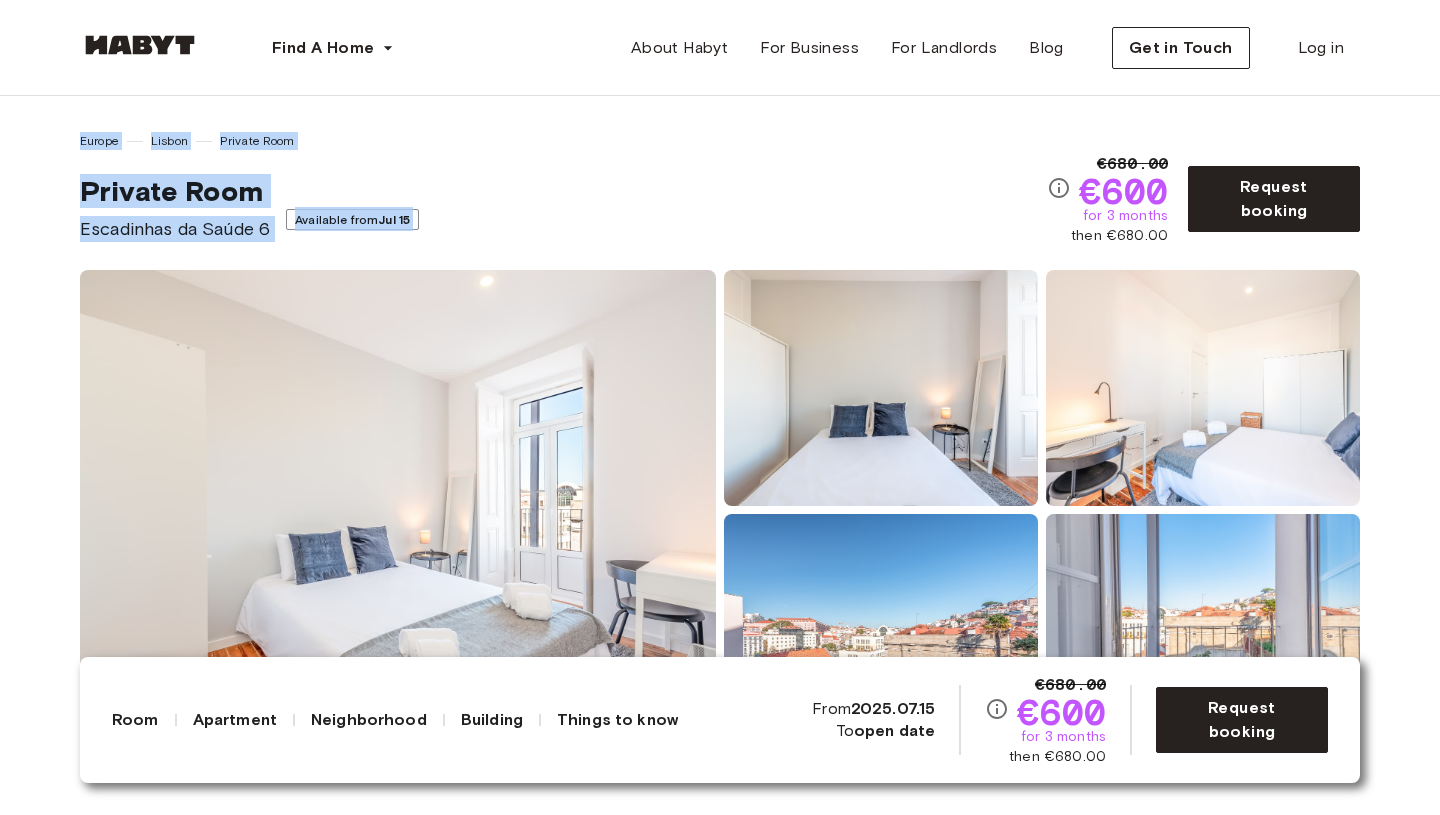 drag, startPoint x: 470, startPoint y: 234, endPoint x: 38, endPoint y: 120, distance: 446.78854 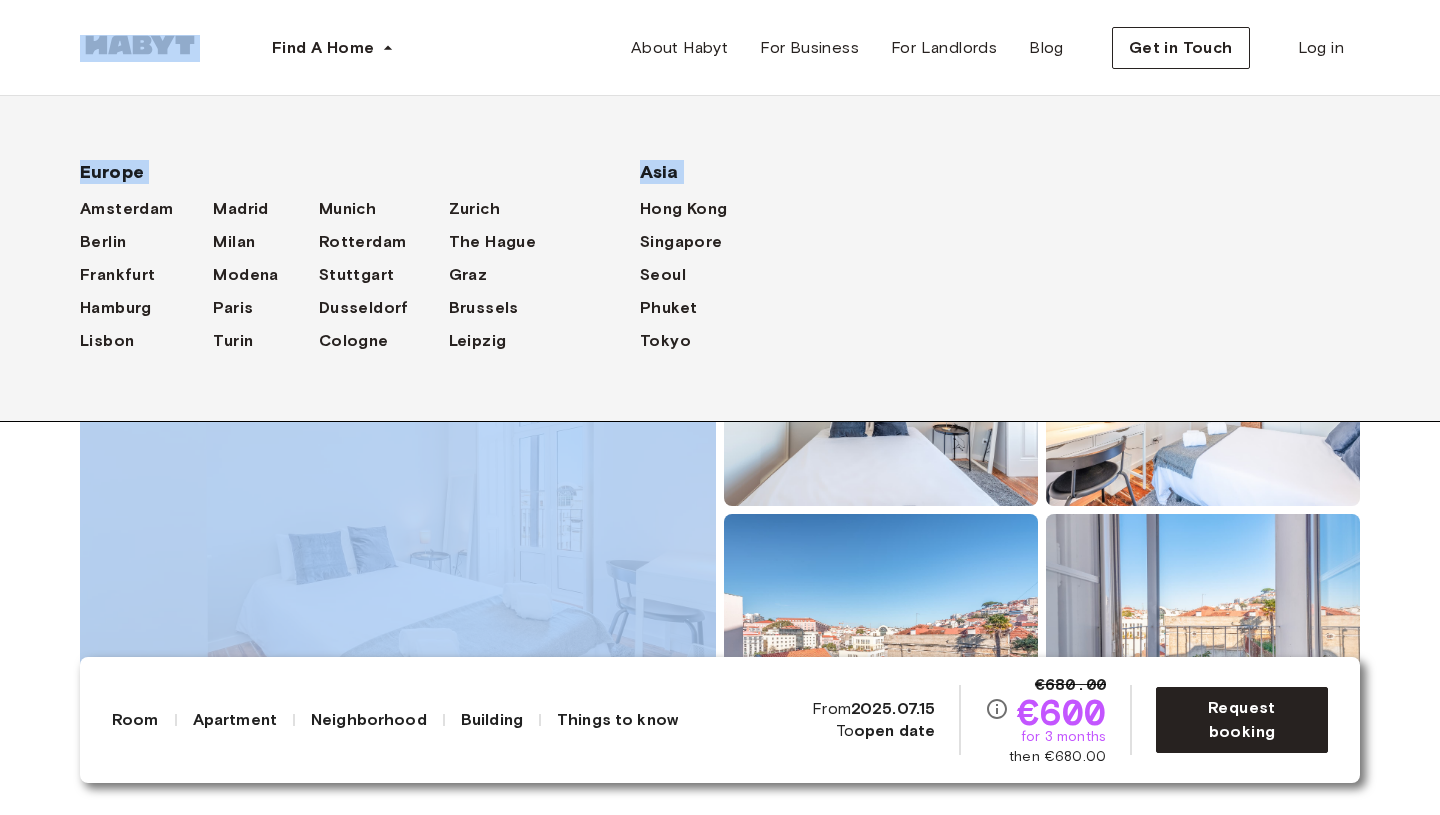 drag, startPoint x: 57, startPoint y: 28, endPoint x: 11, endPoint y: 570, distance: 543.94855 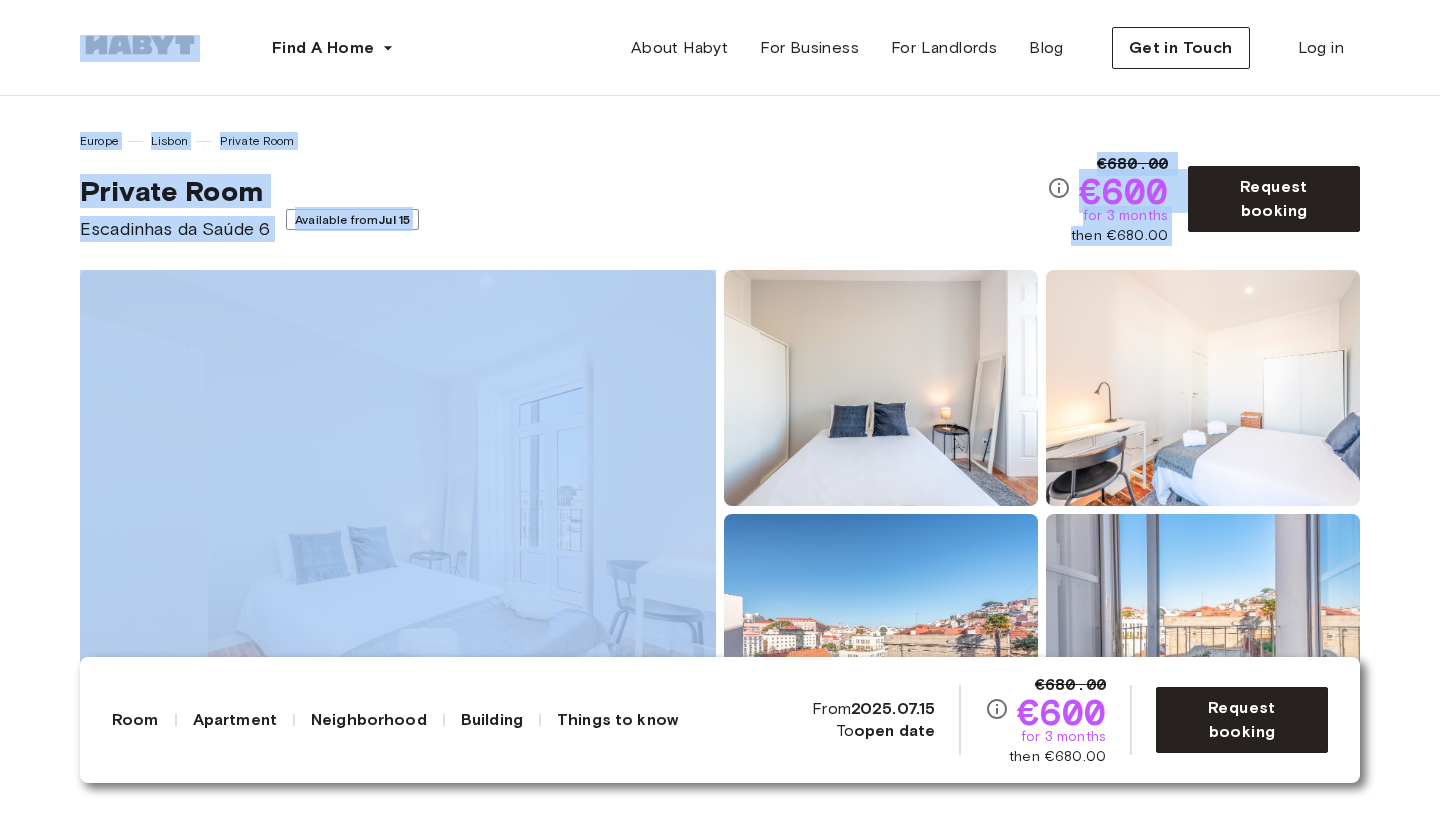 click on "Show all photos" at bounding box center (720, 510) 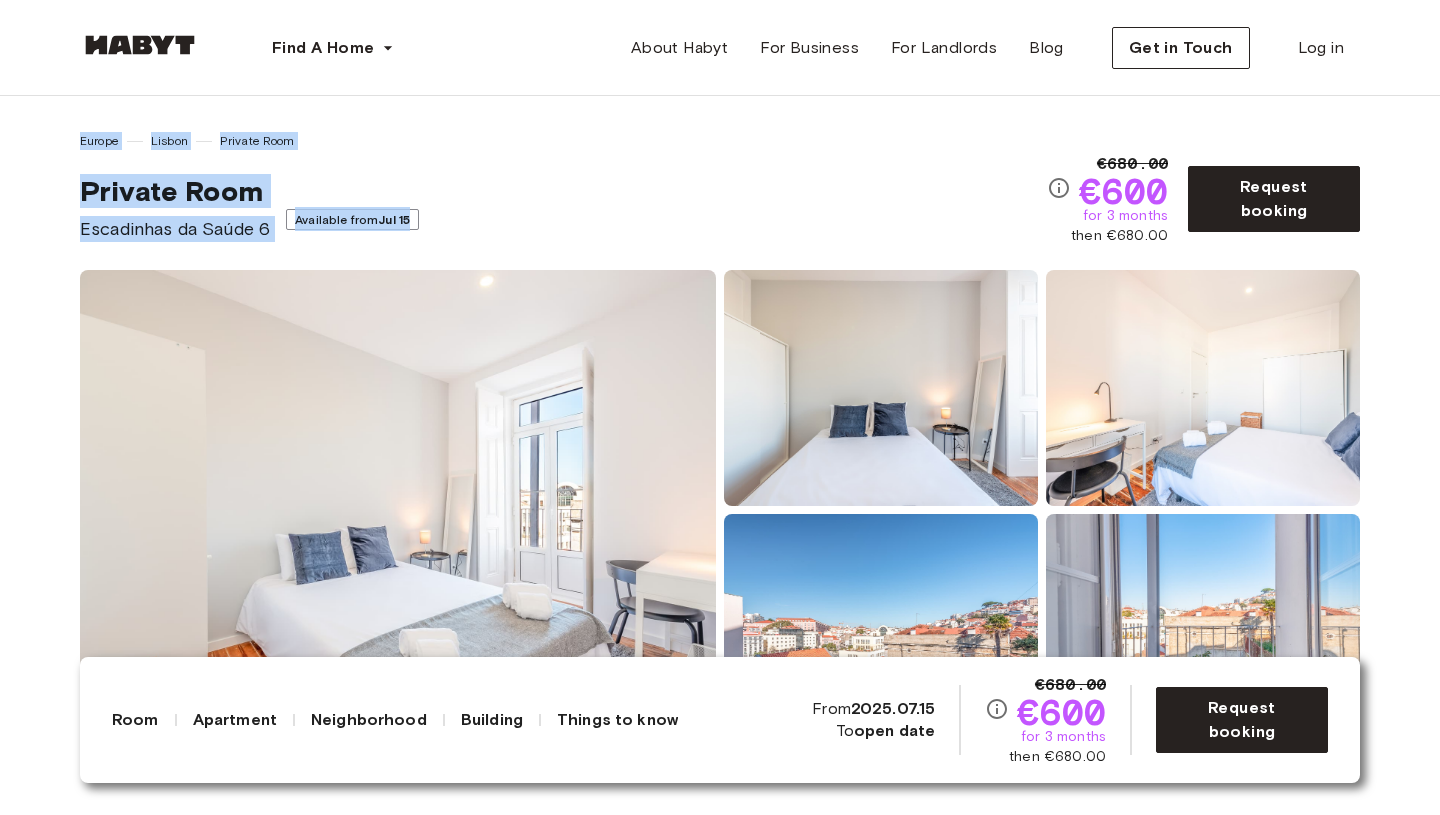 drag, startPoint x: 469, startPoint y: 240, endPoint x: 68, endPoint y: 141, distance: 413.03995 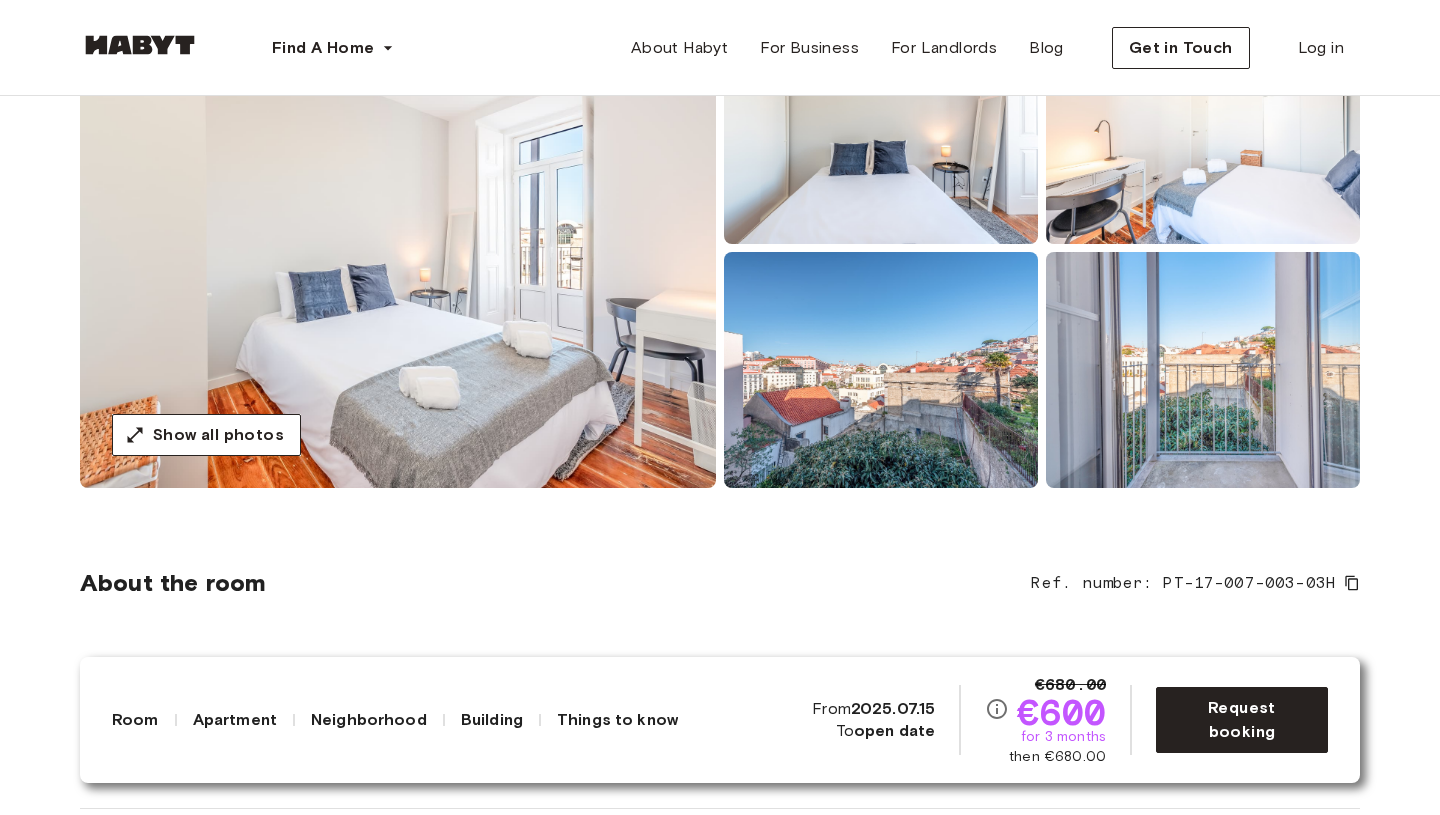 scroll, scrollTop: 227, scrollLeft: 0, axis: vertical 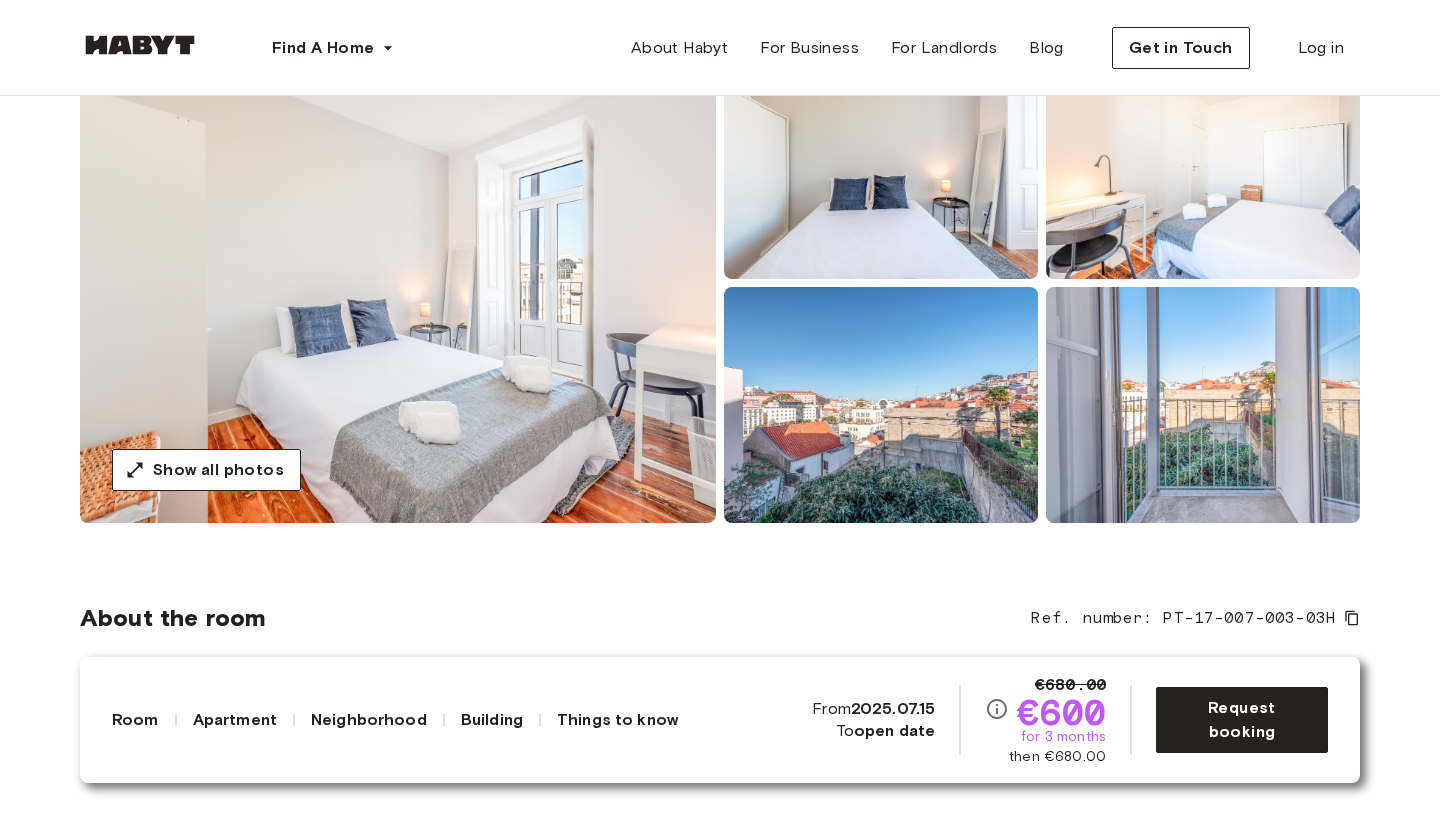 click at bounding box center (398, 283) 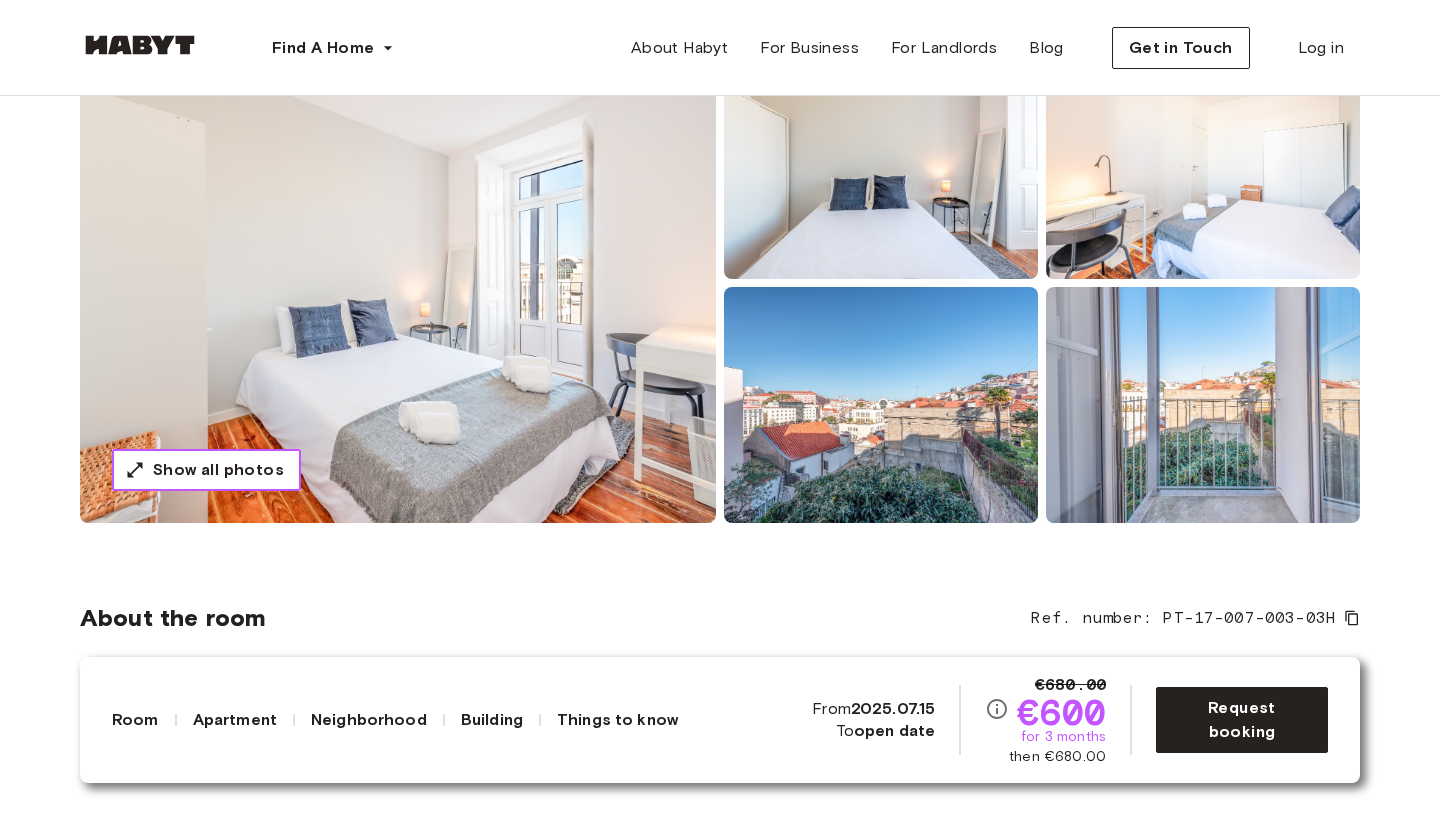 click on "Show all photos" at bounding box center [218, 470] 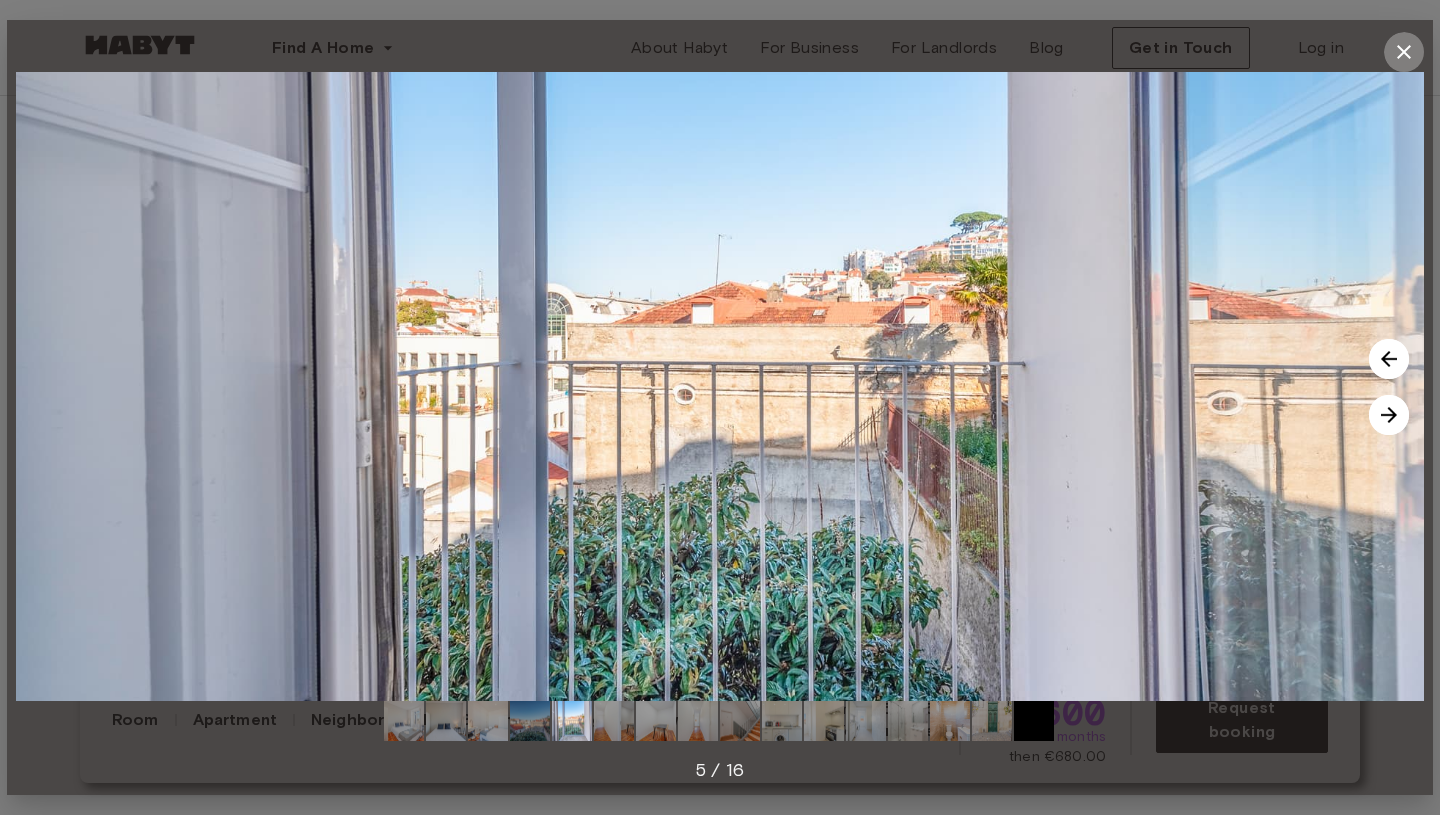 click 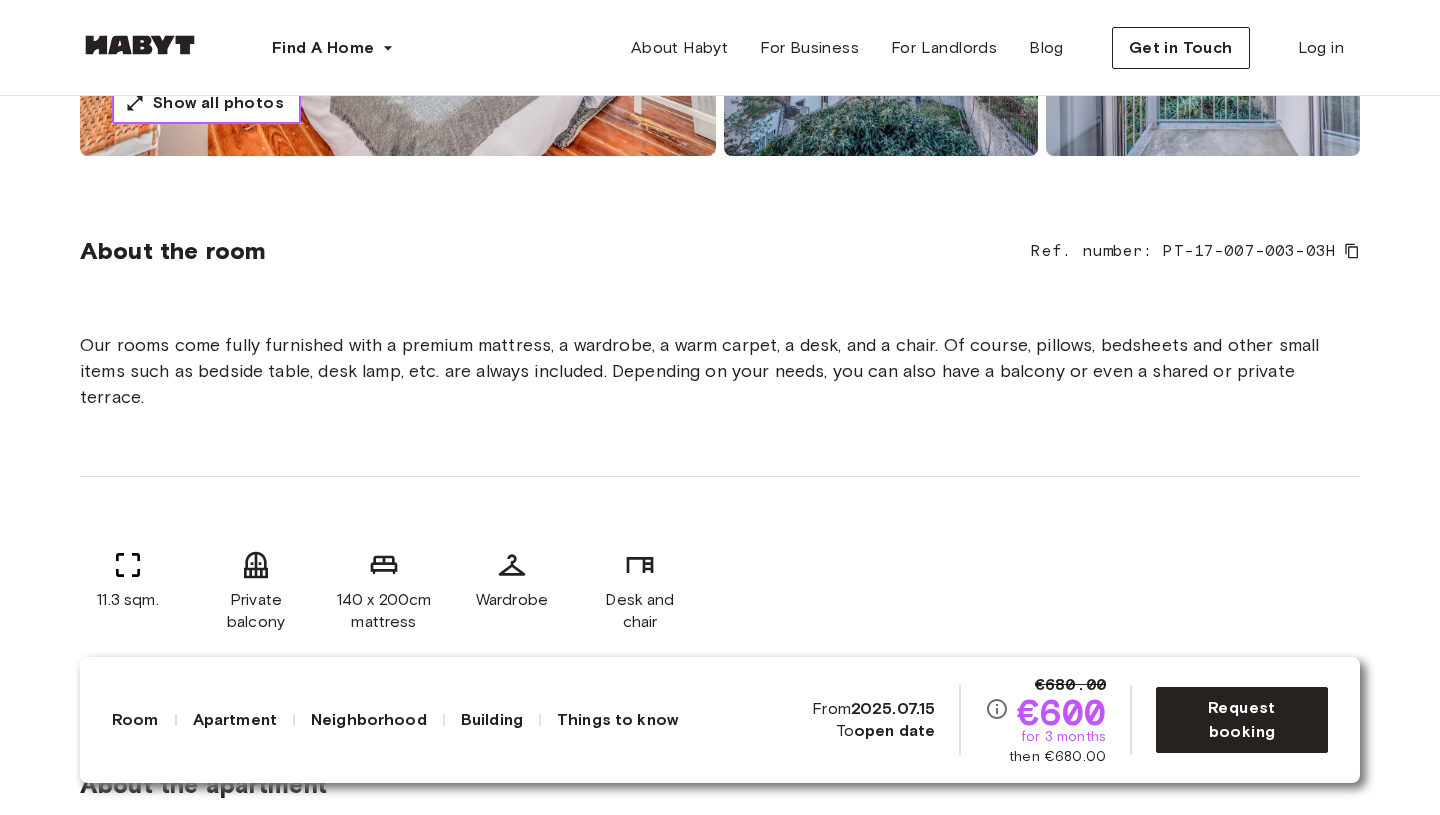 scroll, scrollTop: 599, scrollLeft: 0, axis: vertical 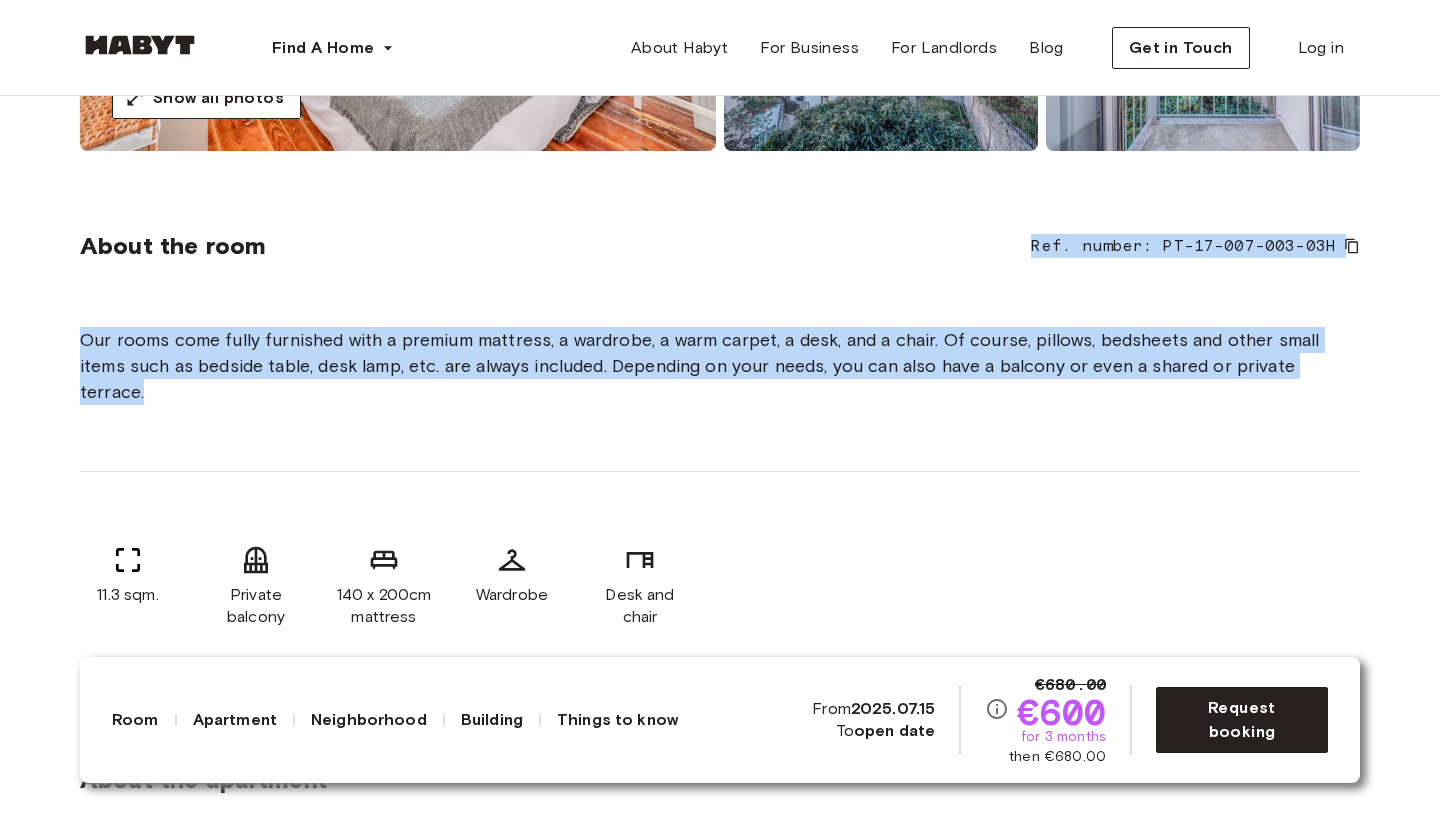 drag, startPoint x: 1036, startPoint y: 248, endPoint x: 669, endPoint y: 396, distance: 395.71832 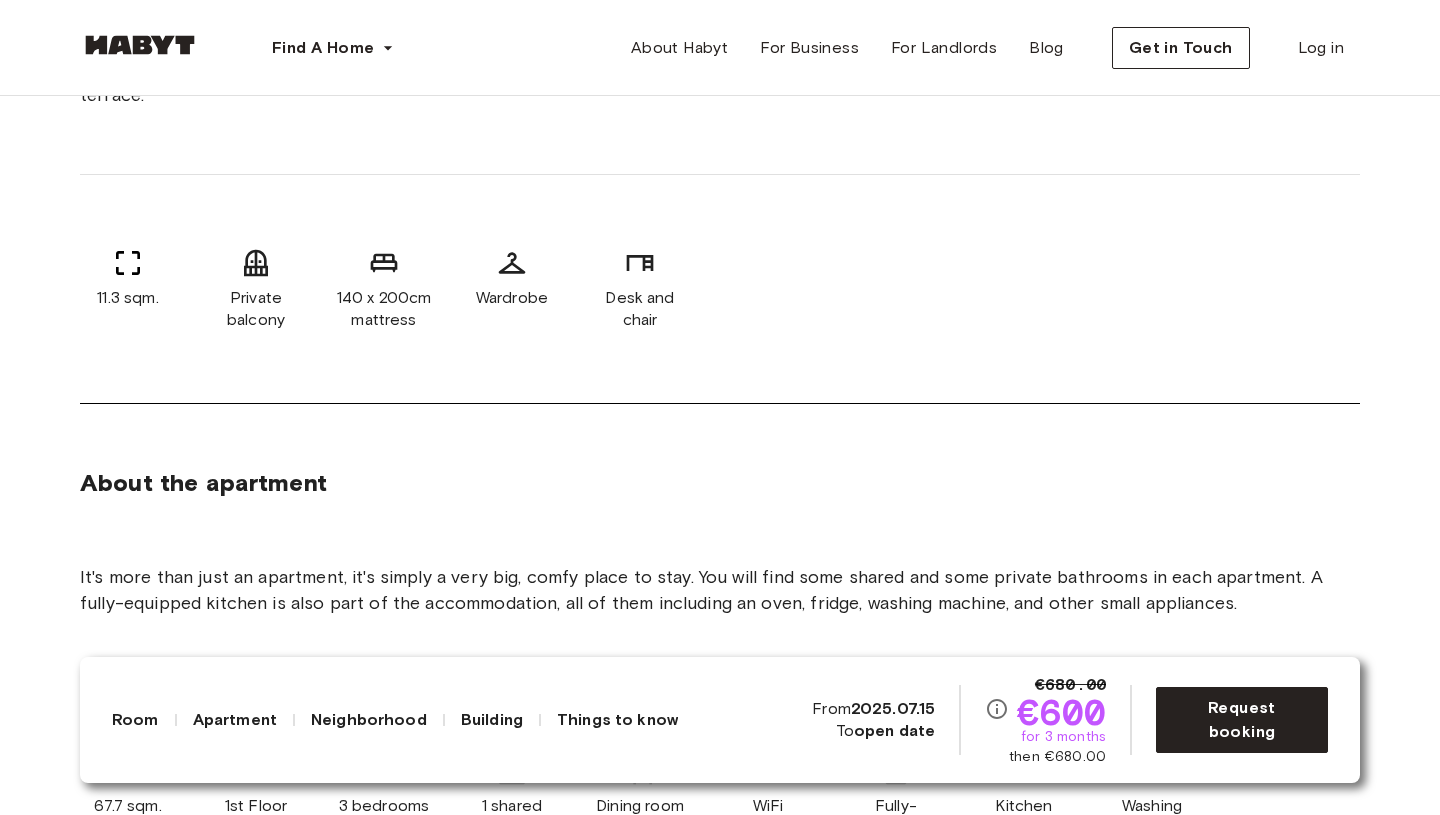 scroll, scrollTop: 916, scrollLeft: 0, axis: vertical 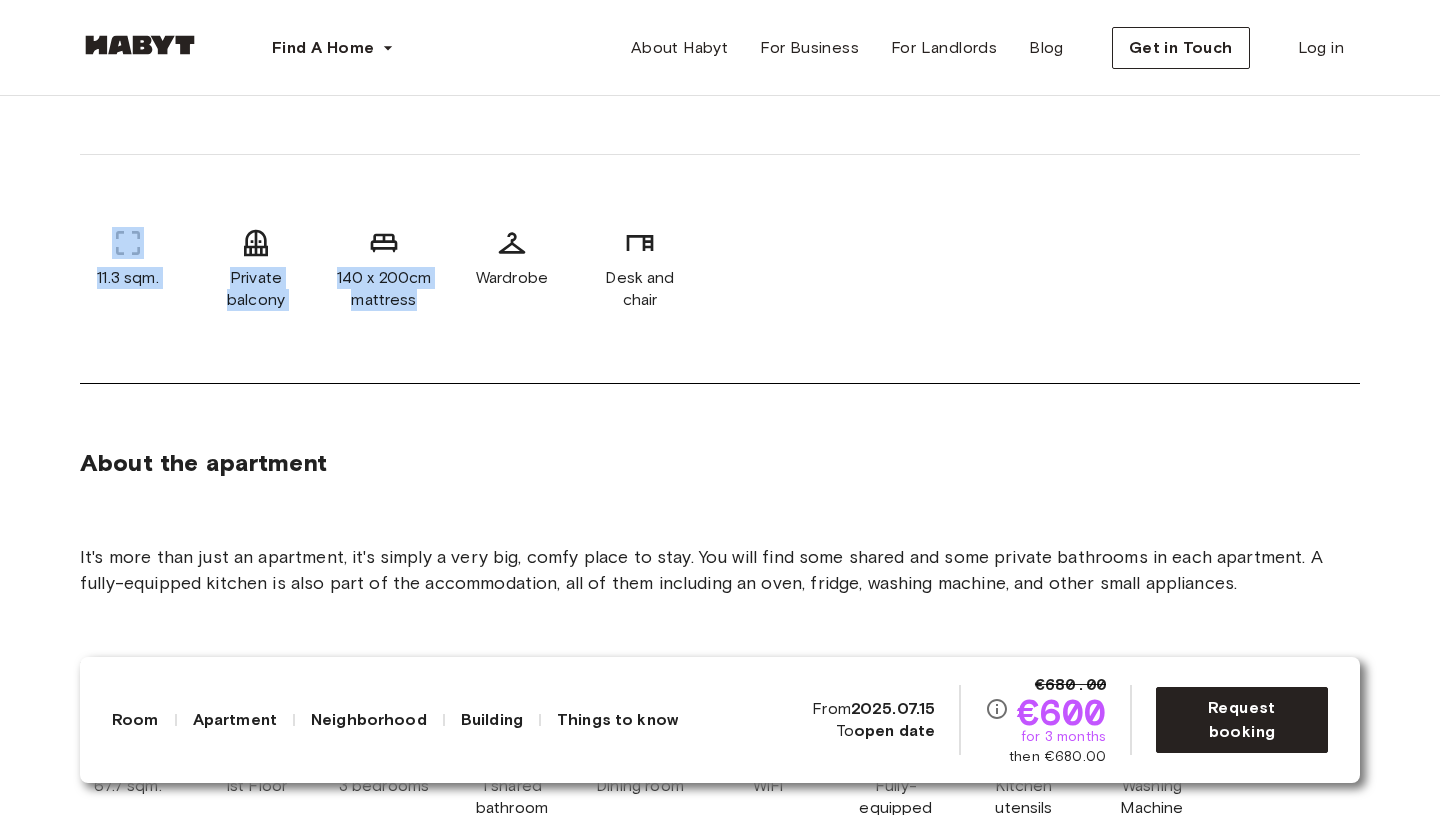 drag, startPoint x: 430, startPoint y: 327, endPoint x: 134, endPoint y: 222, distance: 314.07166 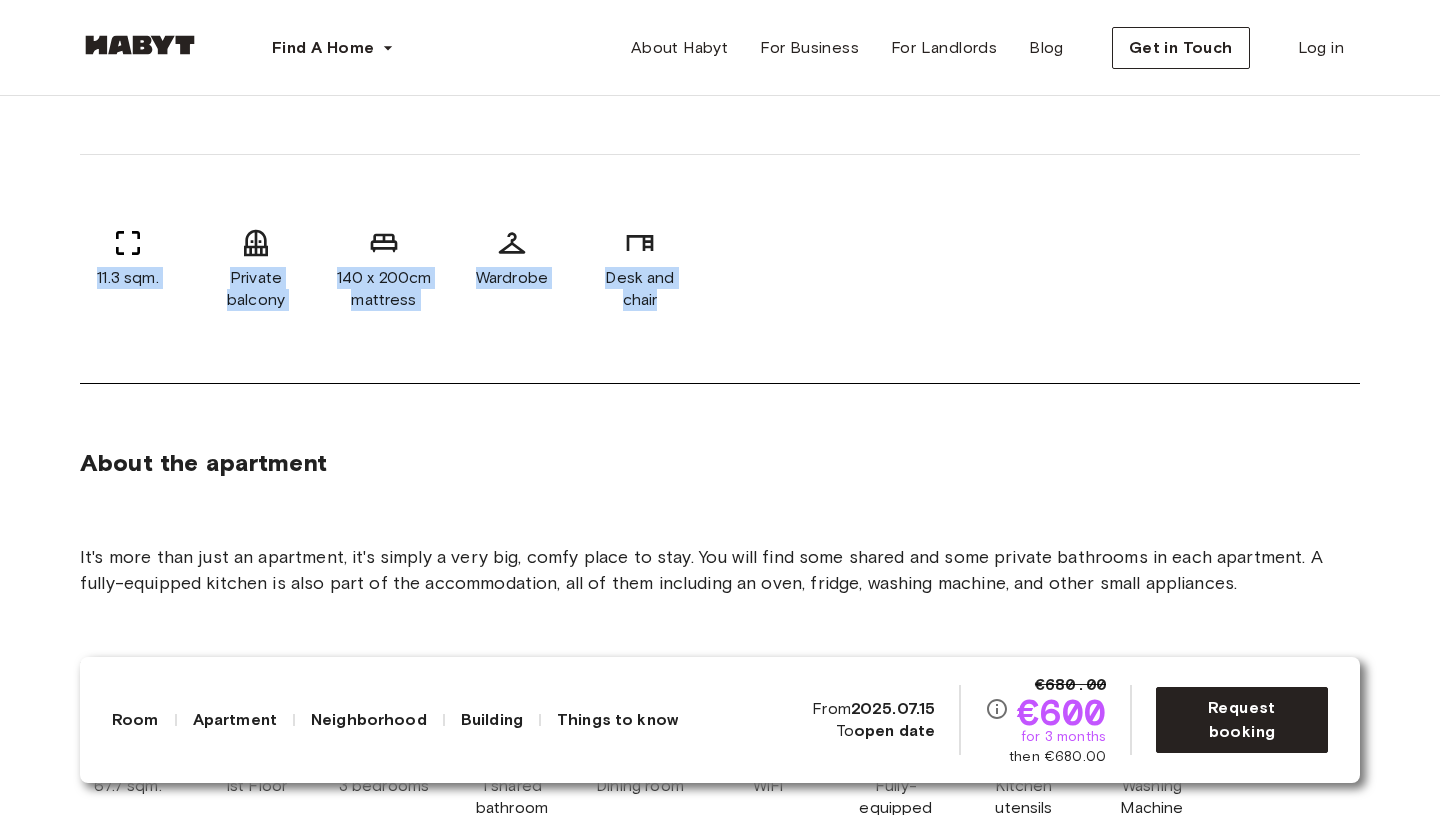 drag, startPoint x: 33, startPoint y: 262, endPoint x: 833, endPoint y: 373, distance: 807.66394 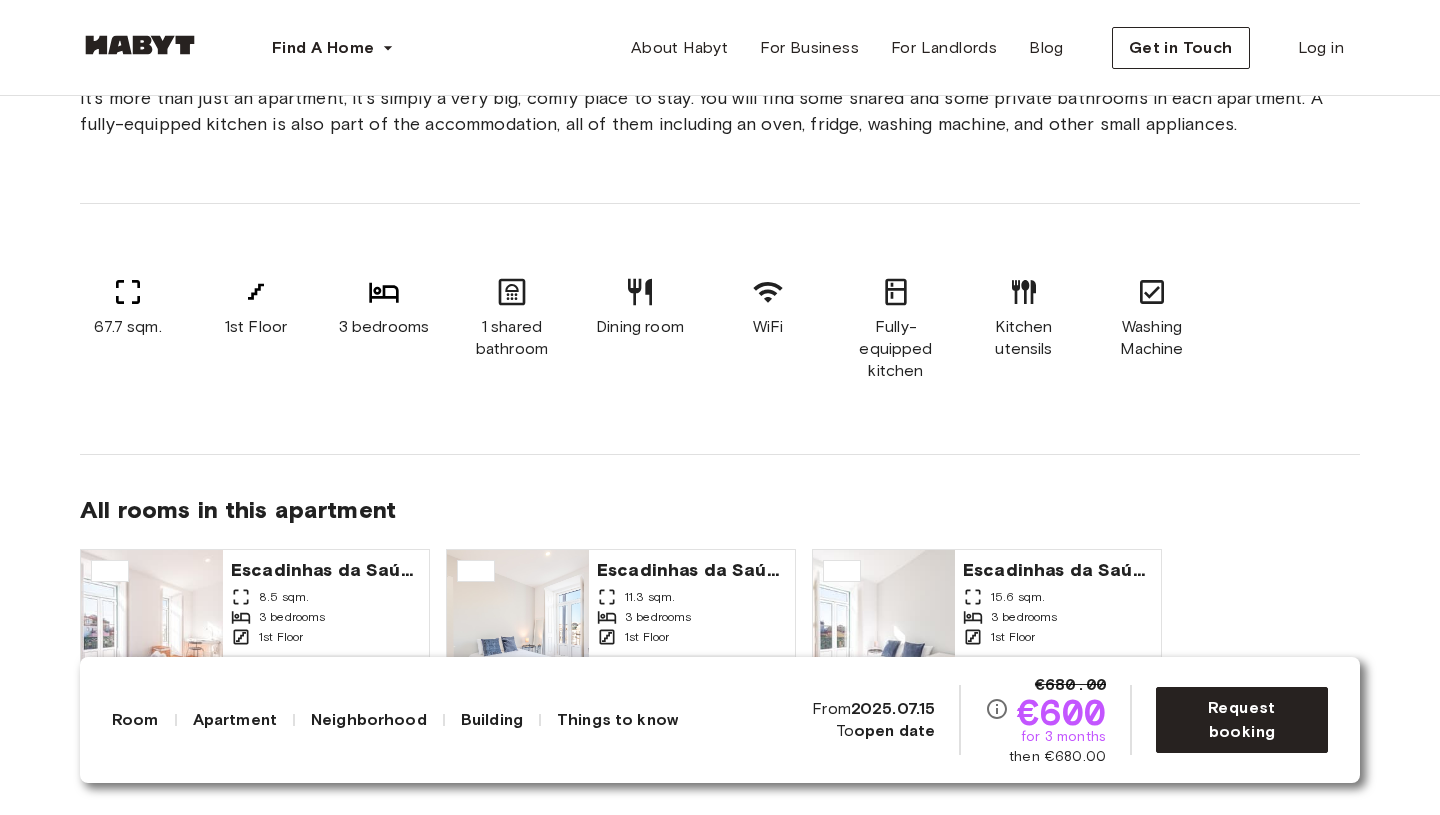 scroll, scrollTop: 1386, scrollLeft: 0, axis: vertical 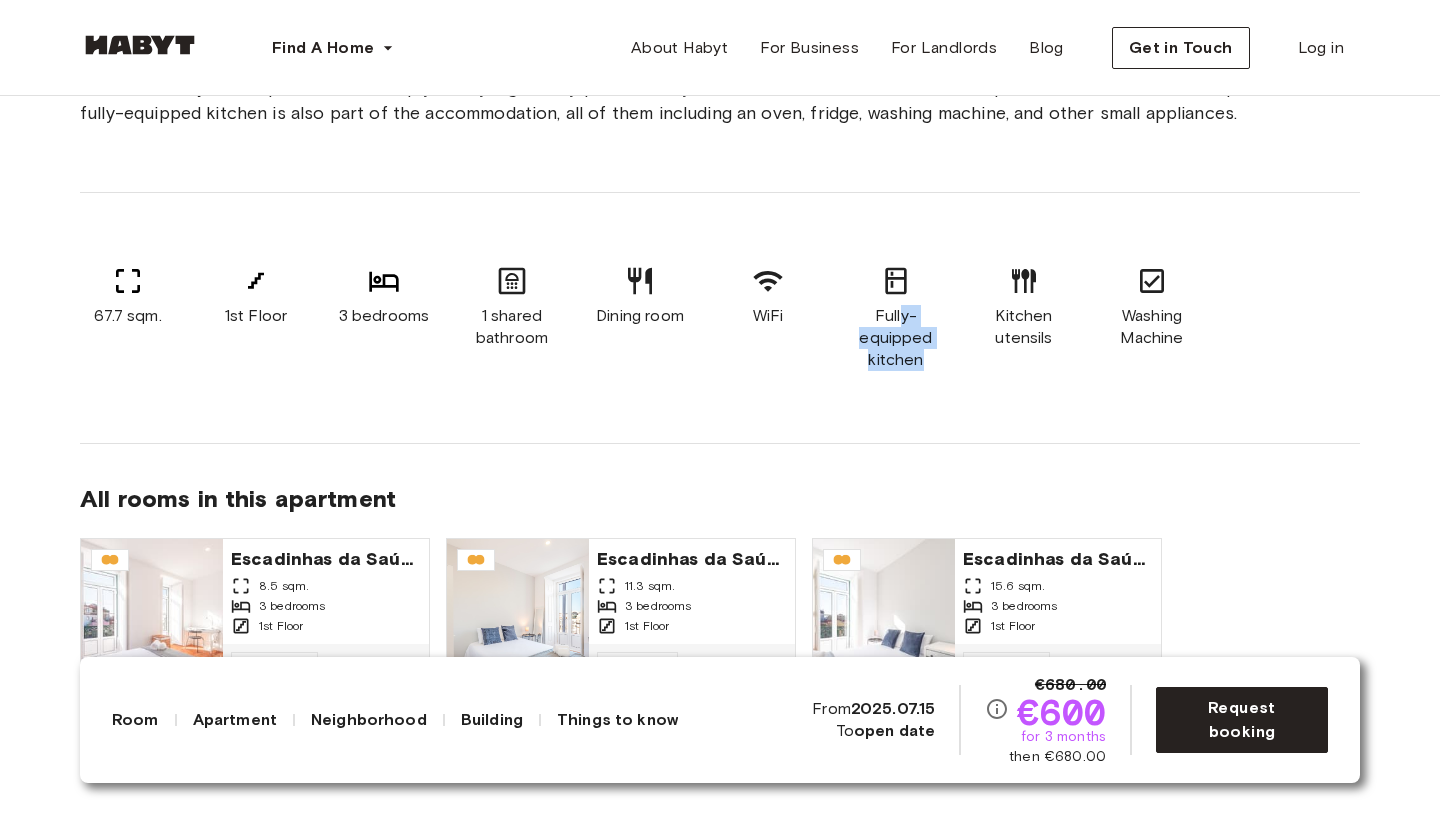 drag, startPoint x: 921, startPoint y: 374, endPoint x: 904, endPoint y: 327, distance: 49.979996 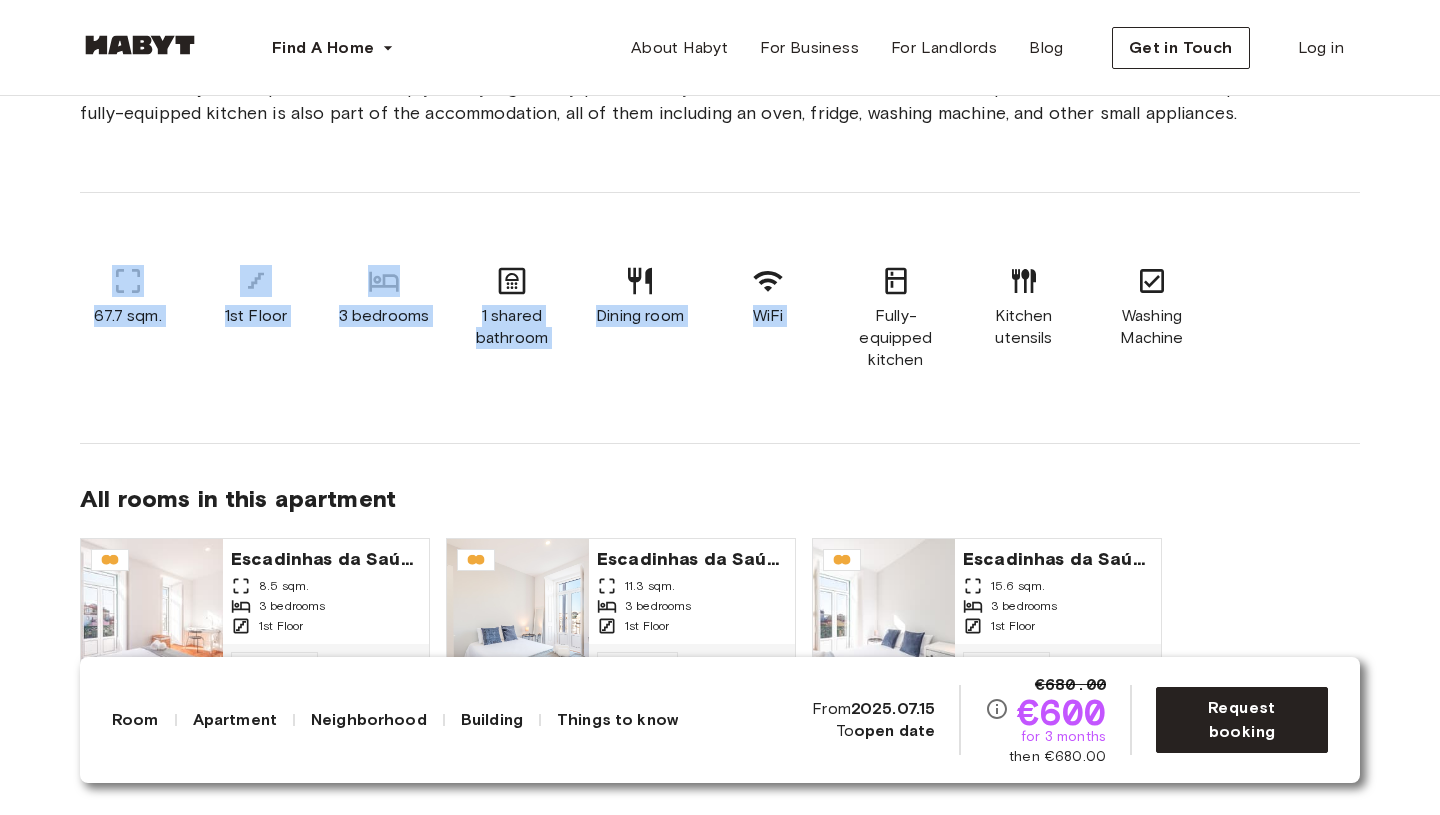 drag, startPoint x: 879, startPoint y: 334, endPoint x: 81, endPoint y: 278, distance: 799.9625 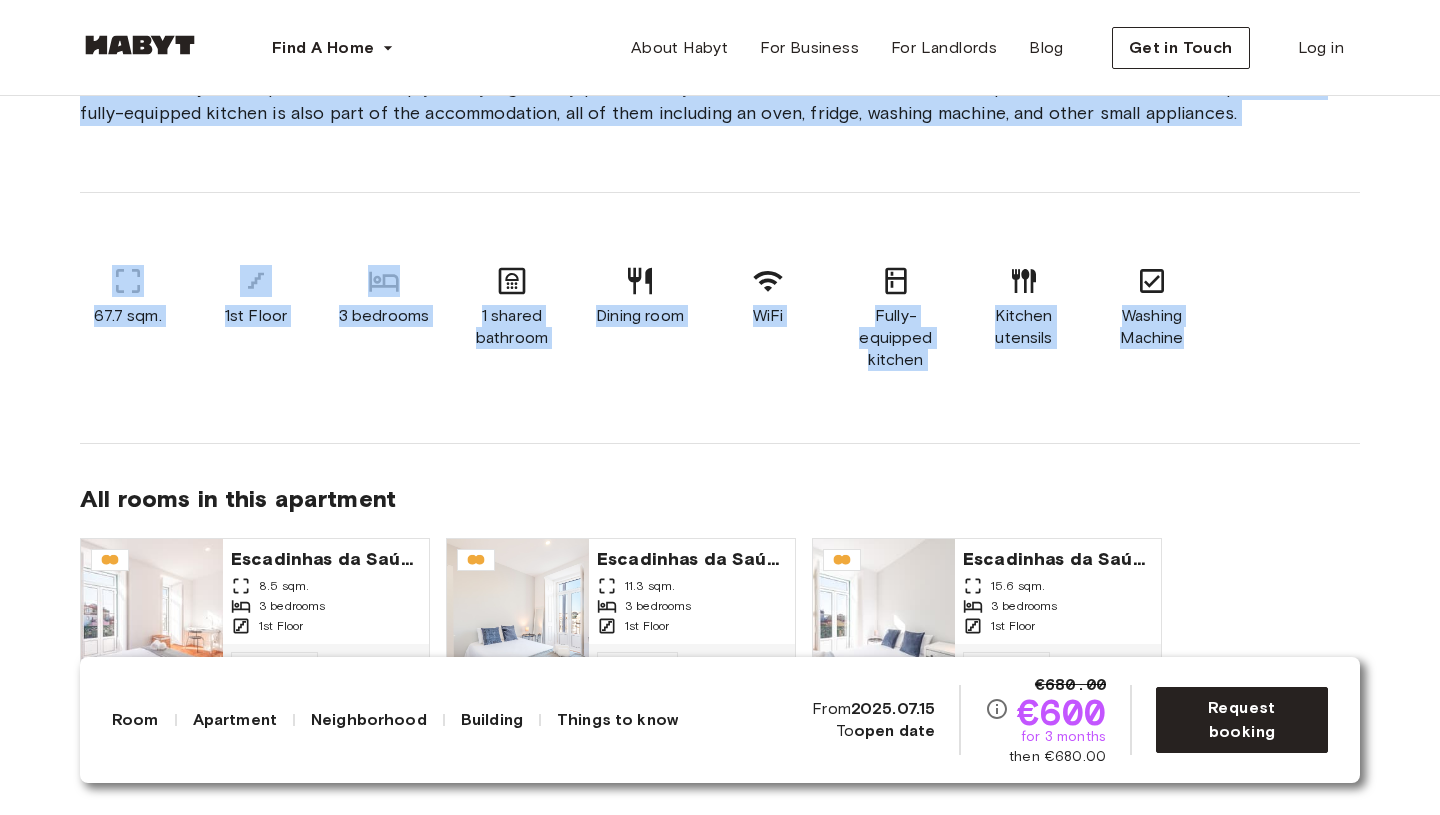 drag, startPoint x: 81, startPoint y: 278, endPoint x: 1205, endPoint y: 390, distance: 1129.5663 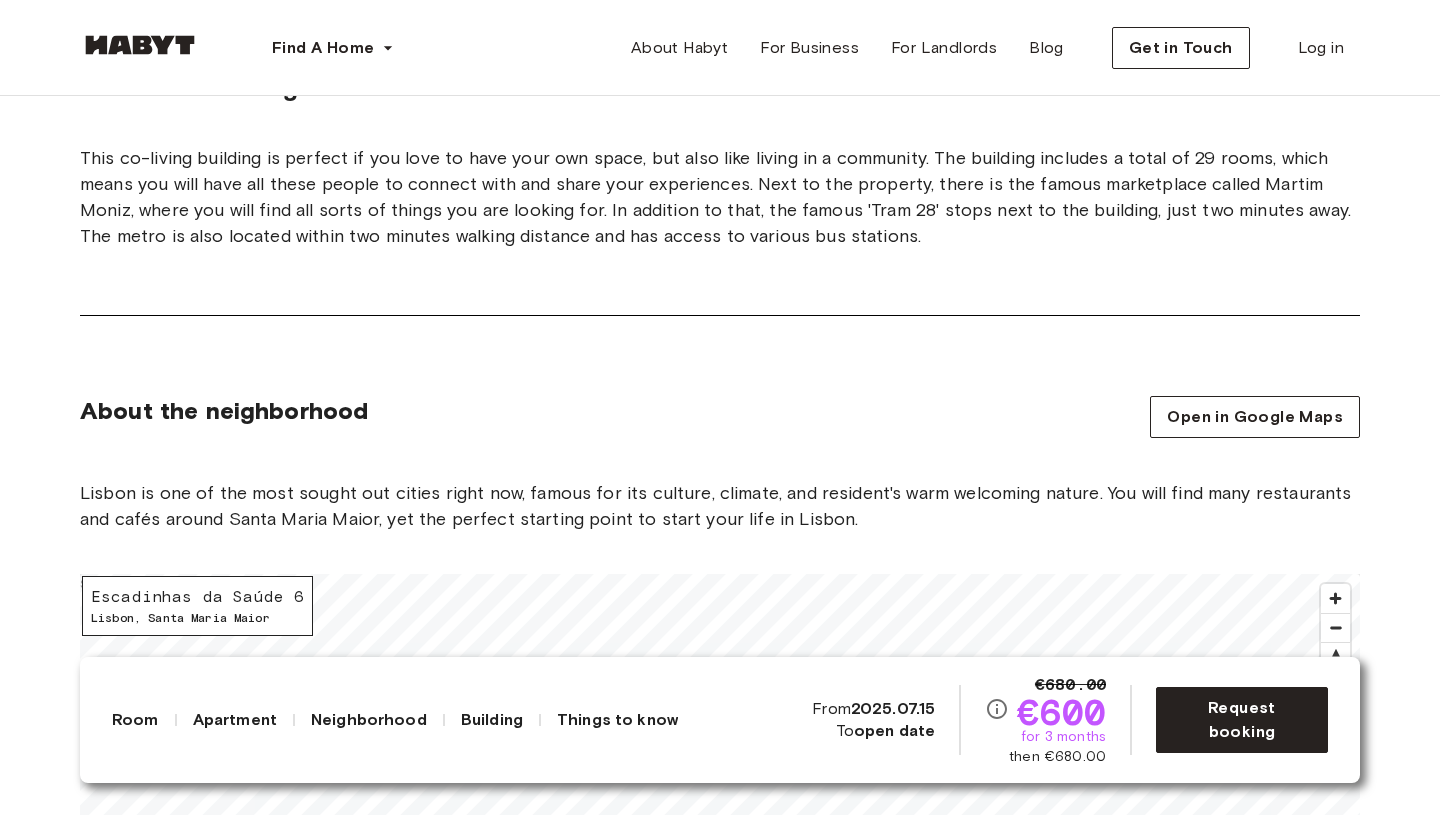 scroll, scrollTop: 2110, scrollLeft: 0, axis: vertical 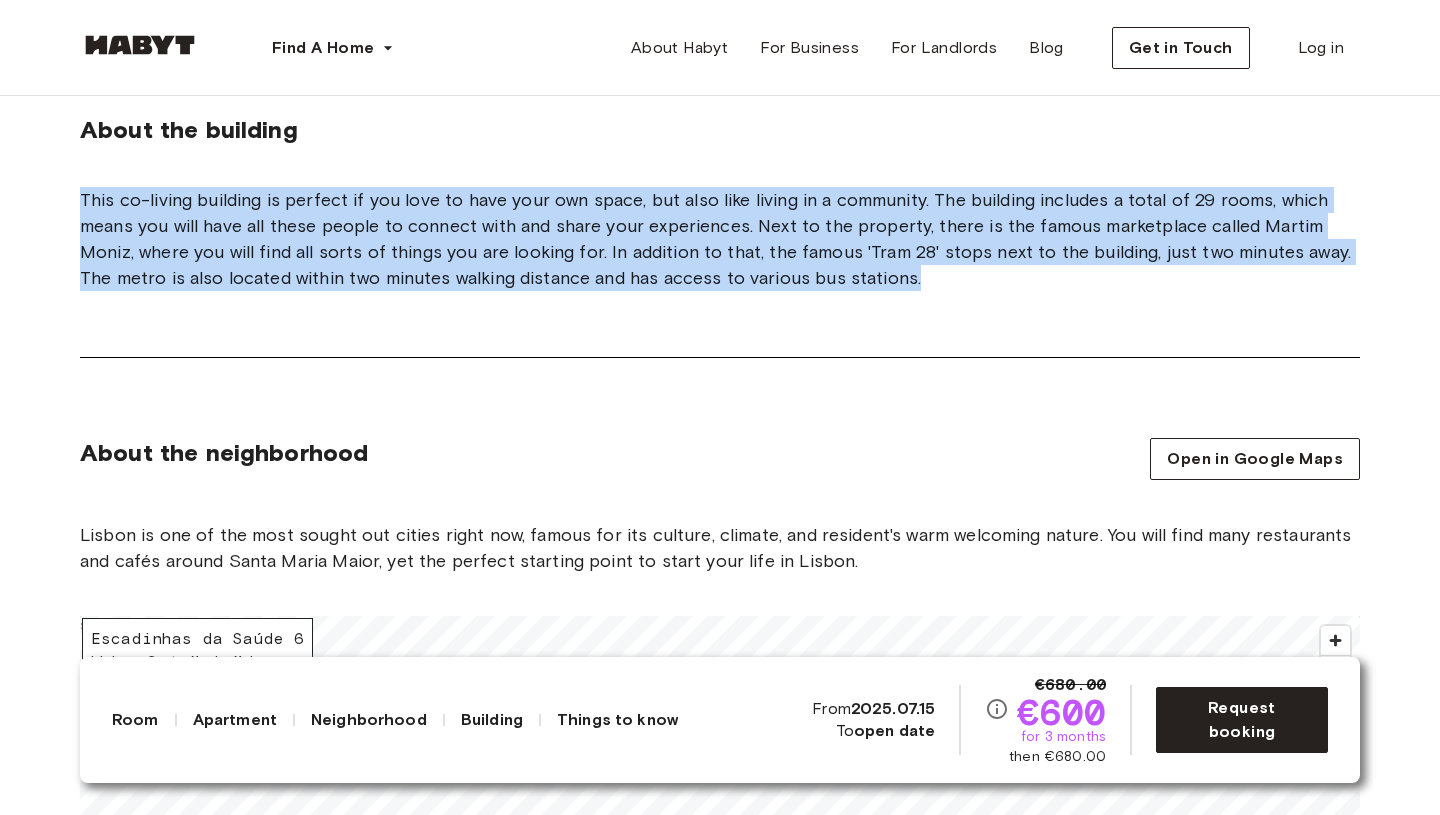 drag, startPoint x: 932, startPoint y: 334, endPoint x: 99, endPoint y: 169, distance: 849.1843 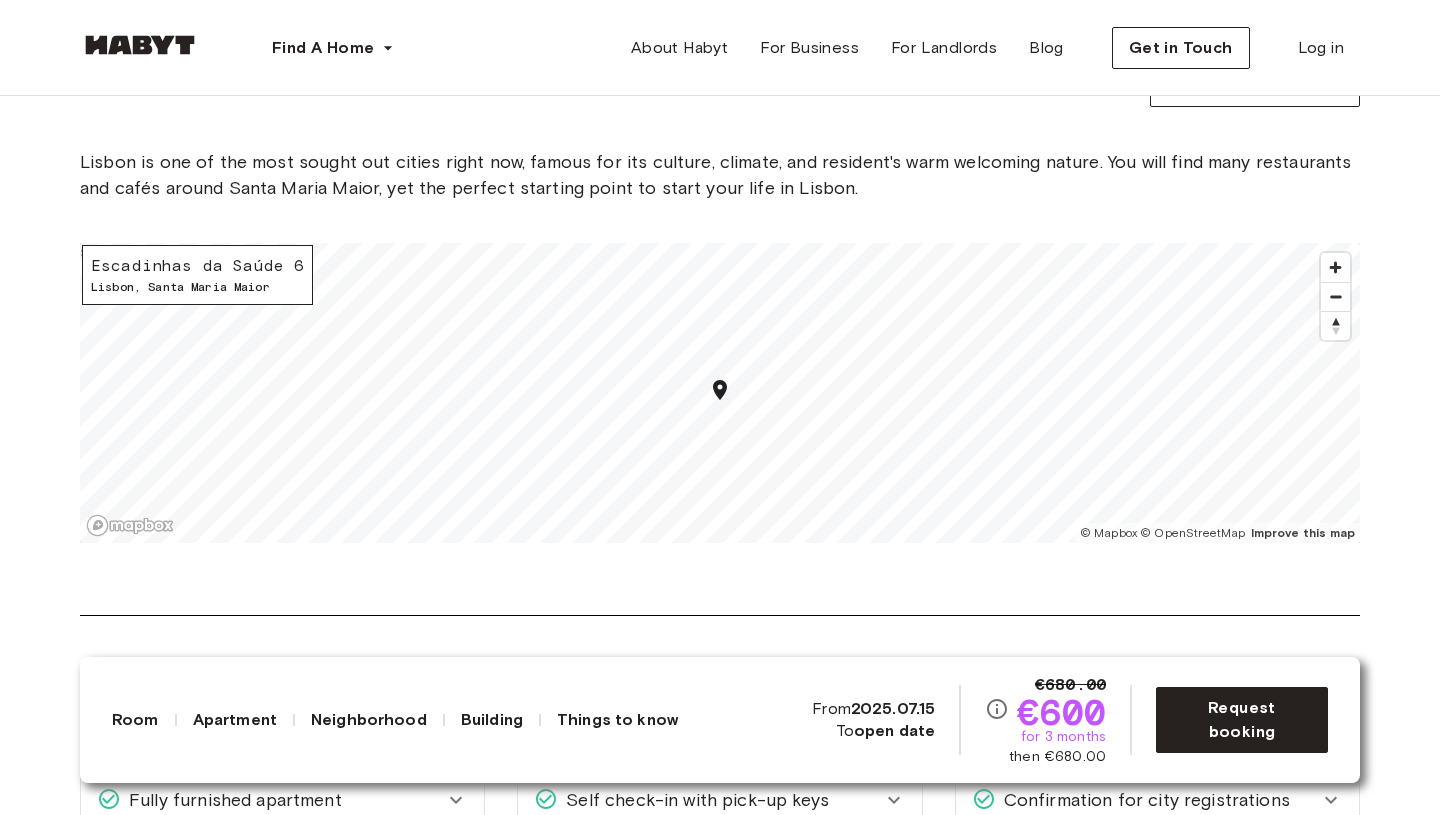 scroll, scrollTop: 2493, scrollLeft: 0, axis: vertical 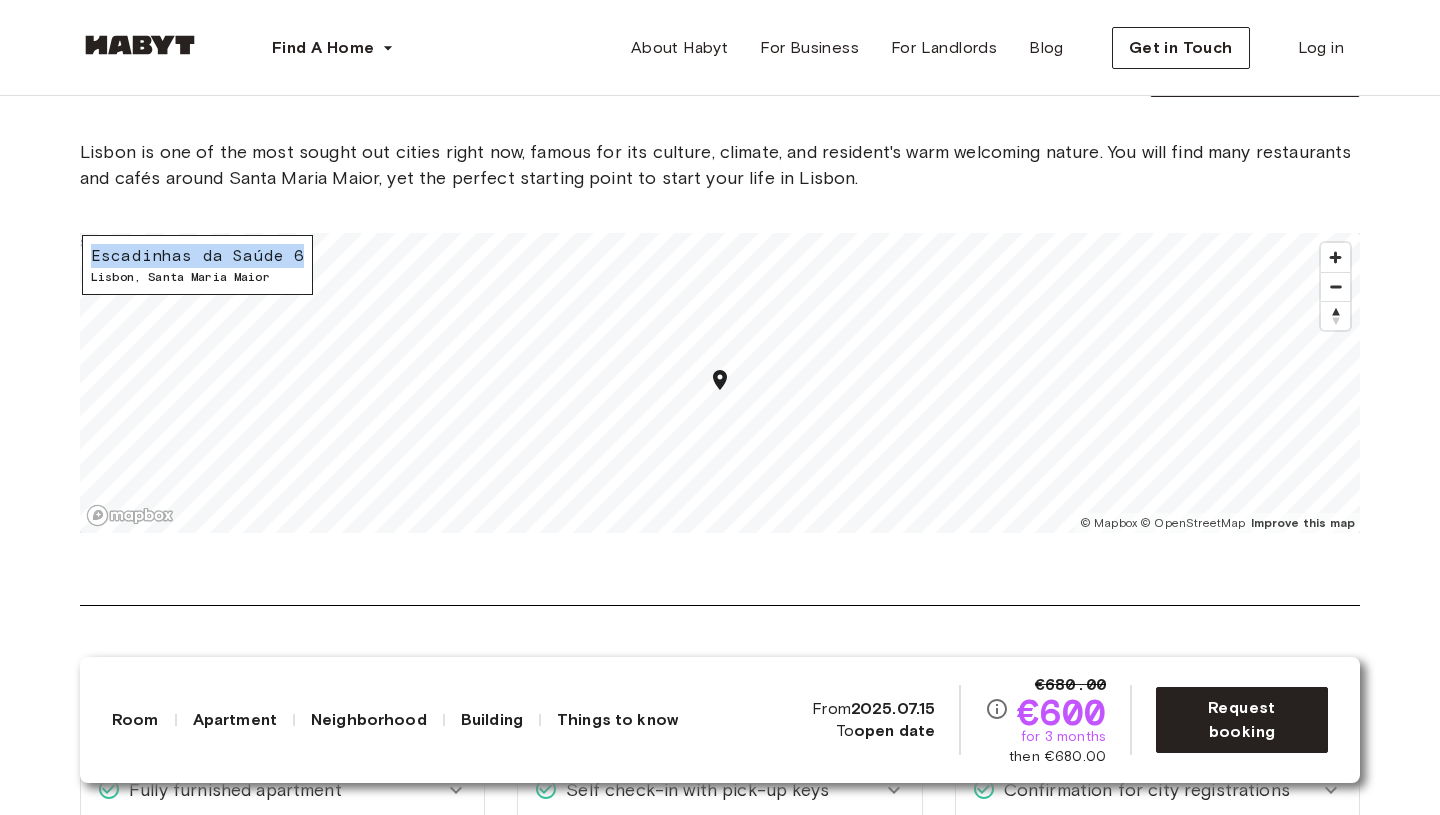 drag, startPoint x: 297, startPoint y: 282, endPoint x: 90, endPoint y: 273, distance: 207.19556 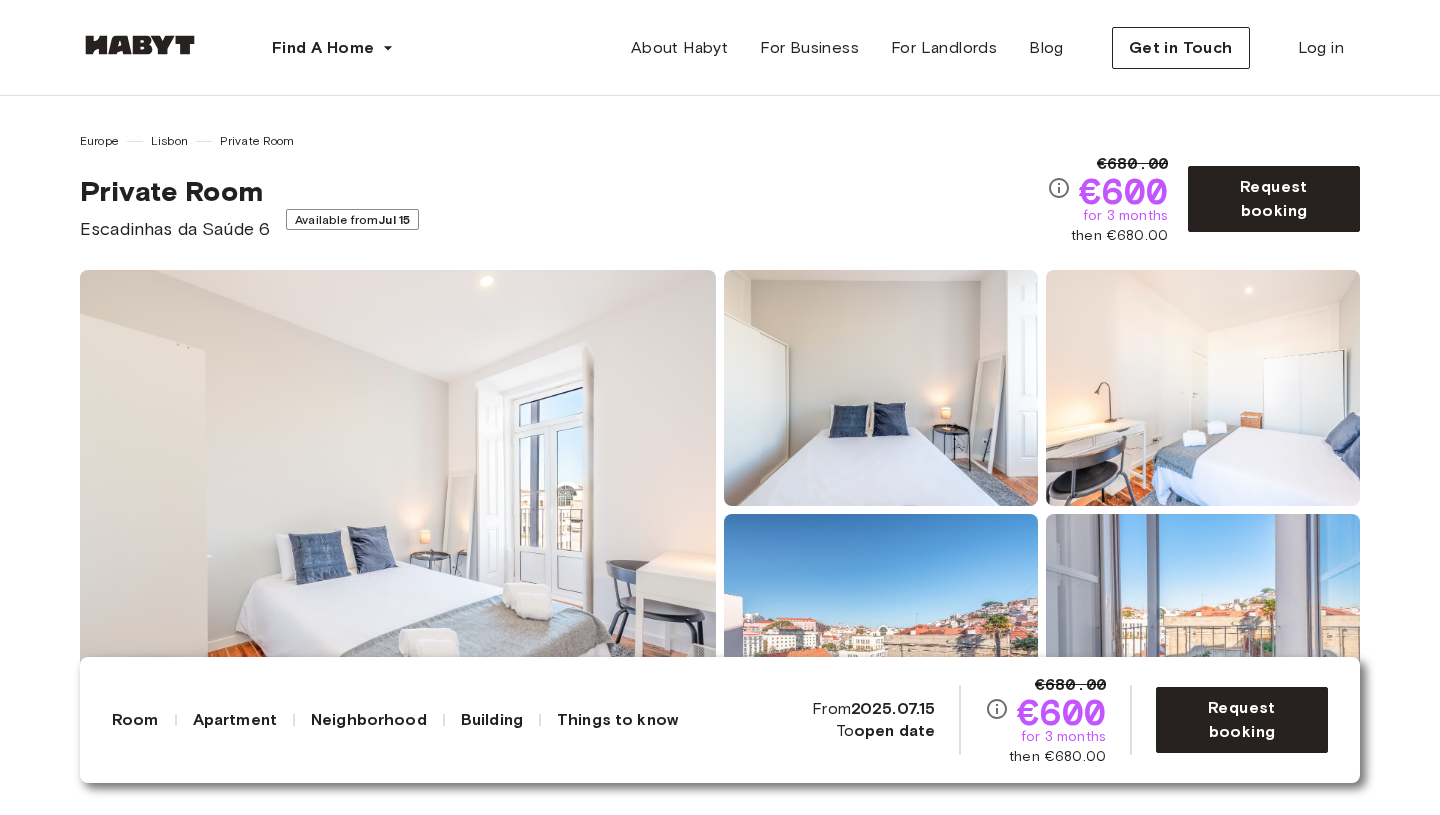 scroll, scrollTop: 0, scrollLeft: 0, axis: both 